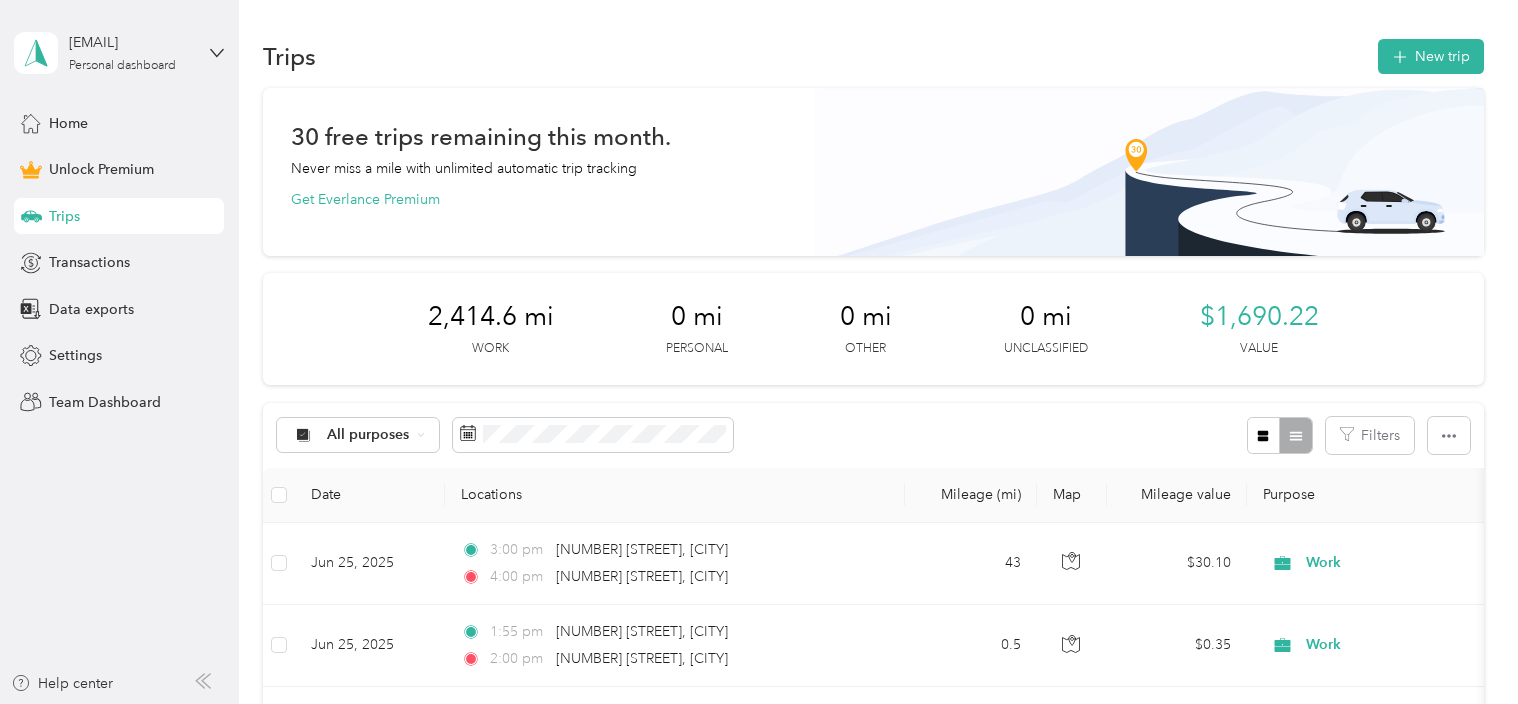 scroll, scrollTop: 0, scrollLeft: 0, axis: both 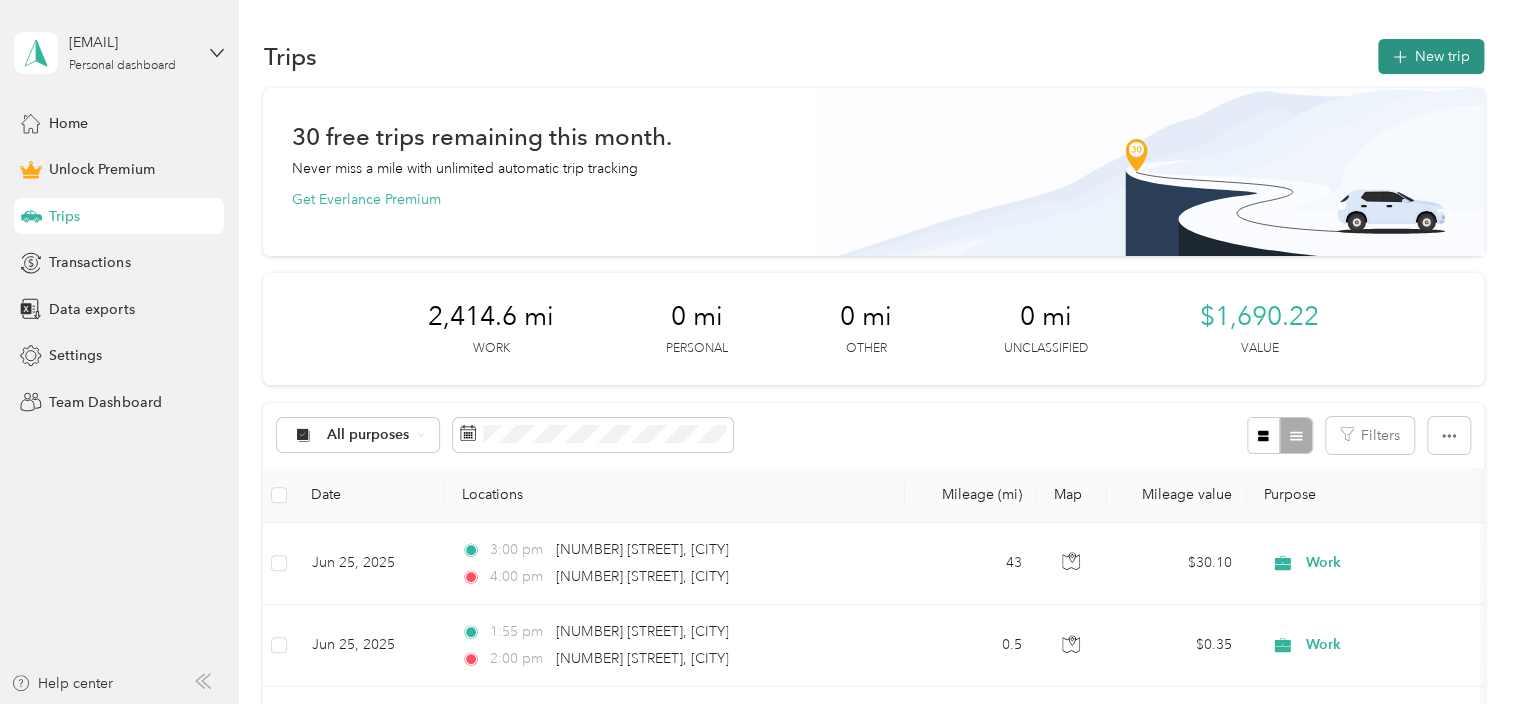 click on "New trip" at bounding box center [1431, 56] 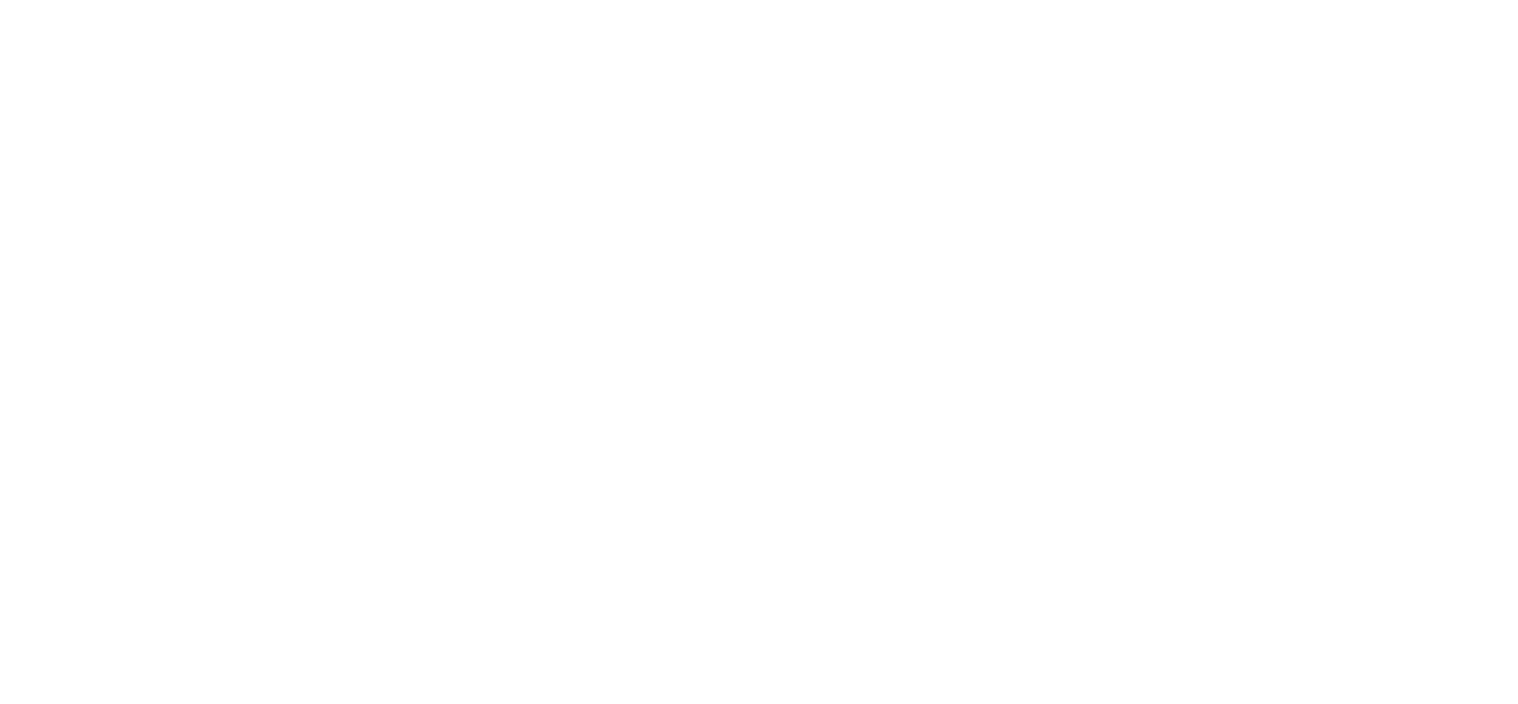 scroll, scrollTop: 0, scrollLeft: 0, axis: both 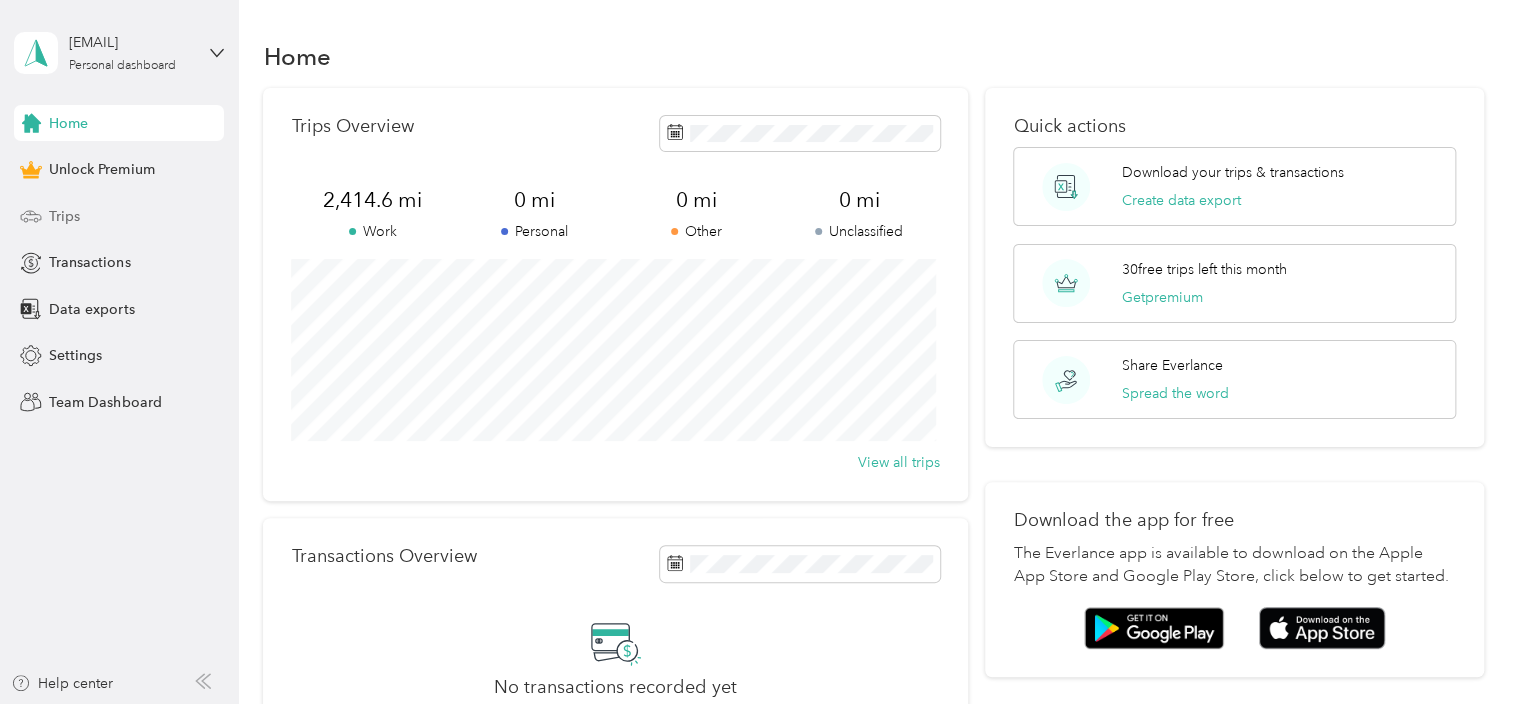 click on "Trips" at bounding box center (64, 216) 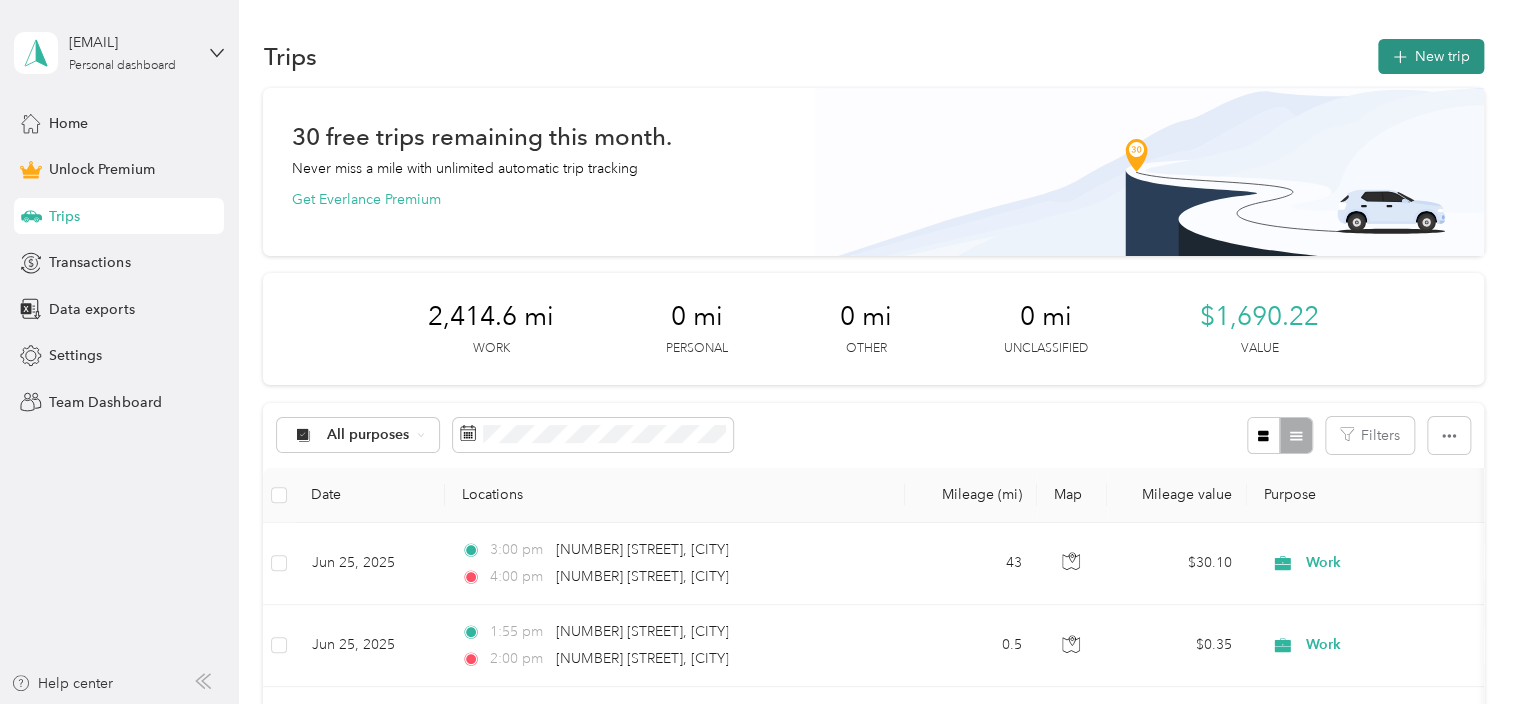 click on "New trip" at bounding box center (1431, 56) 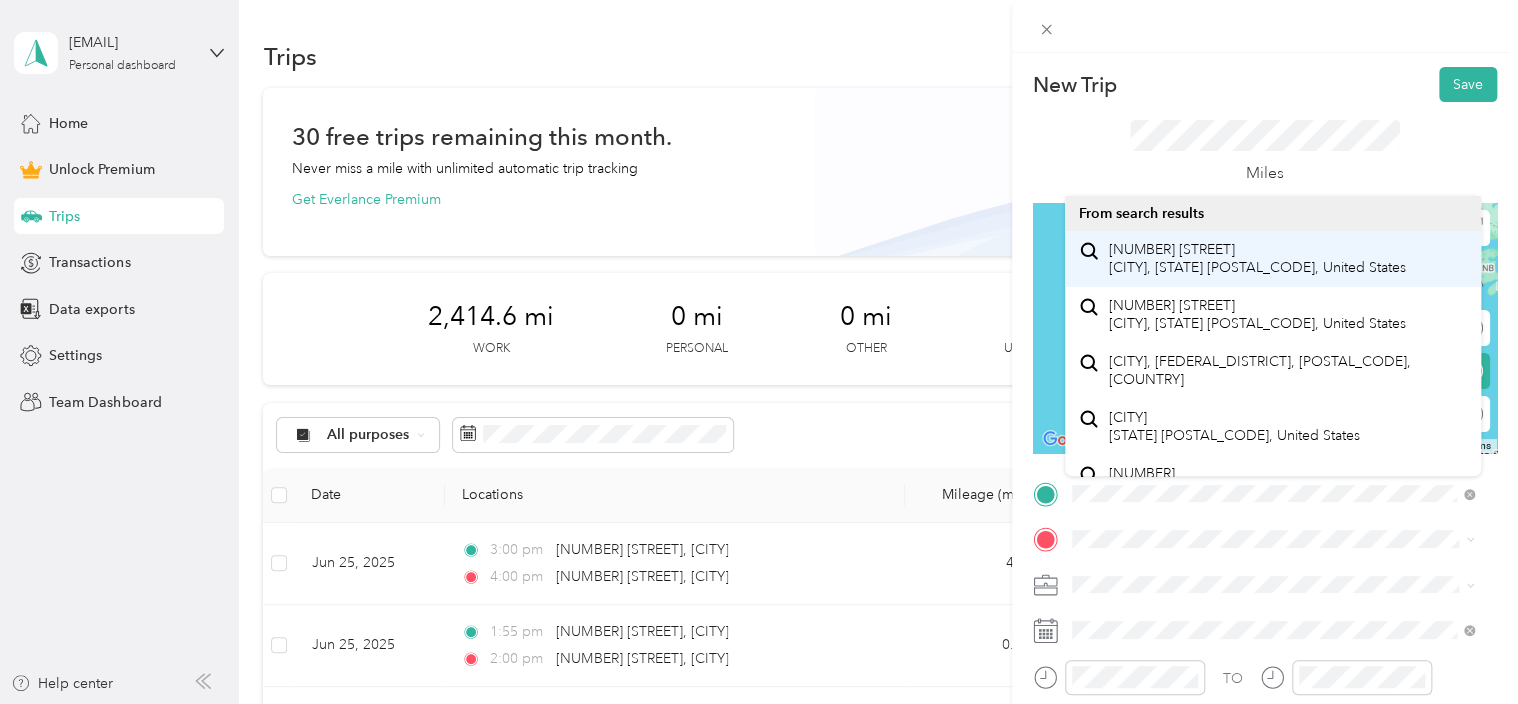 click on "[NUMBER] [STREET]
[CITY], [STATE] [POSTAL_CODE], United States" at bounding box center (1257, 258) 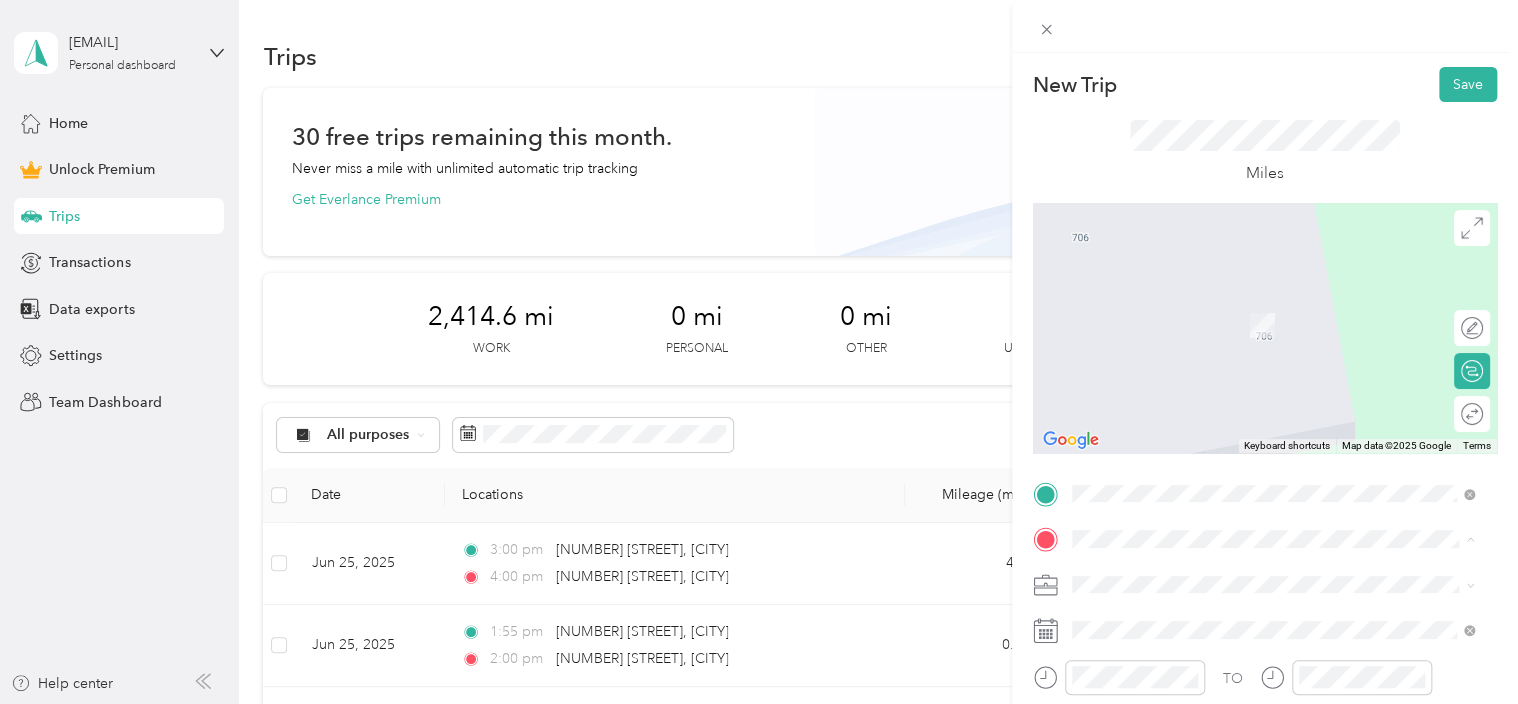 click on "[NUMBER] [STREET]
[CITY], [STATE] [POSTAL_CODE], United States" at bounding box center [1257, 360] 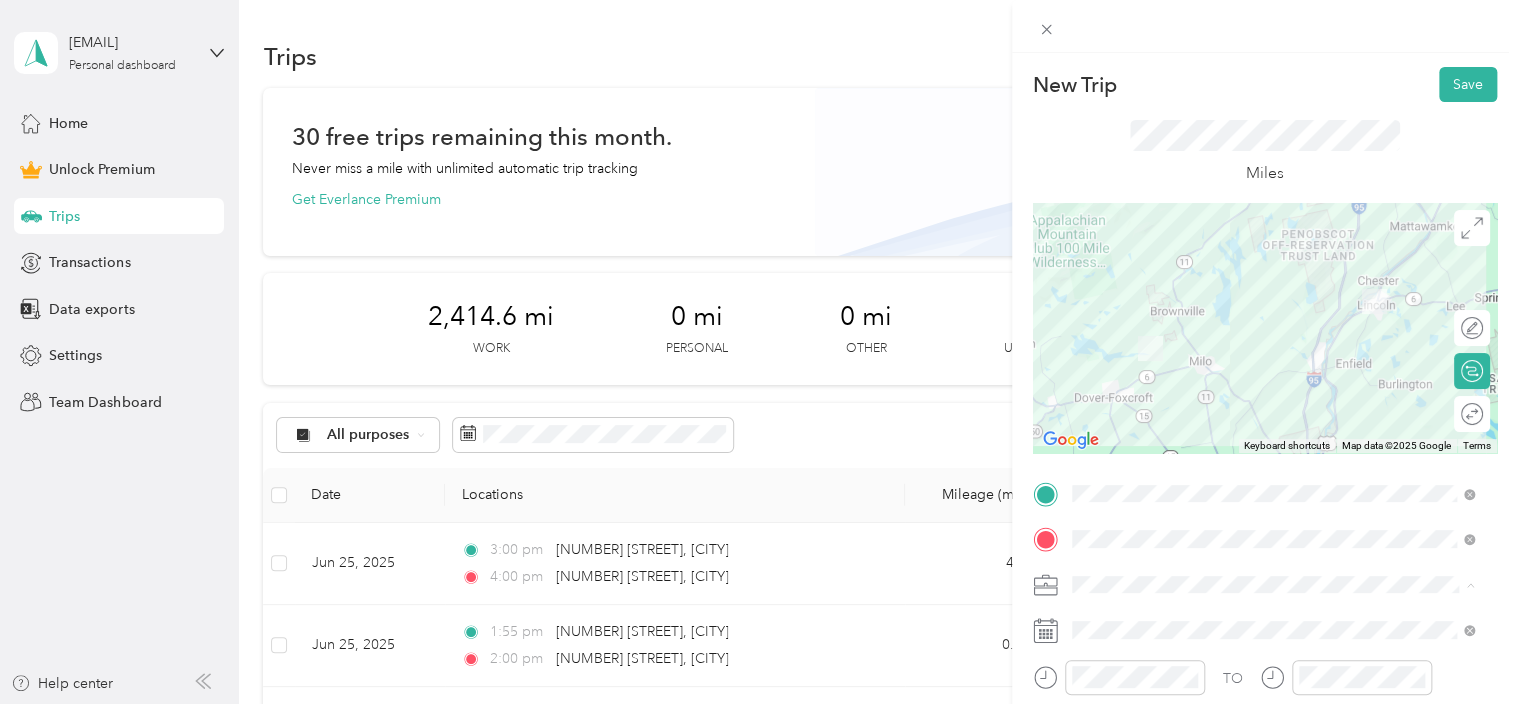 click on "Work" at bounding box center [1096, 304] 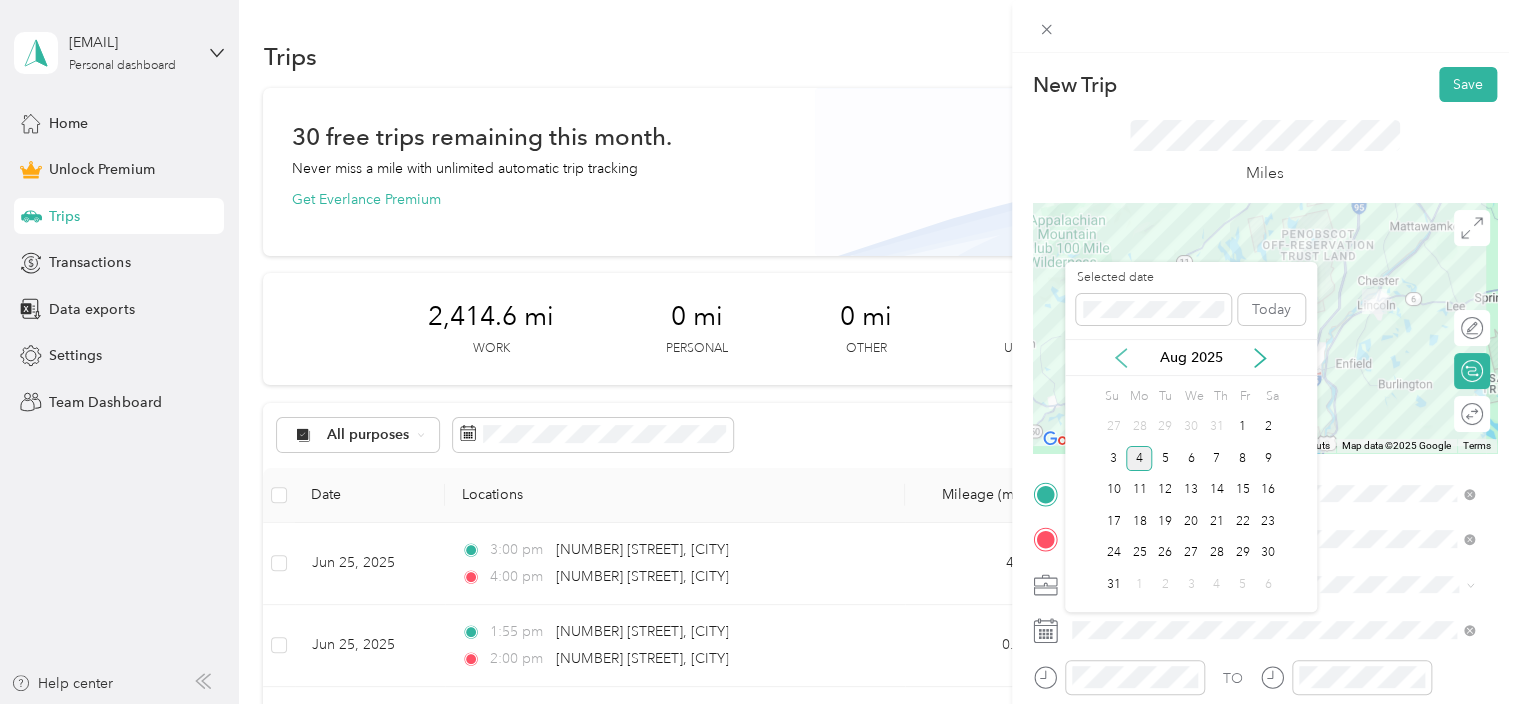 click 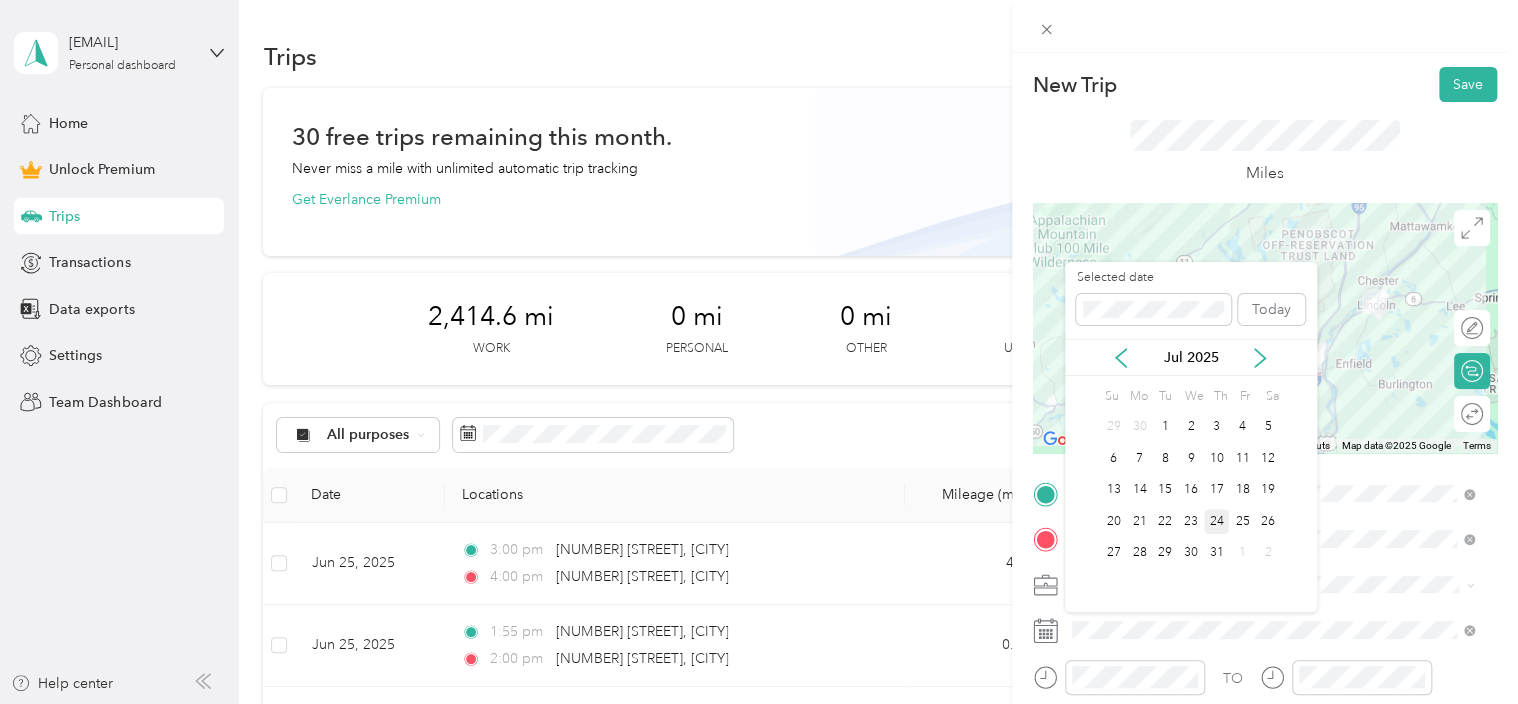 click on "24" at bounding box center [1217, 521] 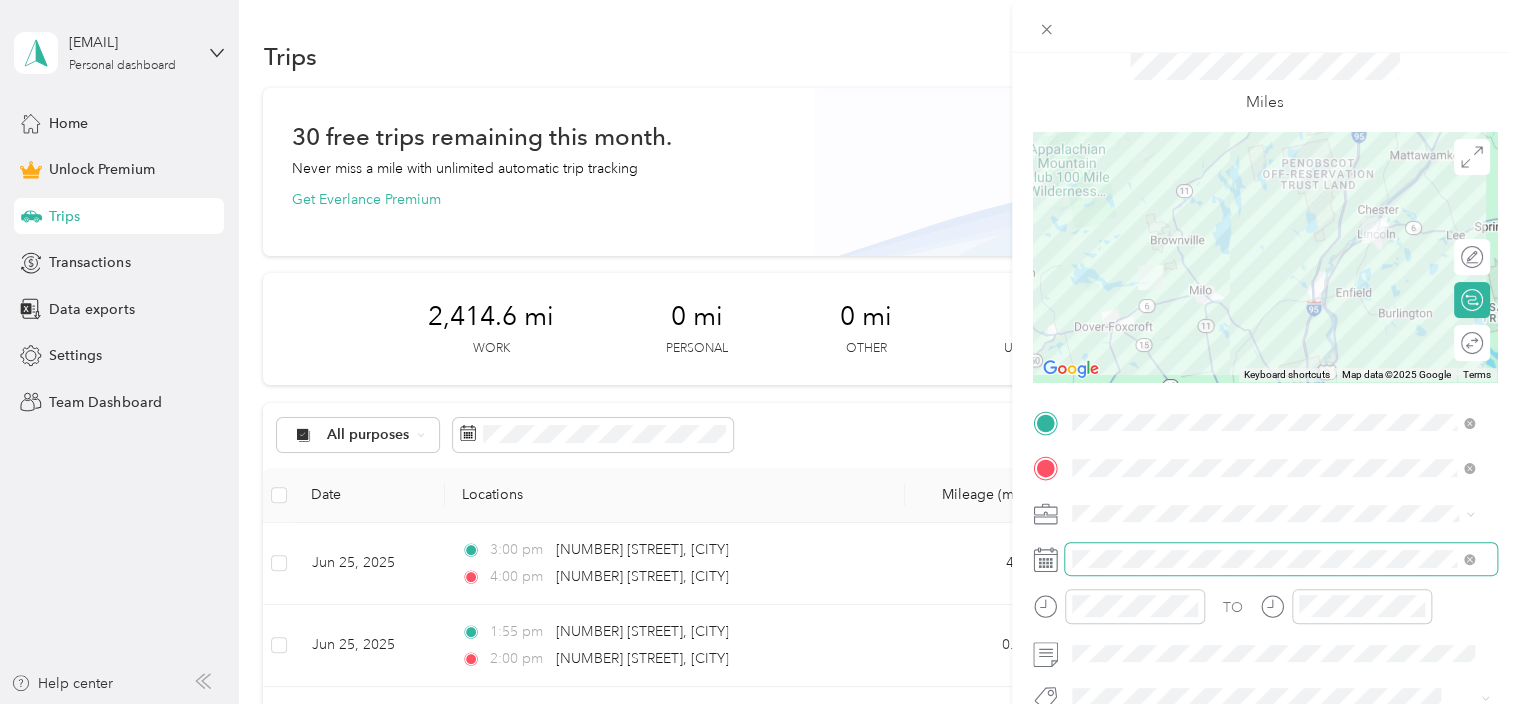 scroll, scrollTop: 100, scrollLeft: 0, axis: vertical 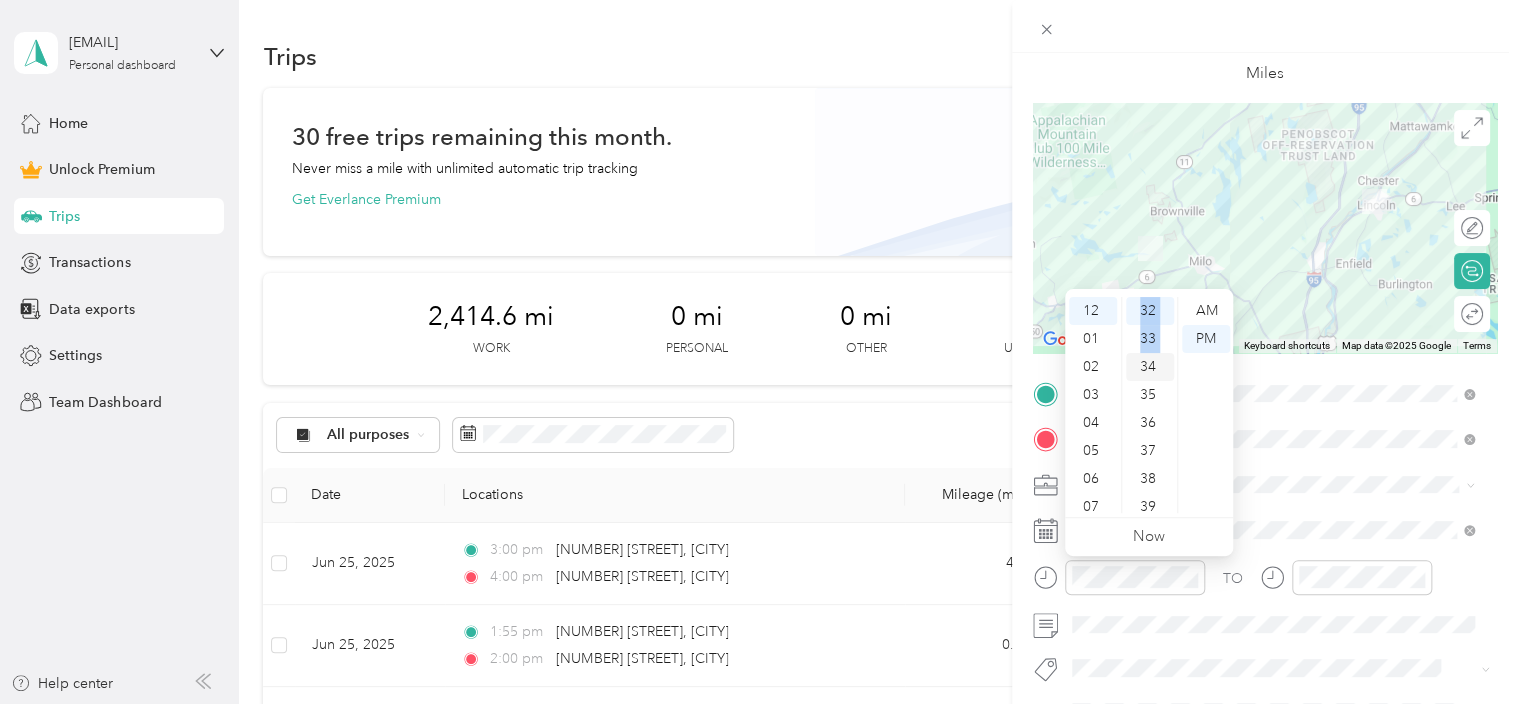 drag, startPoint x: 1121, startPoint y: 323, endPoint x: 1135, endPoint y: 371, distance: 50 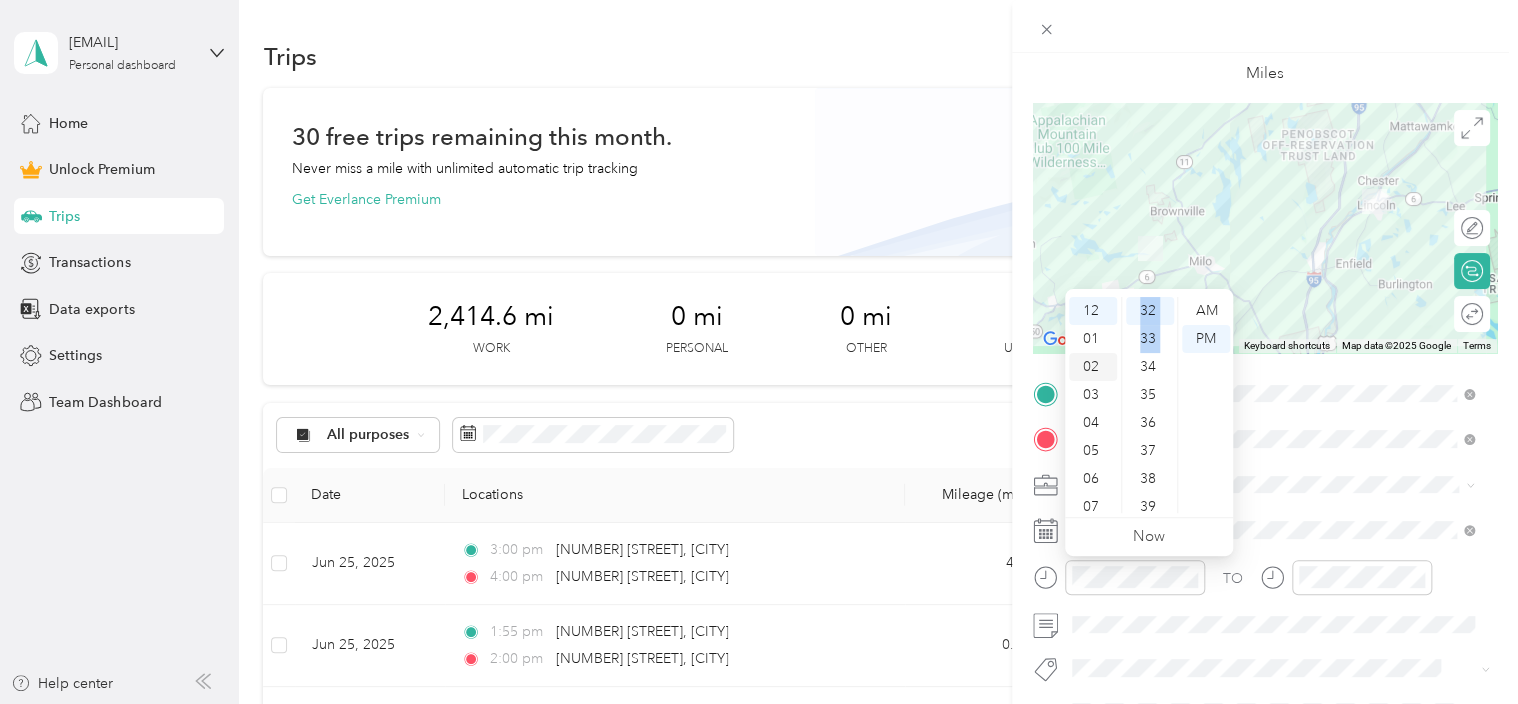 drag, startPoint x: 1135, startPoint y: 371, endPoint x: 1102, endPoint y: 344, distance: 42.638012 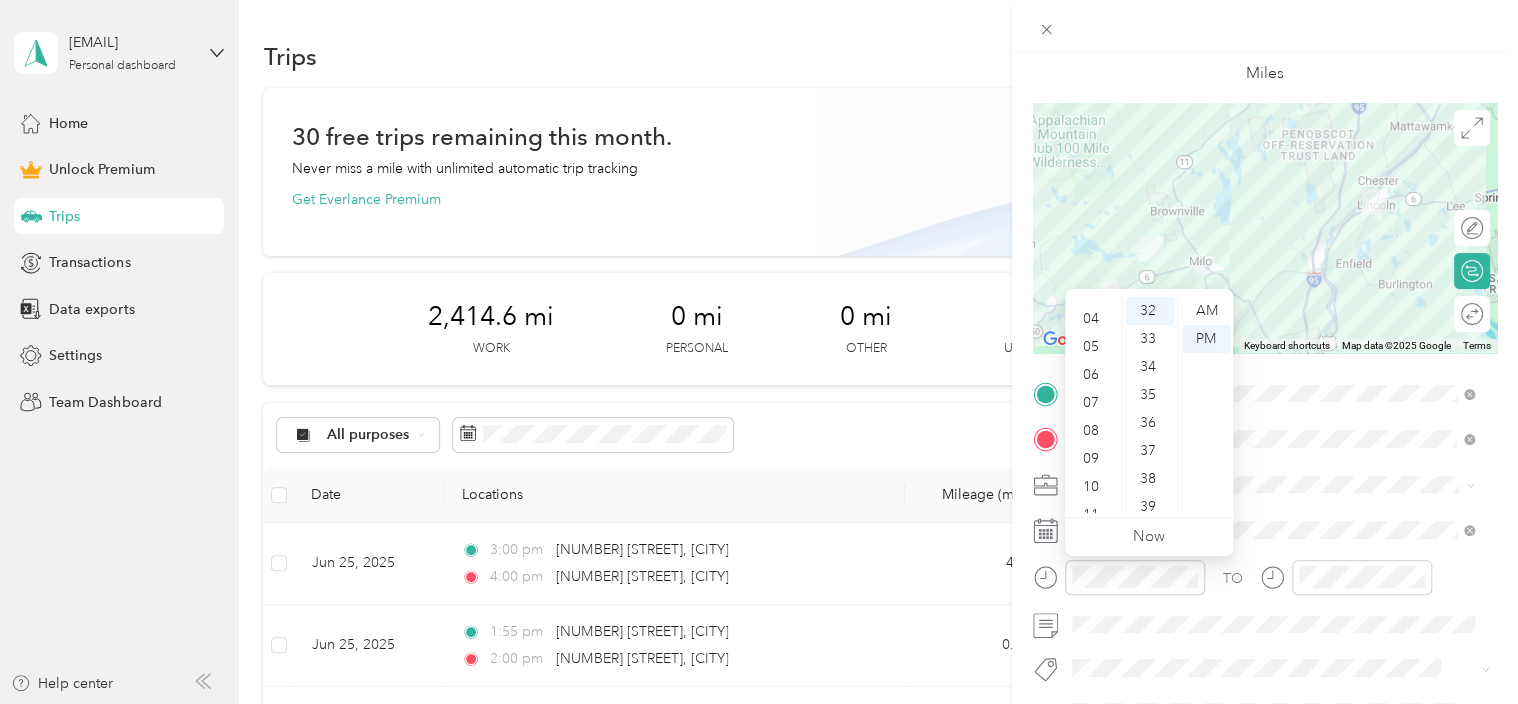 scroll, scrollTop: 120, scrollLeft: 0, axis: vertical 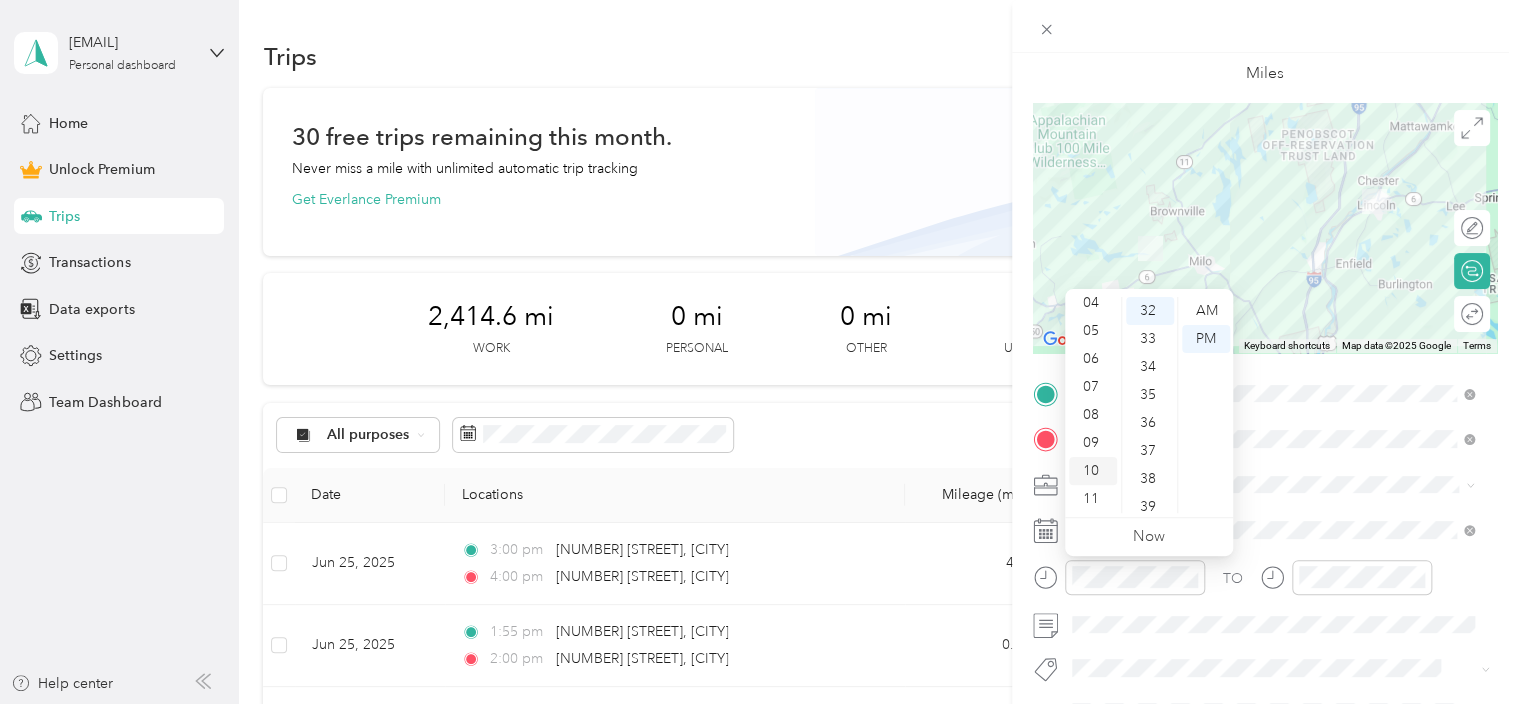 click on "10" at bounding box center (1093, 471) 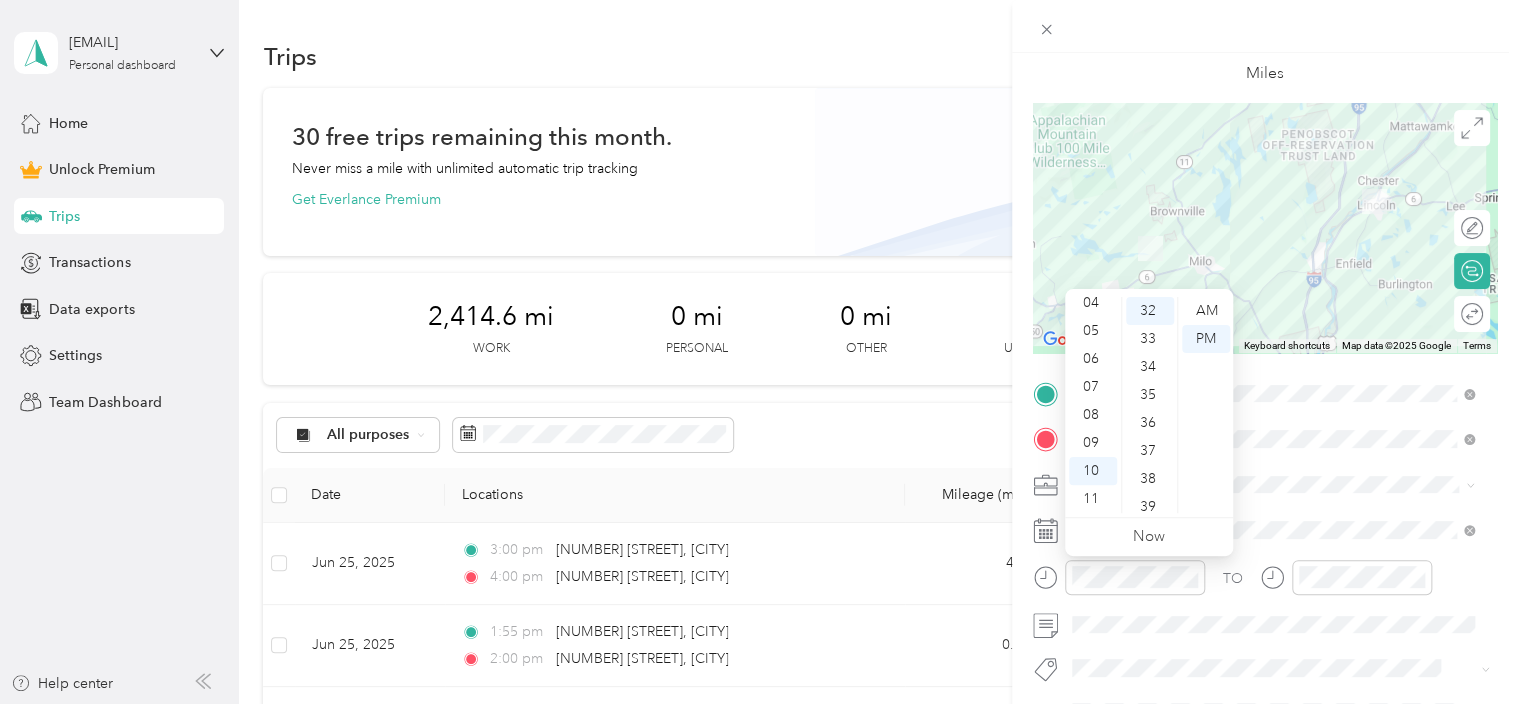 scroll, scrollTop: 787, scrollLeft: 0, axis: vertical 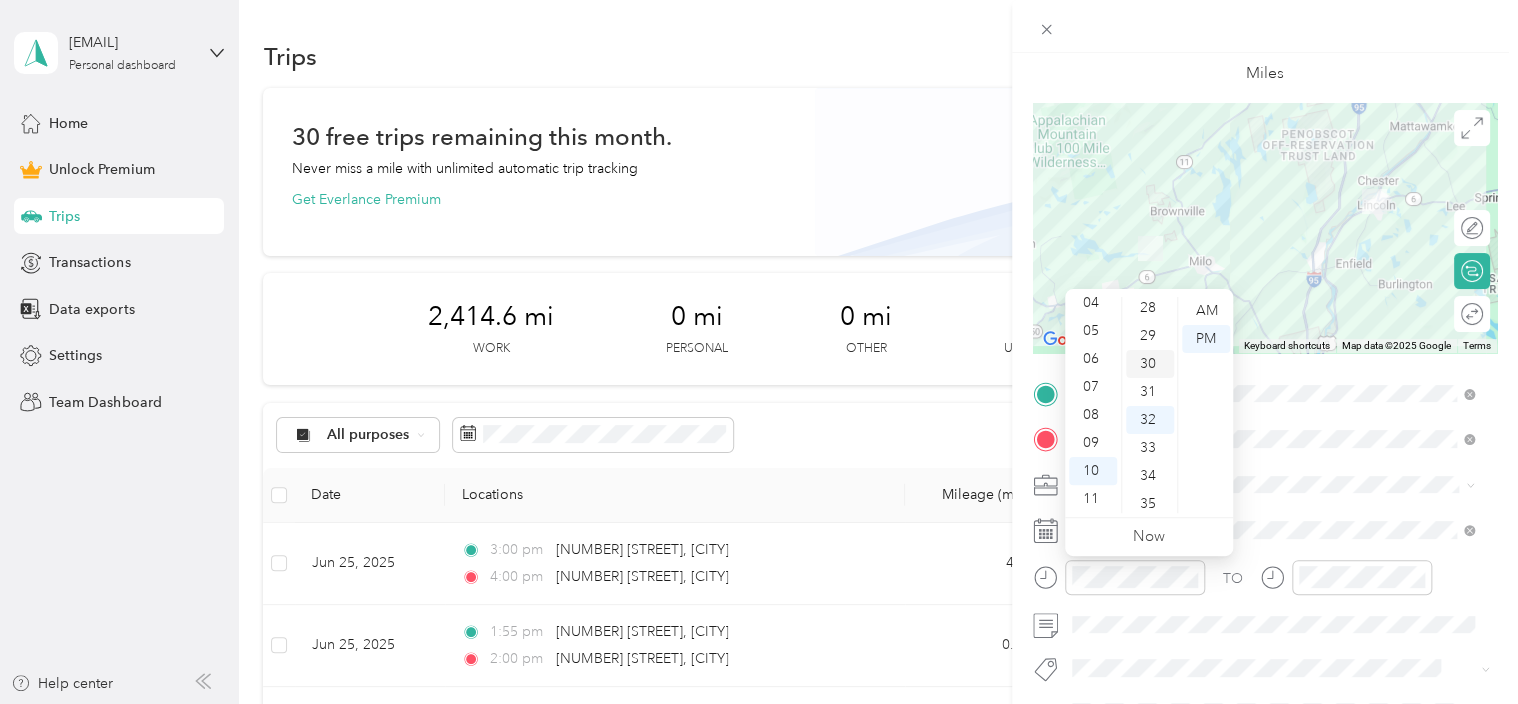 click on "30" at bounding box center [1150, 364] 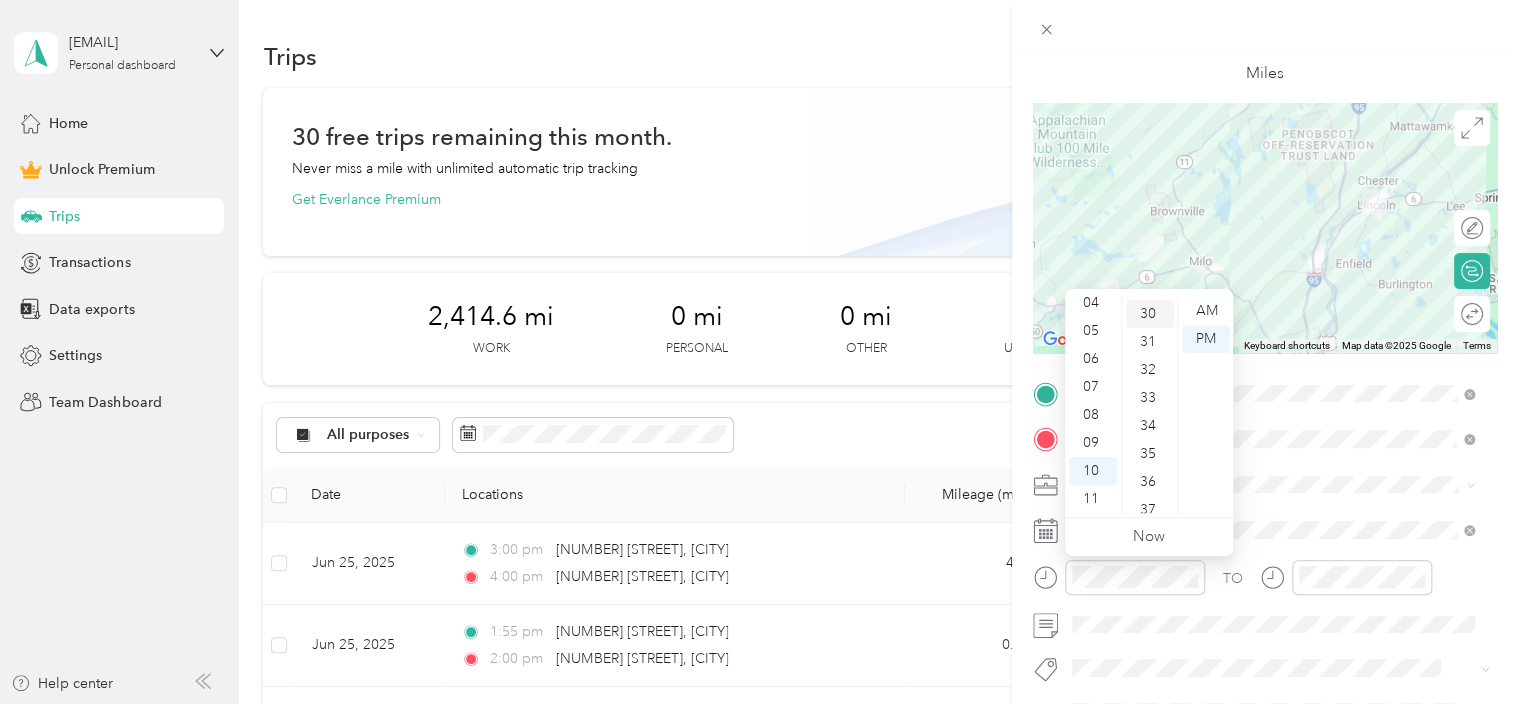 scroll, scrollTop: 840, scrollLeft: 0, axis: vertical 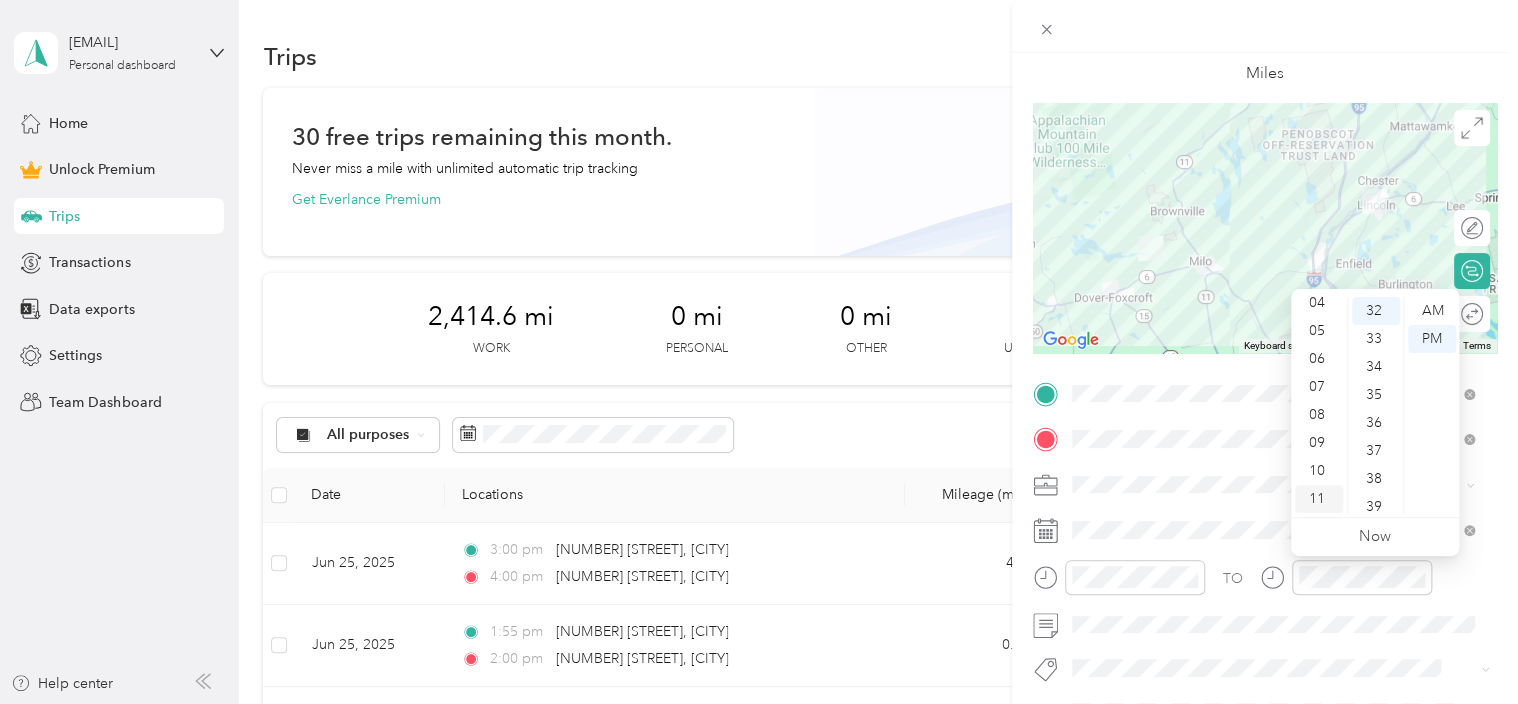 click on "11" at bounding box center (1319, 499) 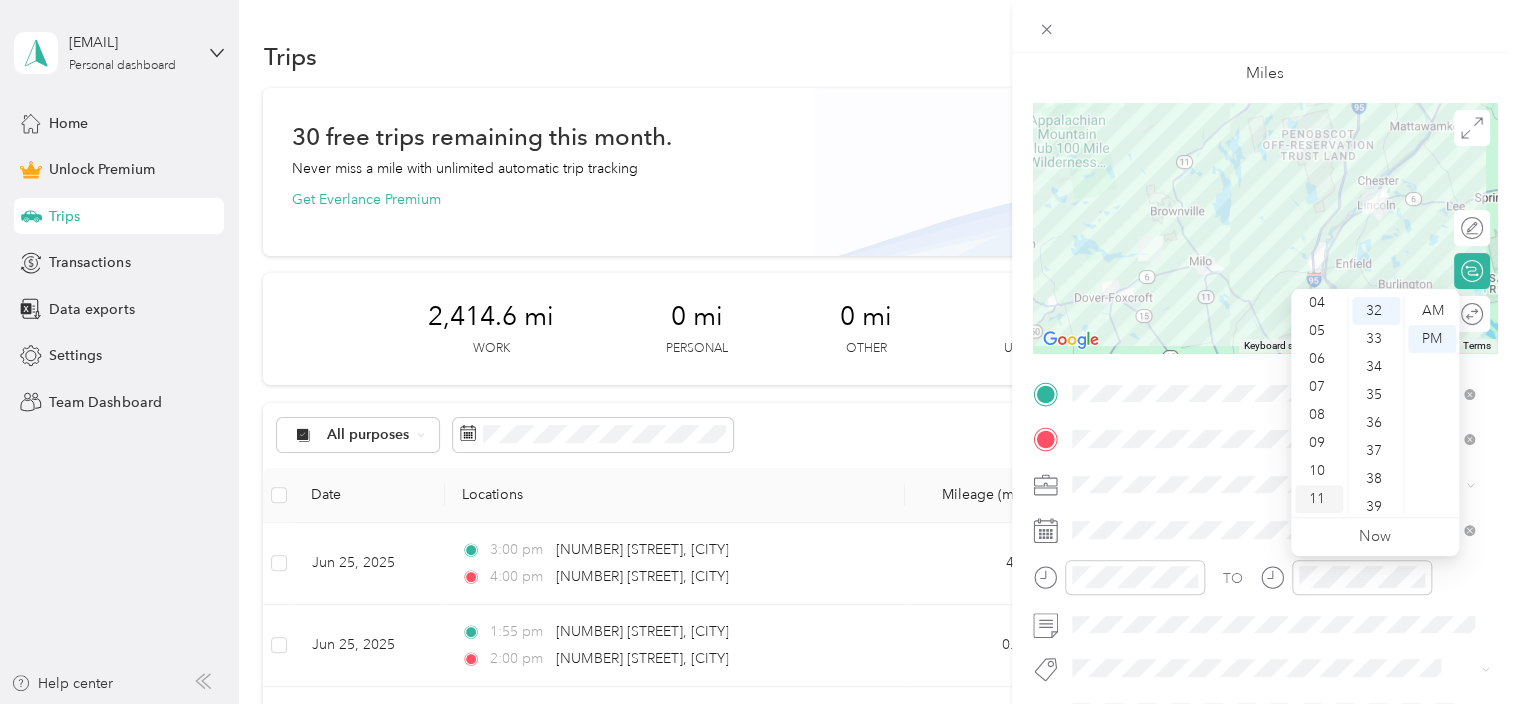 click on "11" at bounding box center (1319, 499) 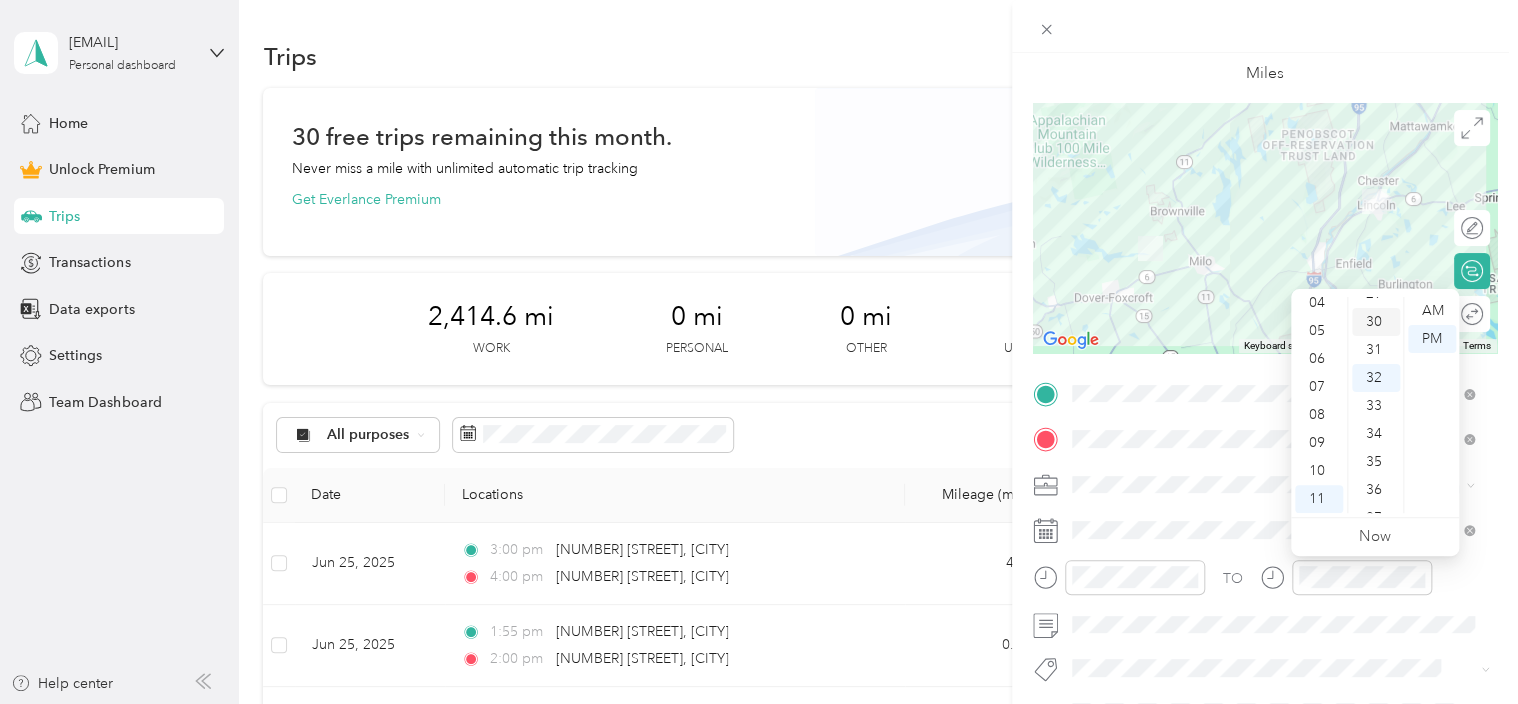 click on "30" at bounding box center [1376, 322] 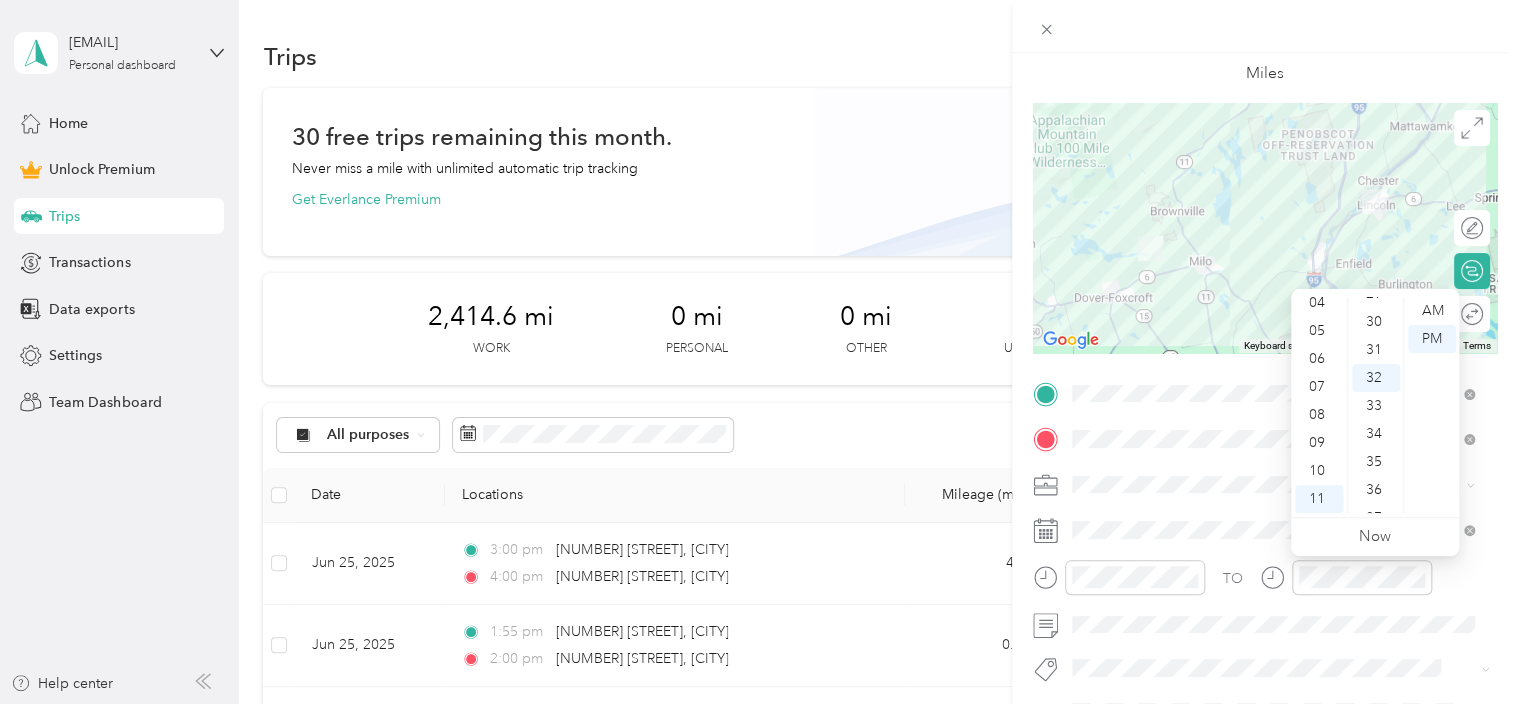 scroll, scrollTop: 840, scrollLeft: 0, axis: vertical 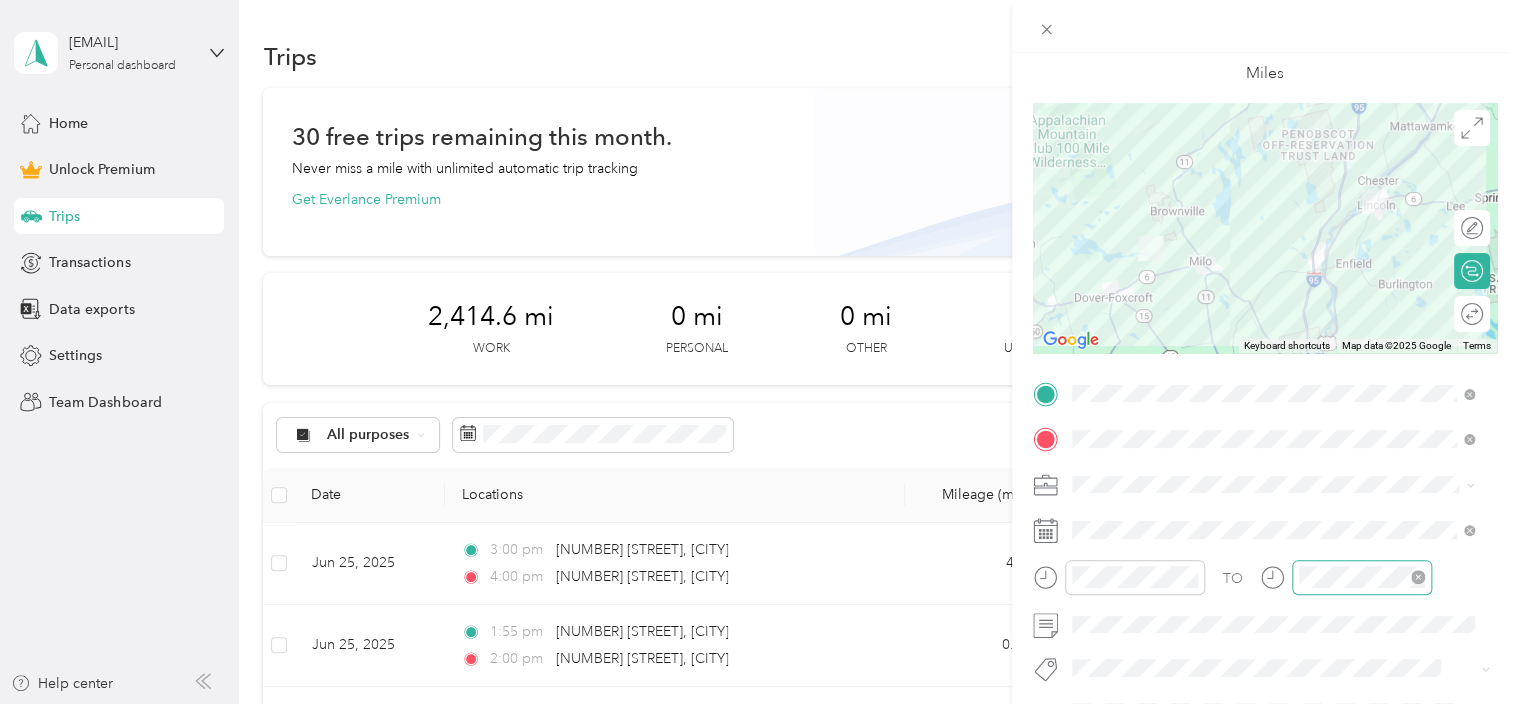 click at bounding box center [1362, 577] 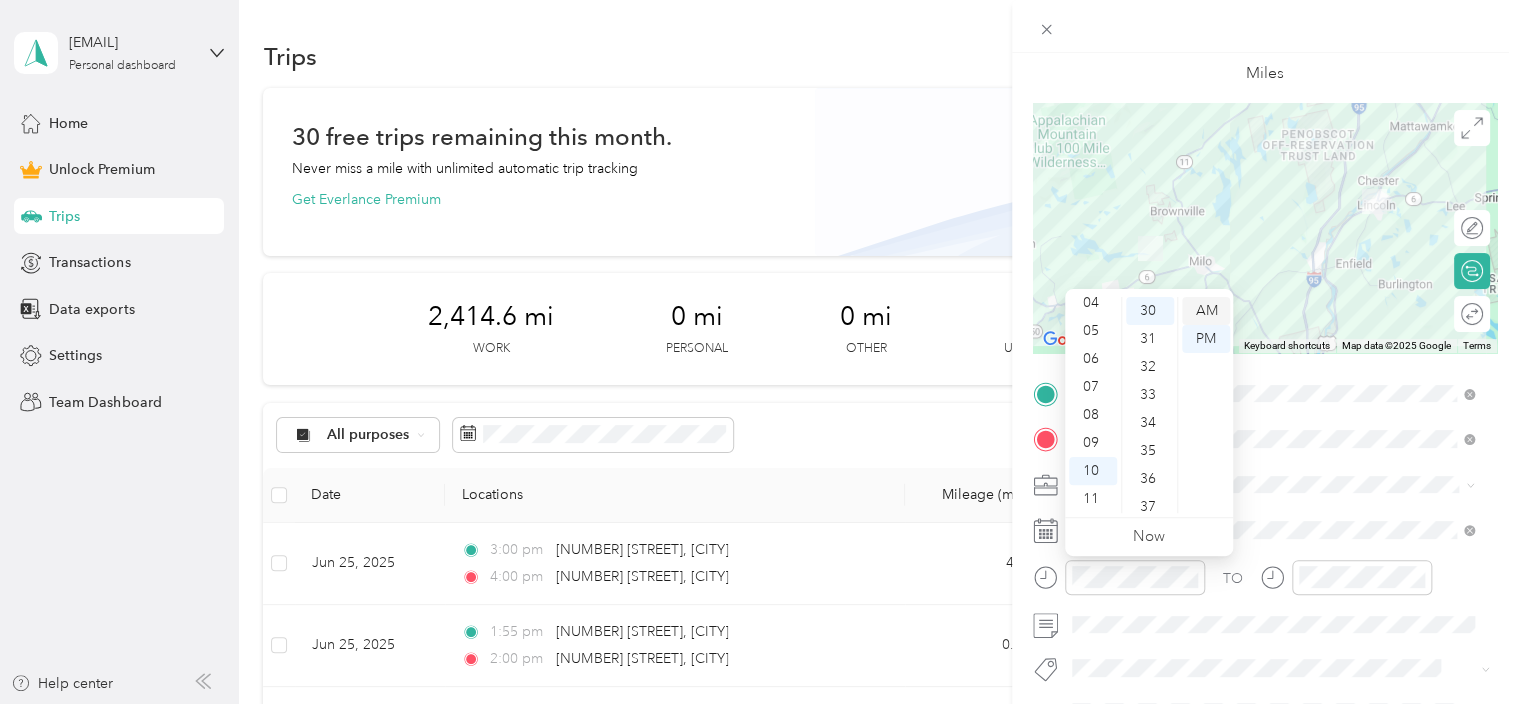 click on "AM" at bounding box center [1206, 311] 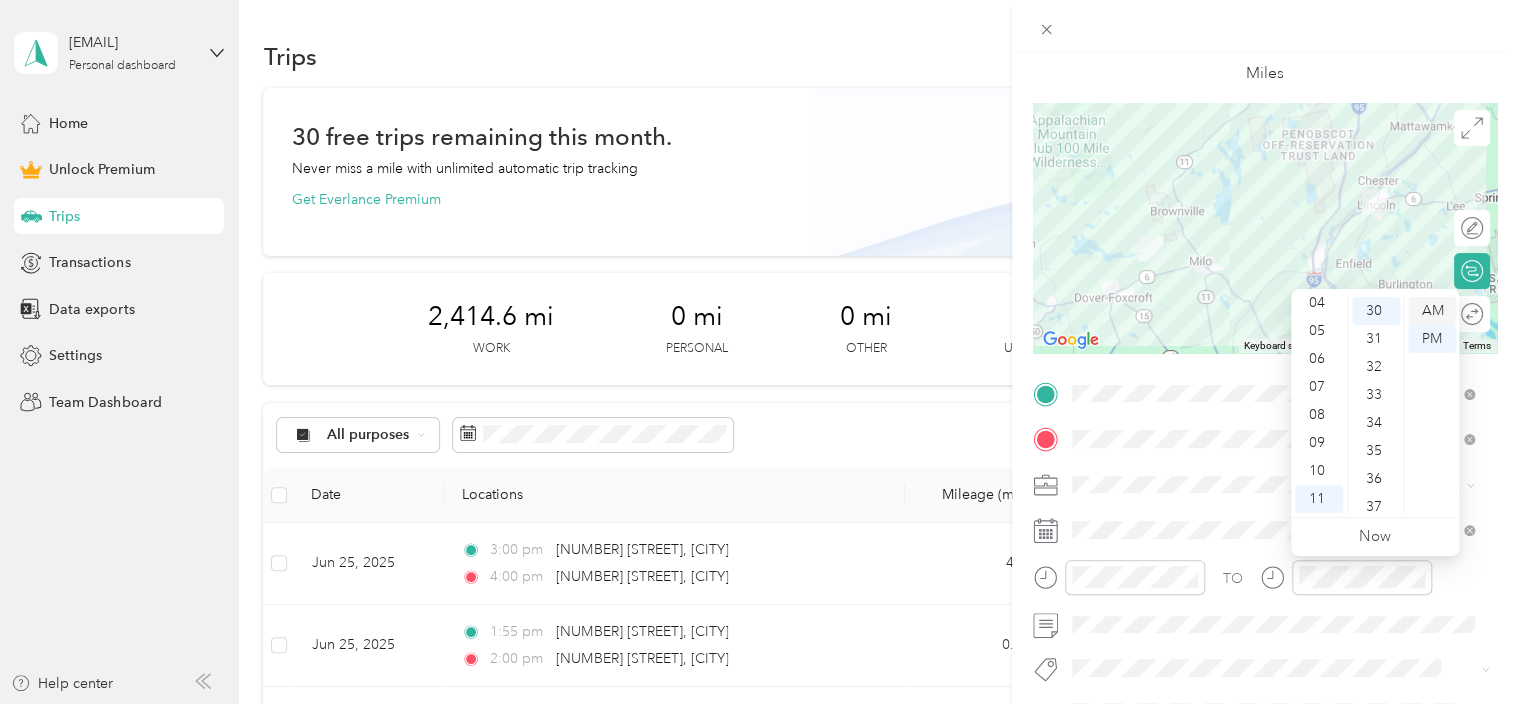 click on "AM" at bounding box center (1432, 311) 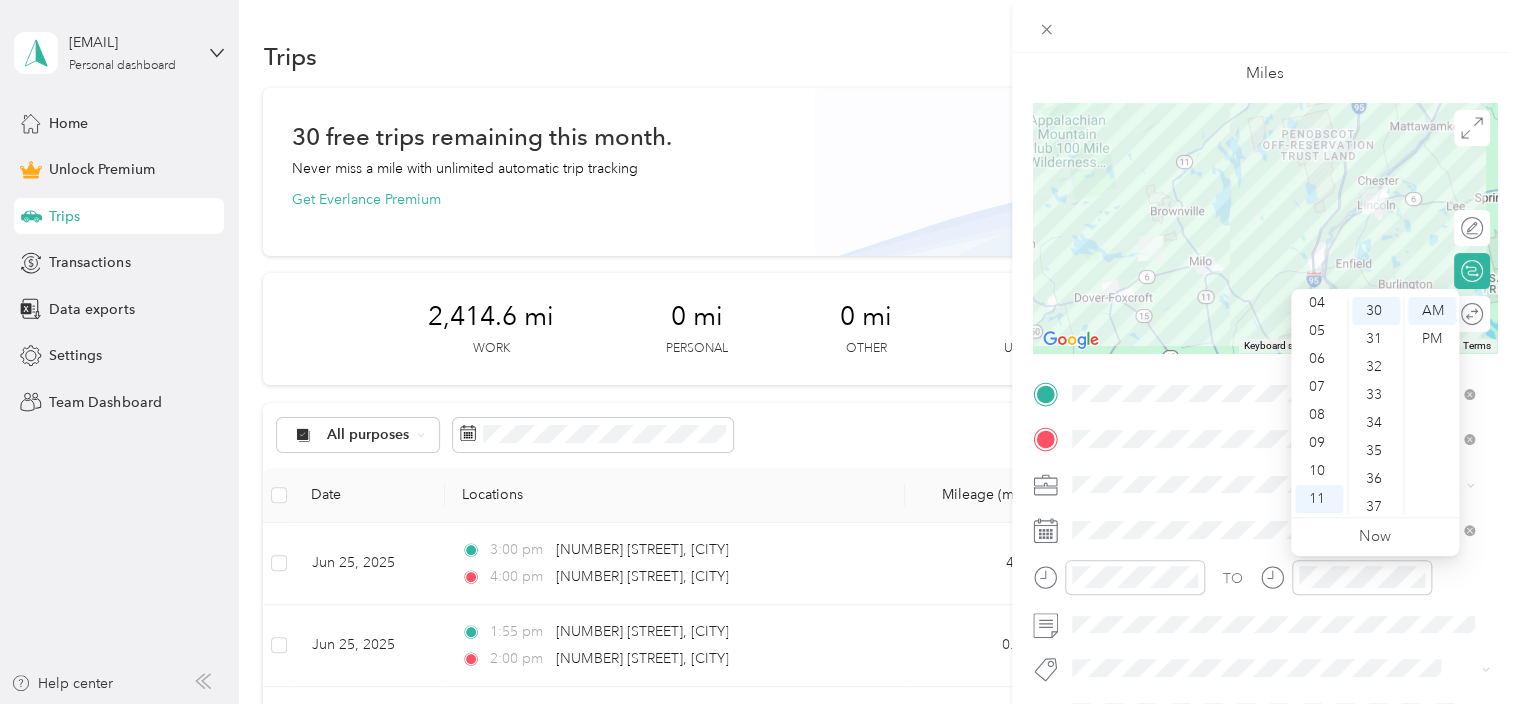 click on "New Trip Save This trip cannot be edited because it is either under review, approved, or paid. Contact your Team Manager to edit it. Miles To navigate the map with touch gestures double-tap and hold your finger on the map, then drag the map. ← Move left → Move right ↑ Move up ↓ Move down + Zoom in - Zoom out Home Jump left by 75% End Jump right by 75% Page Up Jump up by 75% Page Down Jump down by 75% Keyboard shortcuts Map Data Map data ©2025 Google Map data ©2025 Google 10 km  Click to toggle between metric and imperial units Terms Report a map error Edit route Calculate route Round trip TO Add photo" at bounding box center (1265, 391) 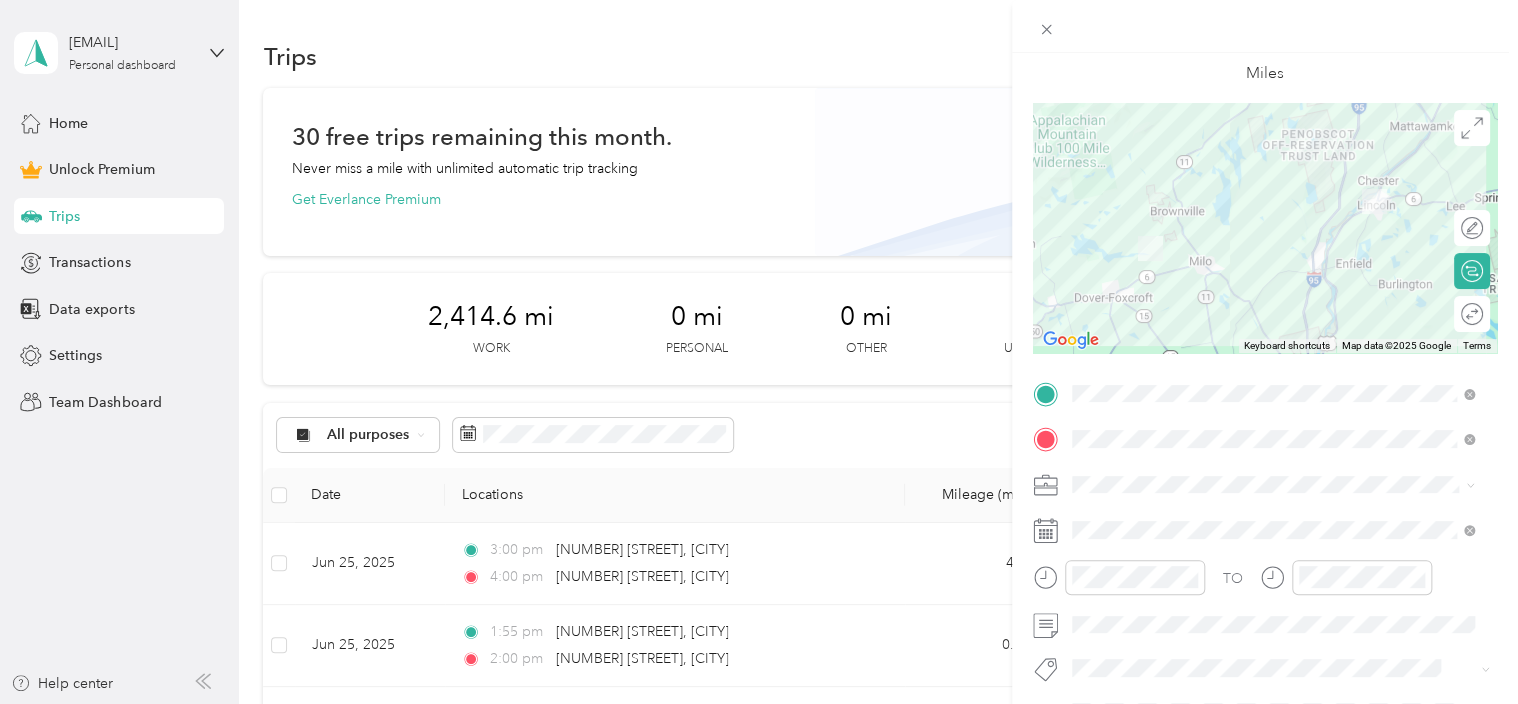 scroll, scrollTop: 0, scrollLeft: 0, axis: both 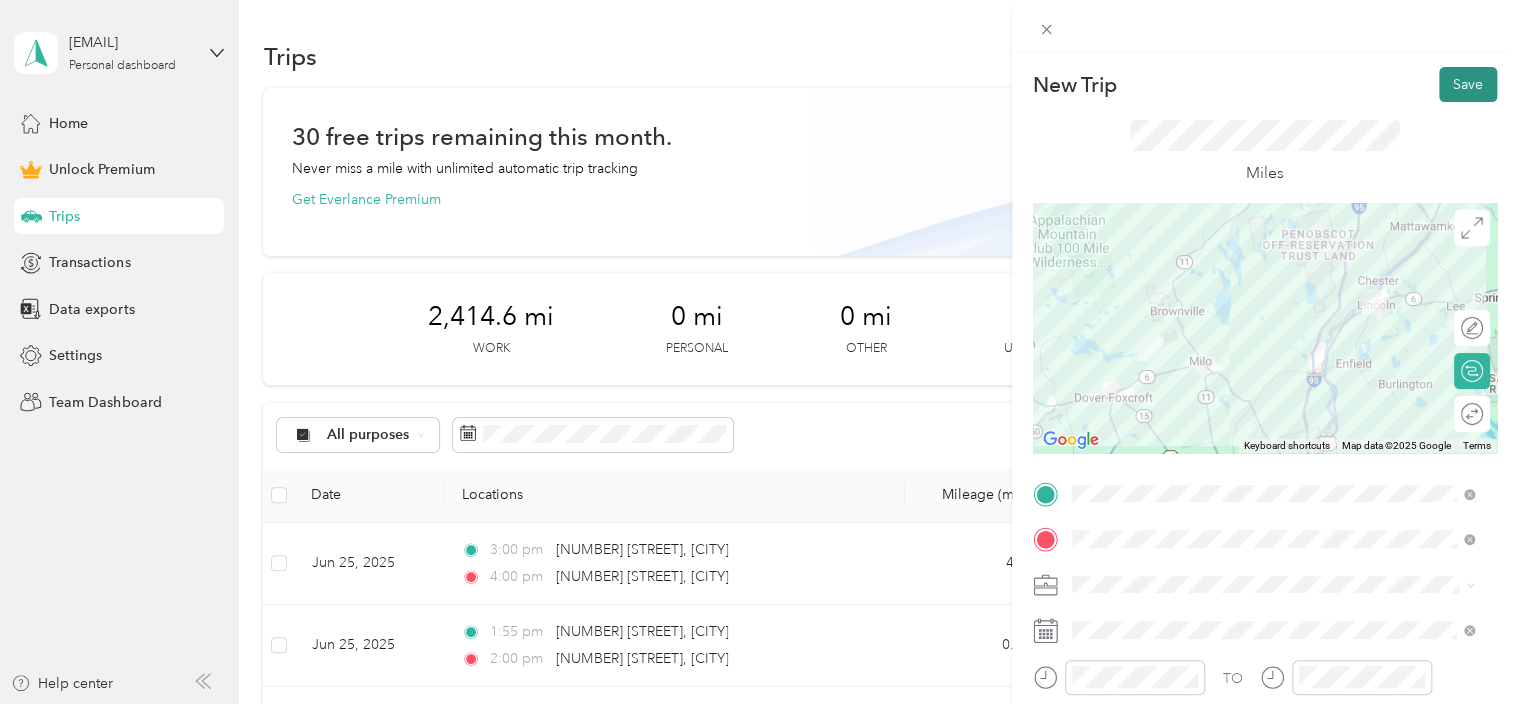 click on "Save" at bounding box center (1468, 84) 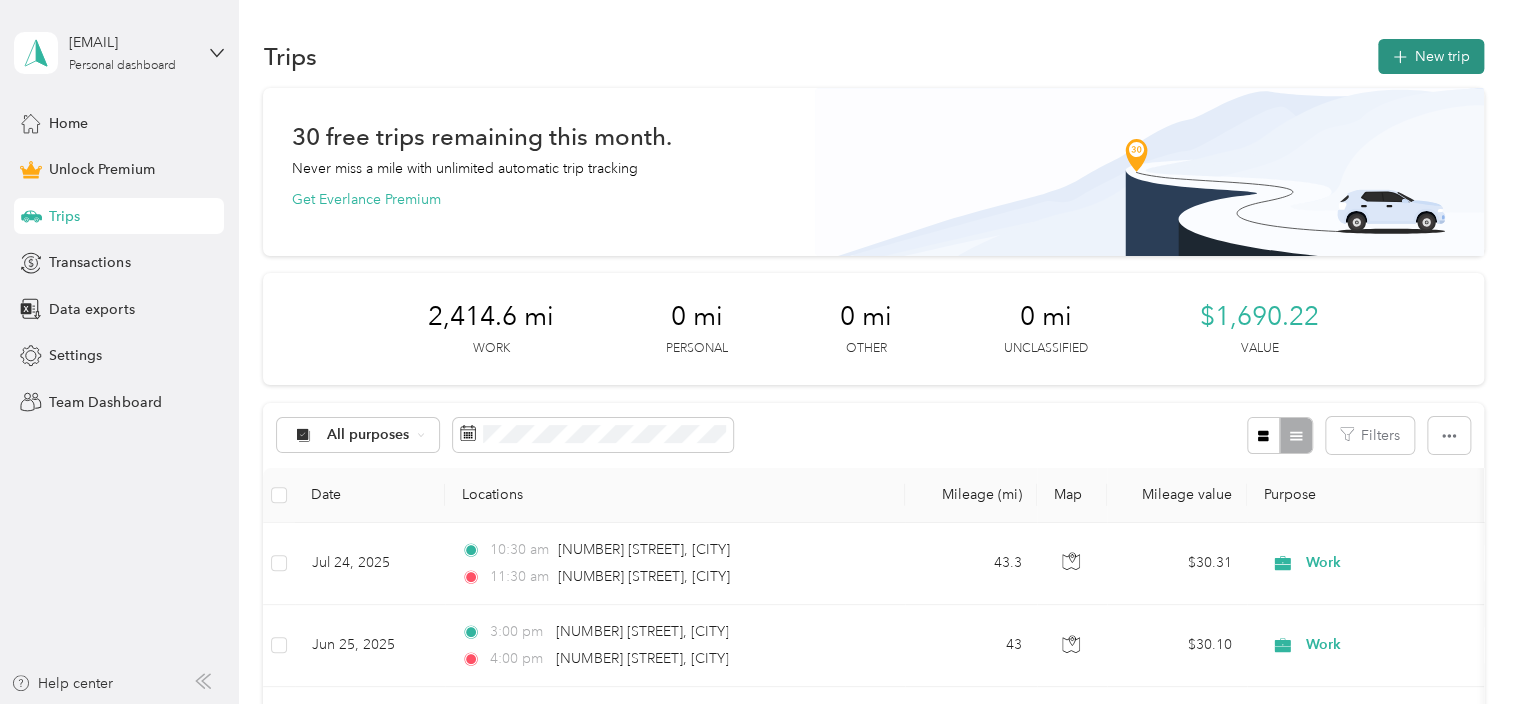 click on "New trip" at bounding box center (1431, 56) 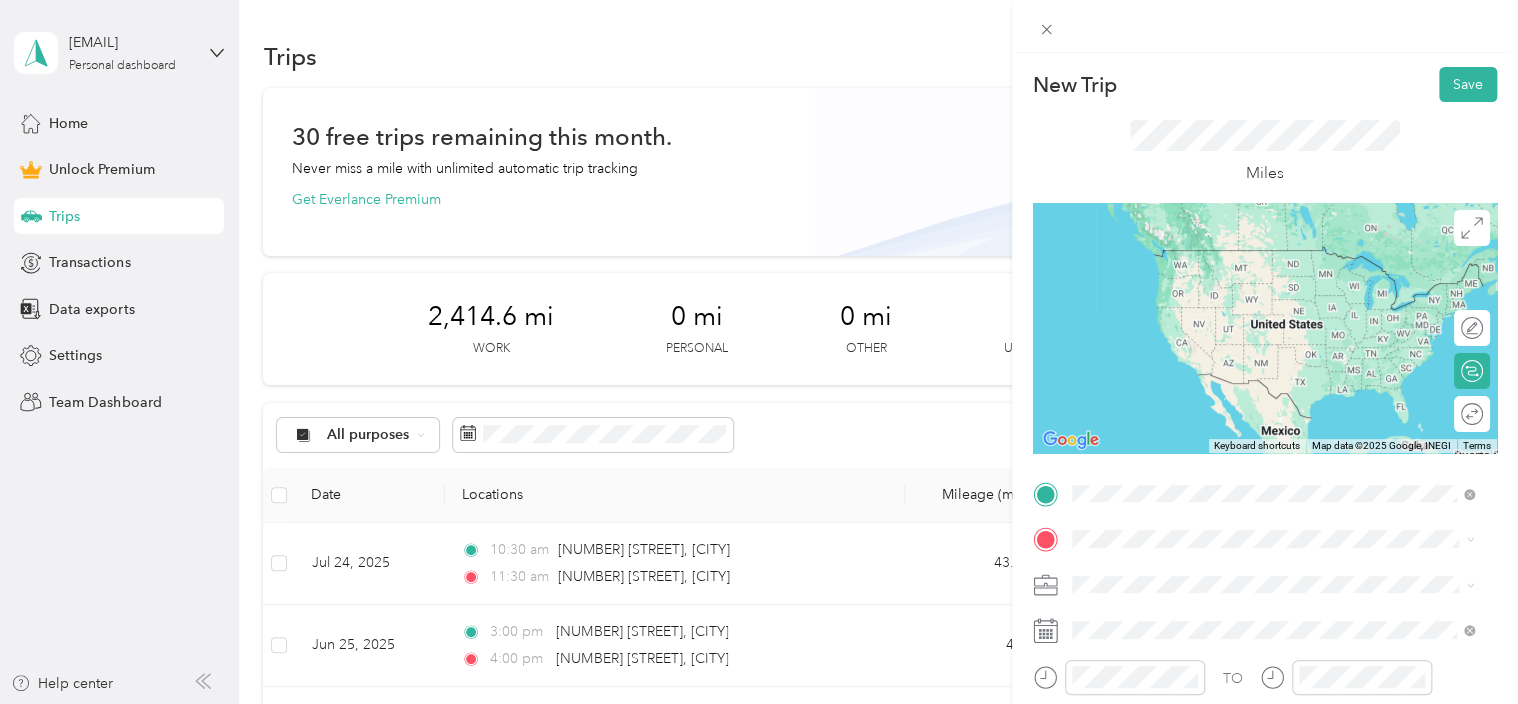 click on "[NUMBER] [STREET]
[CITY], [STATE] [POSTAL_CODE], United States" at bounding box center [1257, 370] 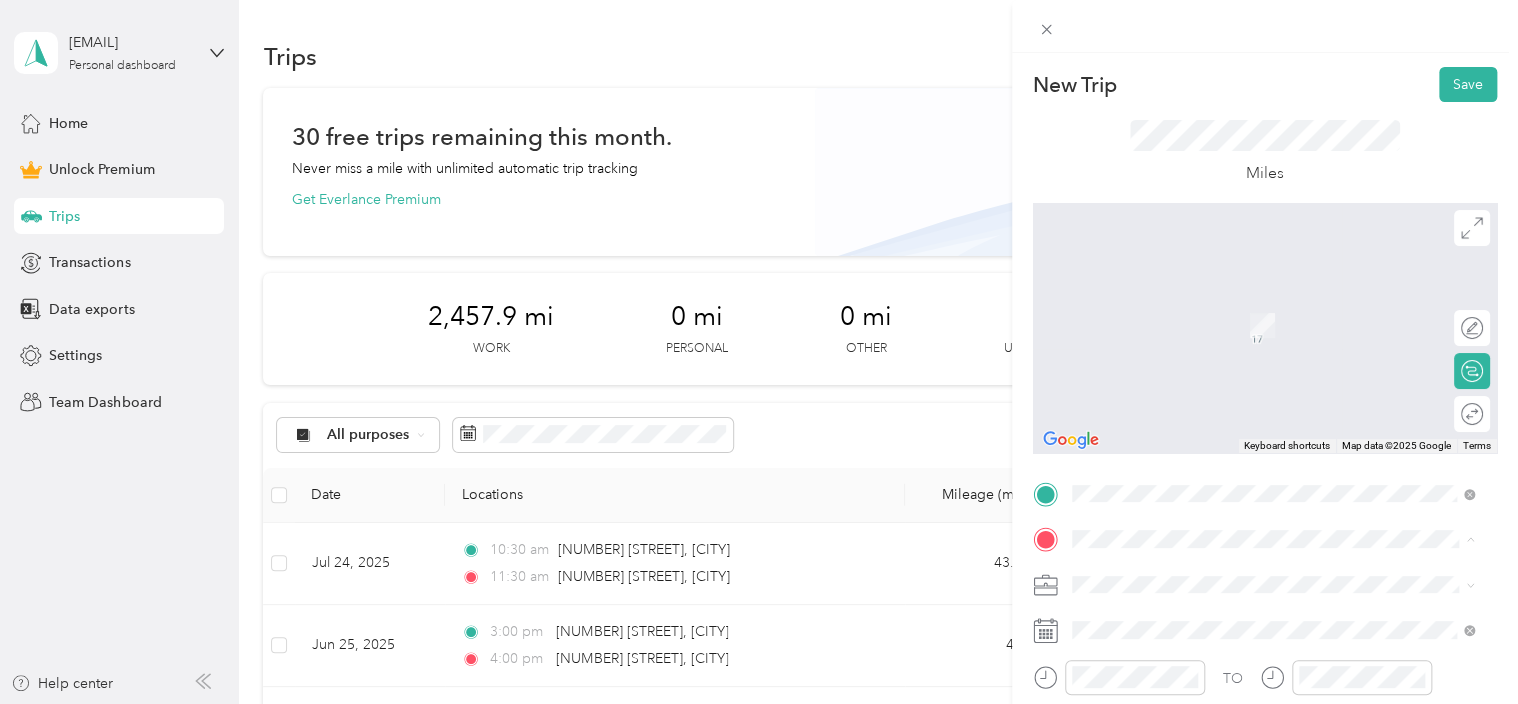 click on "[NUMBER] [STREET]
[CITY], [STATE] [POSTAL_CODE], United States" at bounding box center [1257, 619] 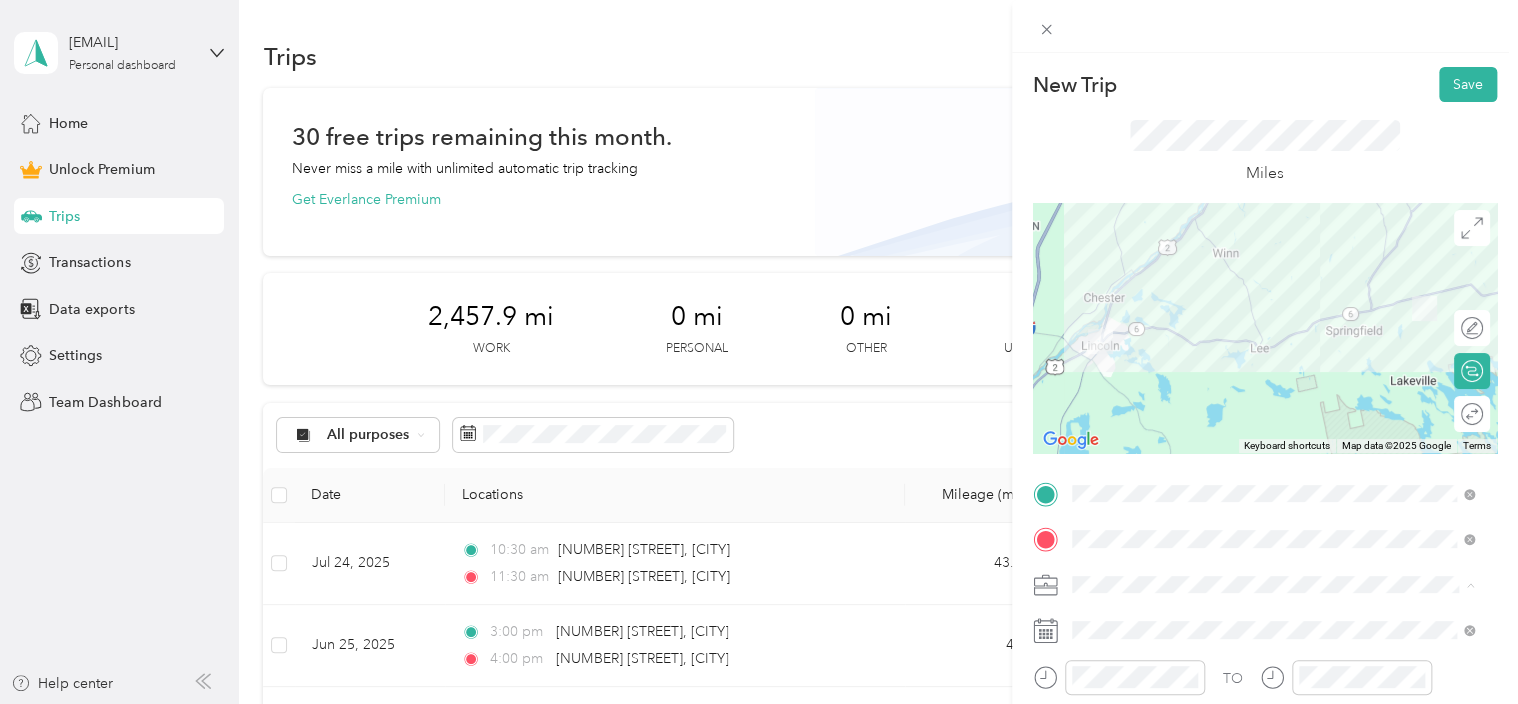 click on "Work" at bounding box center (1273, 304) 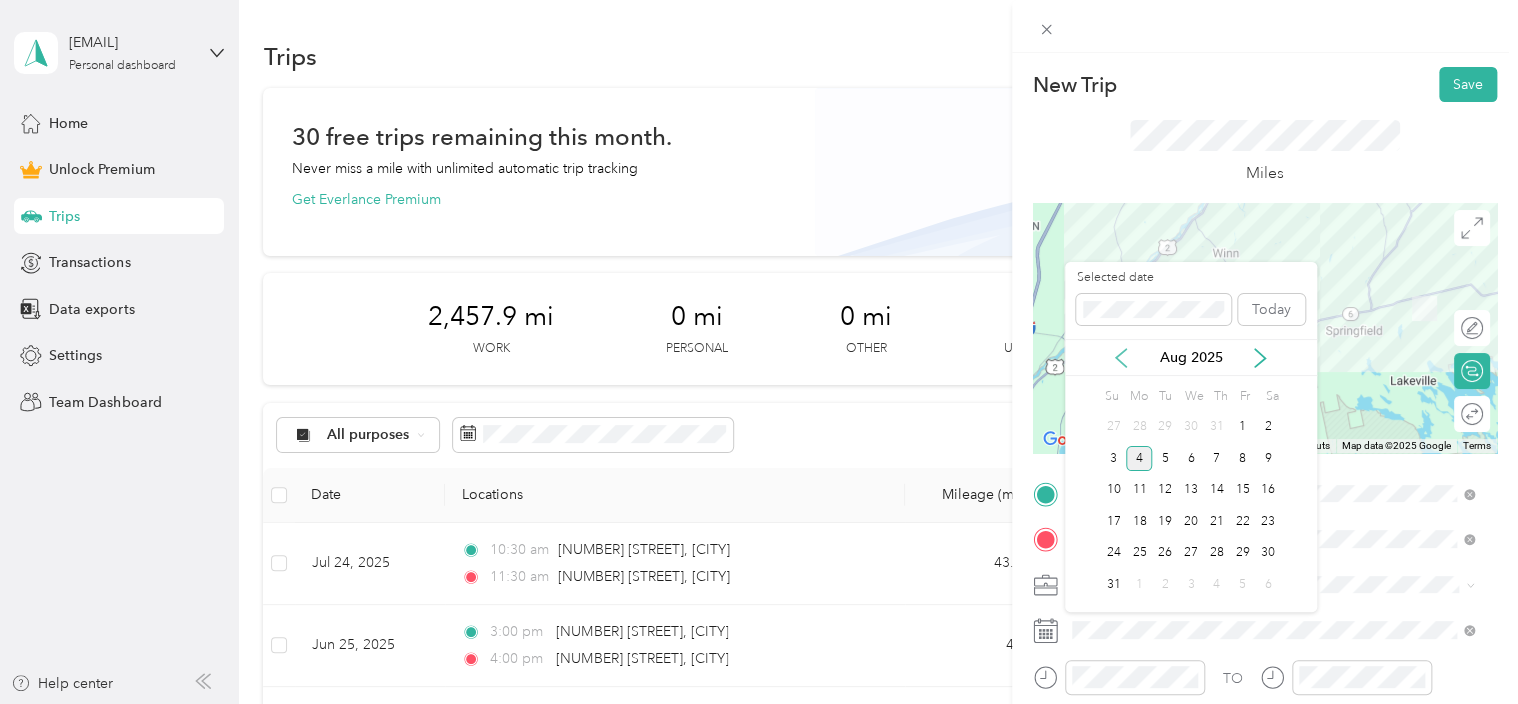 click 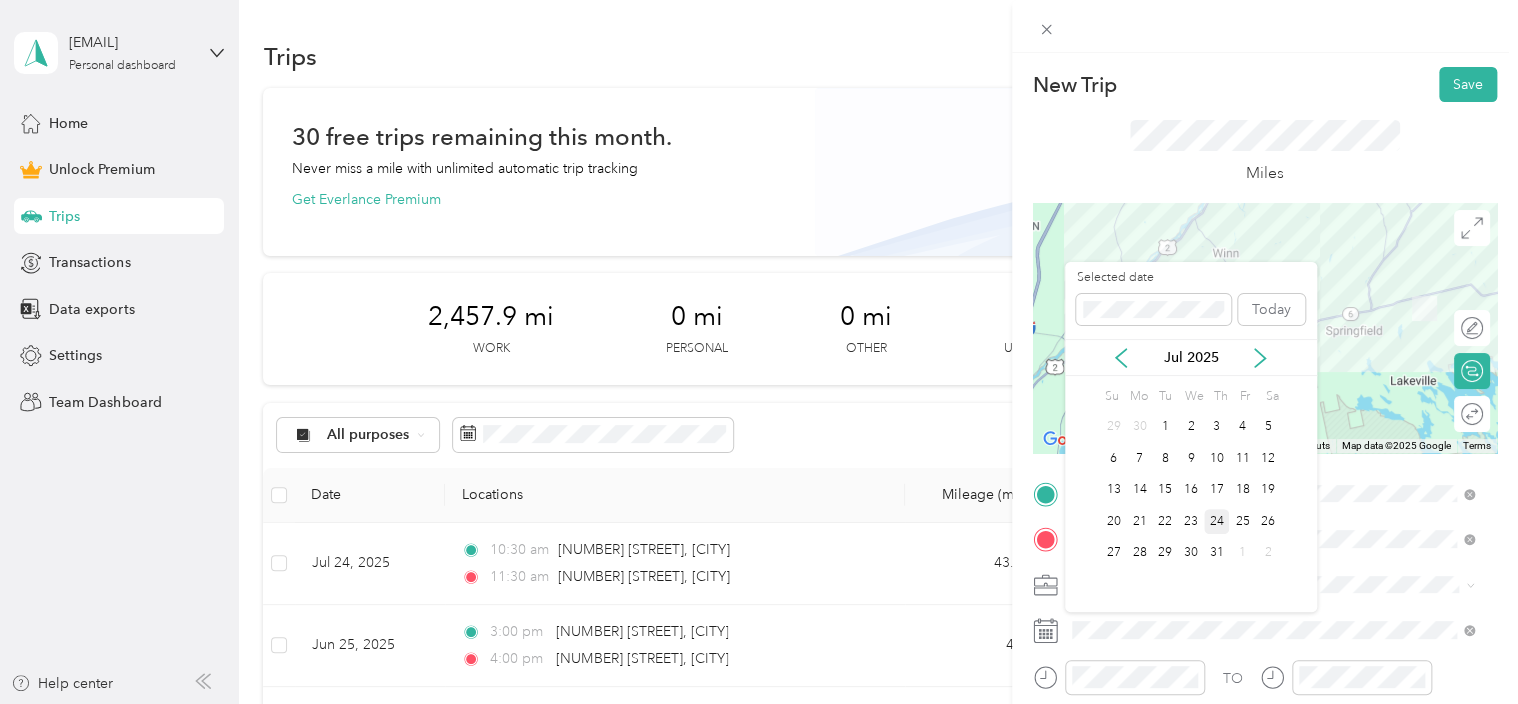 click on "24" at bounding box center (1217, 521) 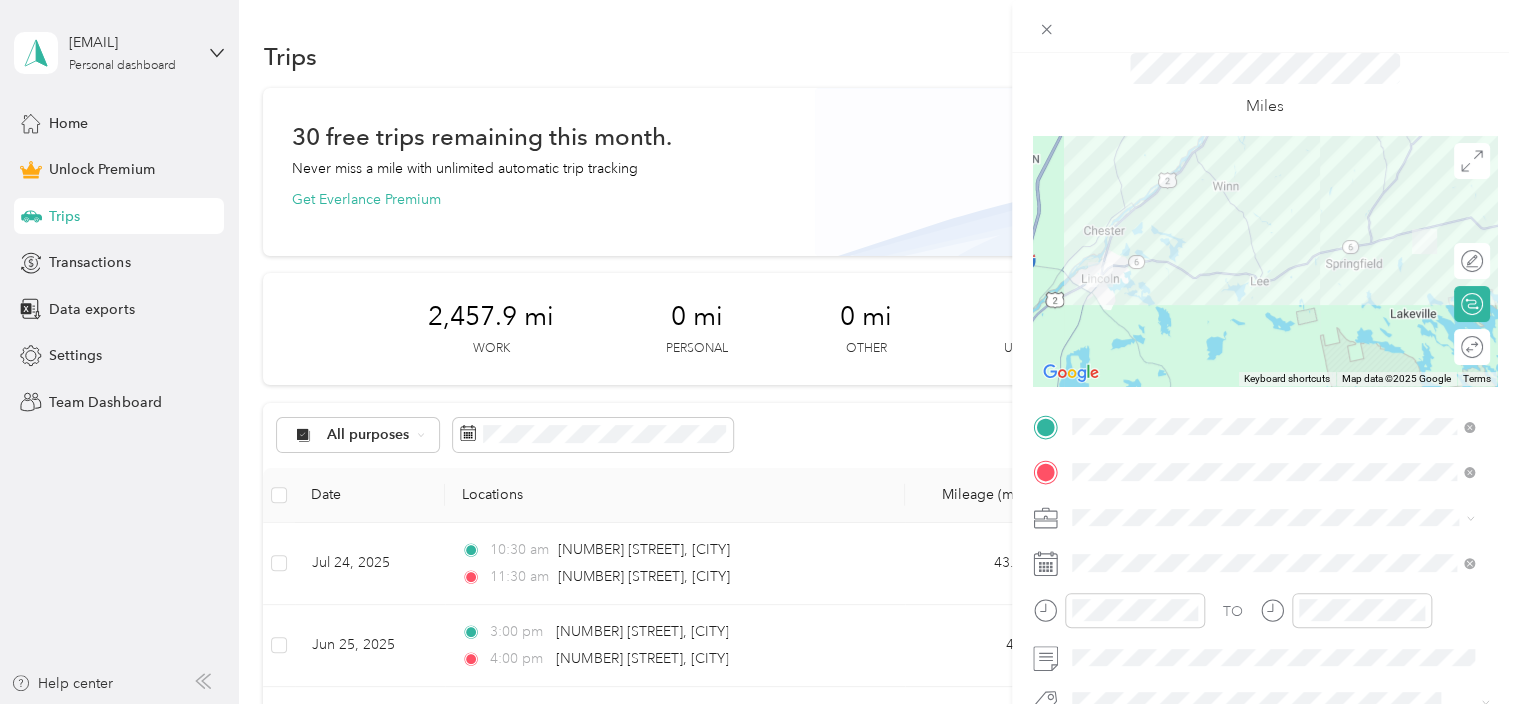 scroll, scrollTop: 100, scrollLeft: 0, axis: vertical 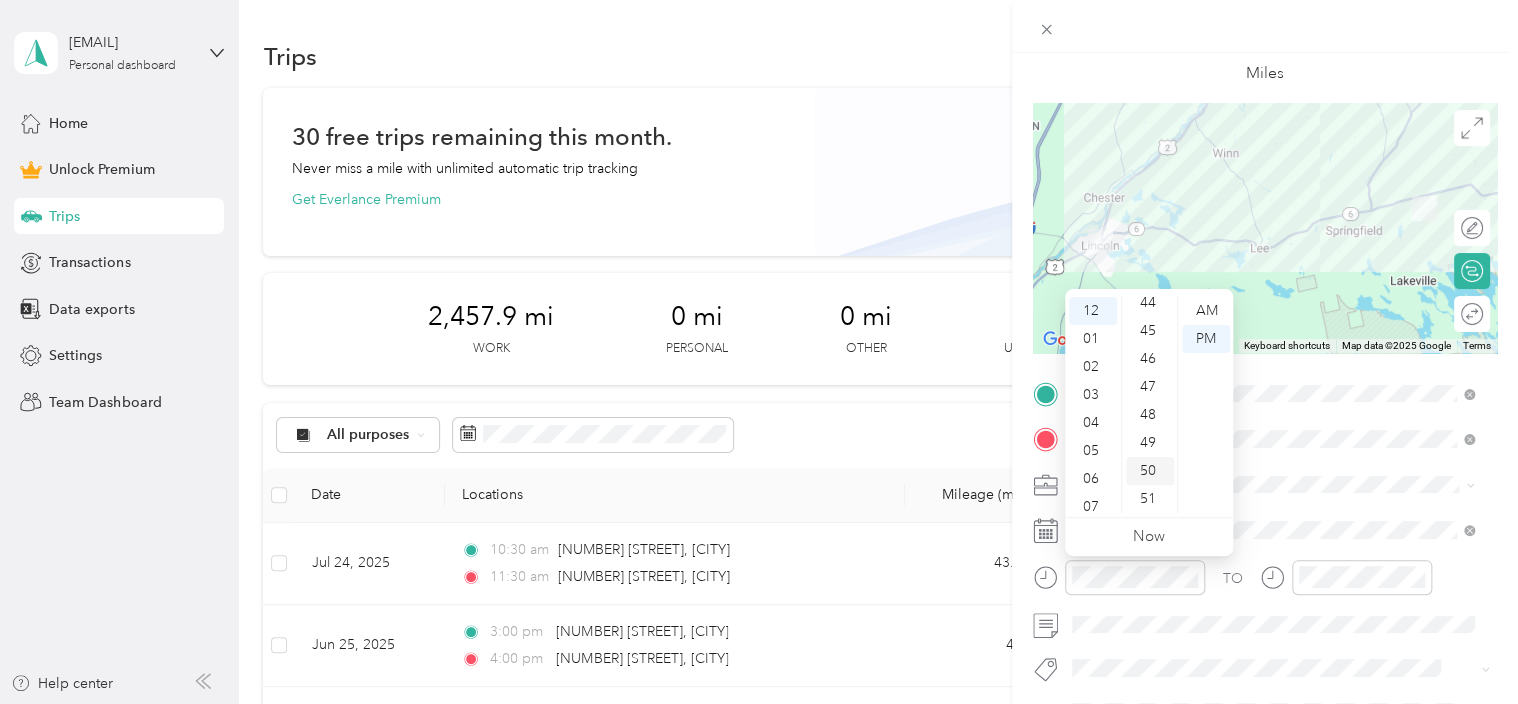click on "50" at bounding box center [1150, 471] 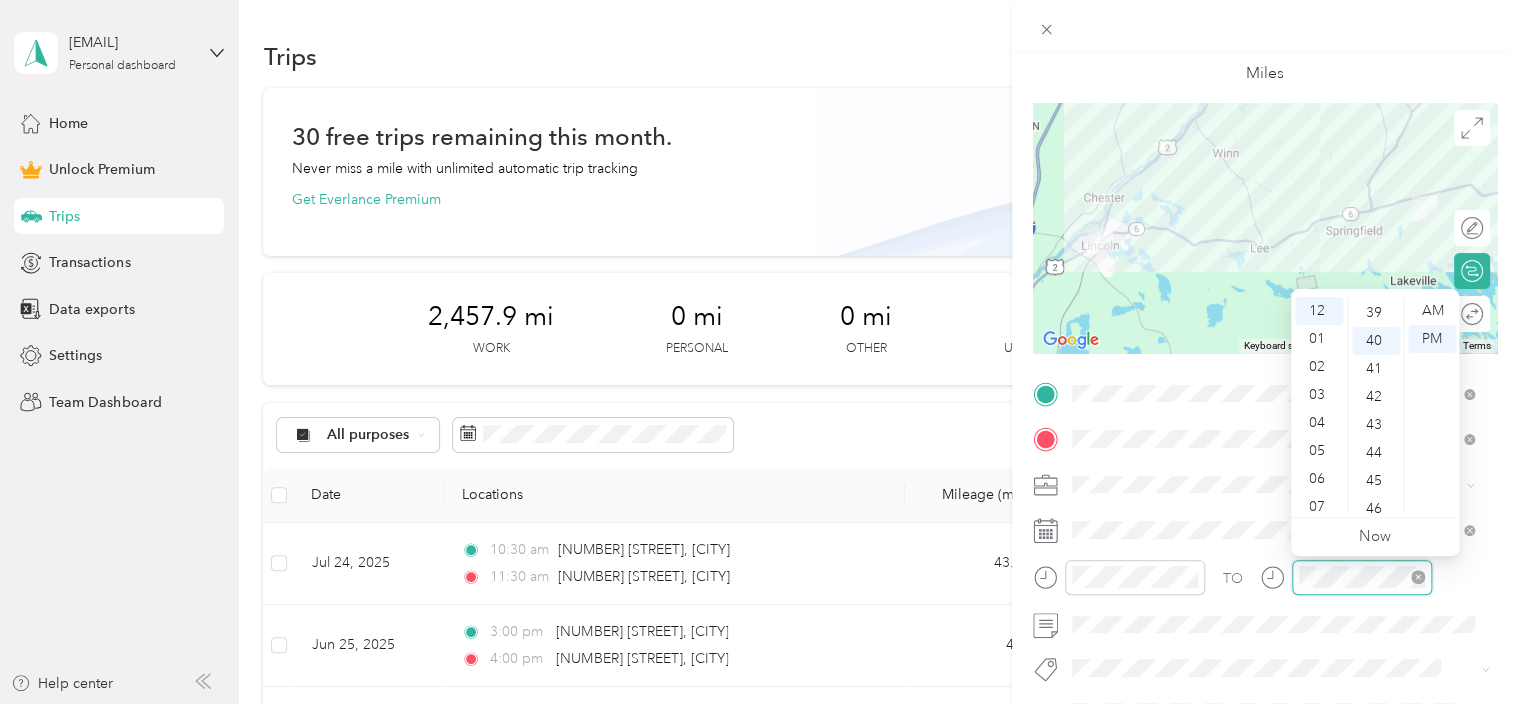 scroll, scrollTop: 1120, scrollLeft: 0, axis: vertical 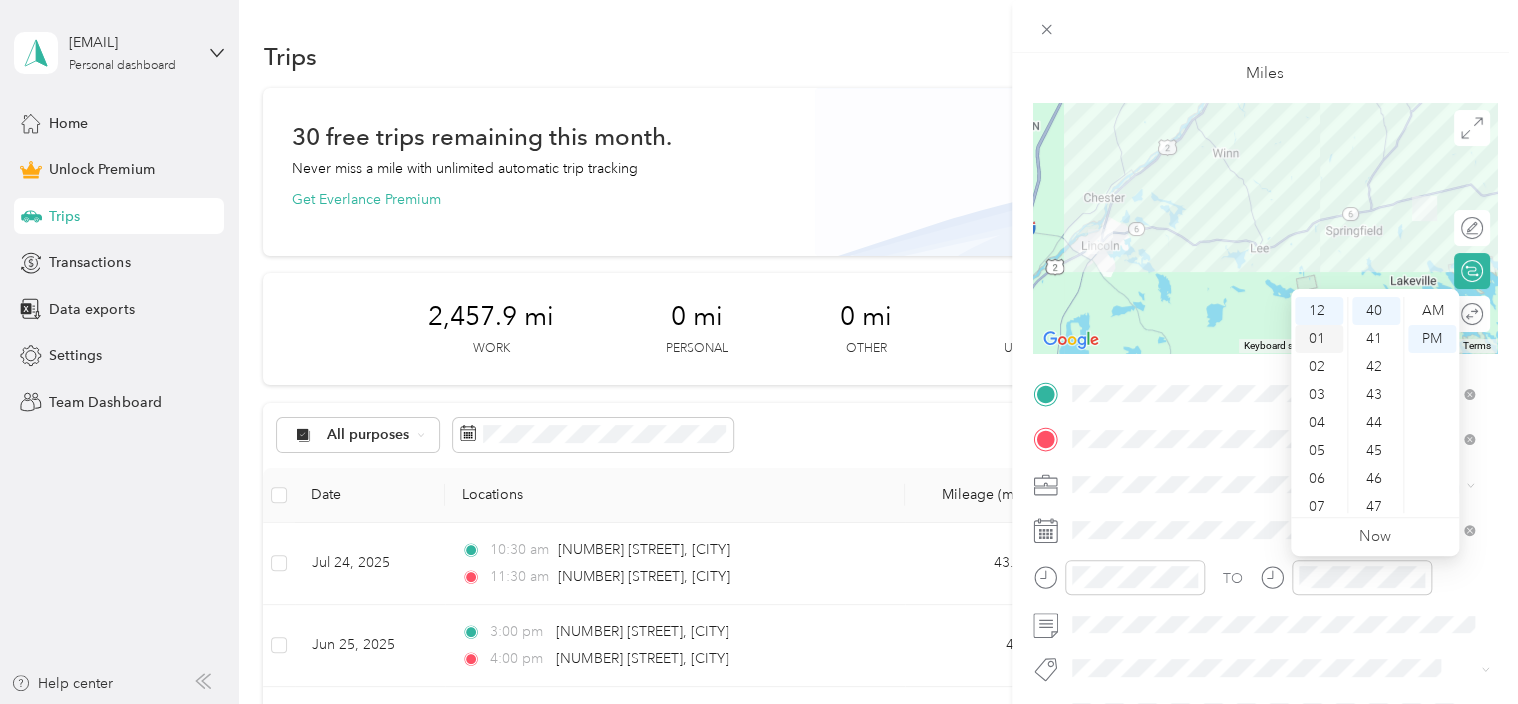 click on "01" at bounding box center [1319, 339] 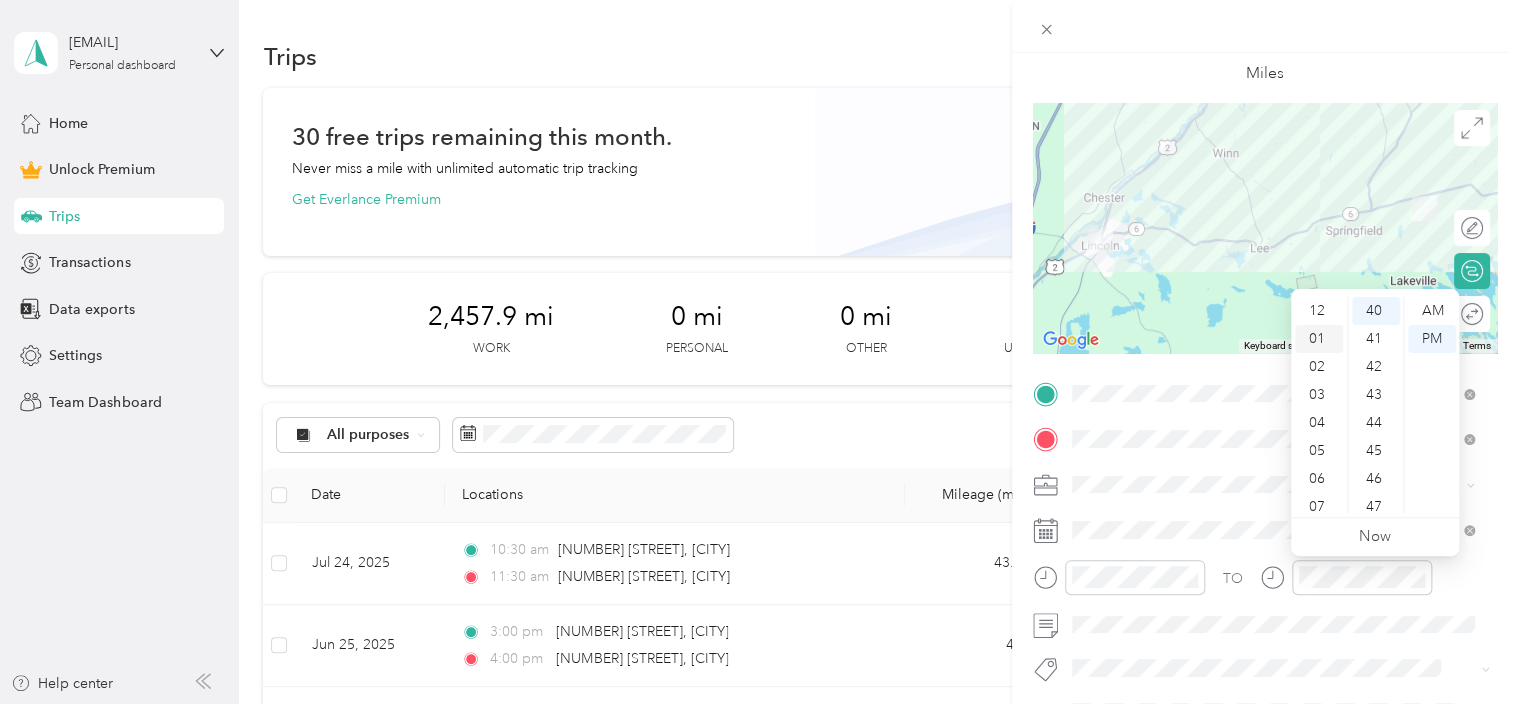 scroll, scrollTop: 28, scrollLeft: 0, axis: vertical 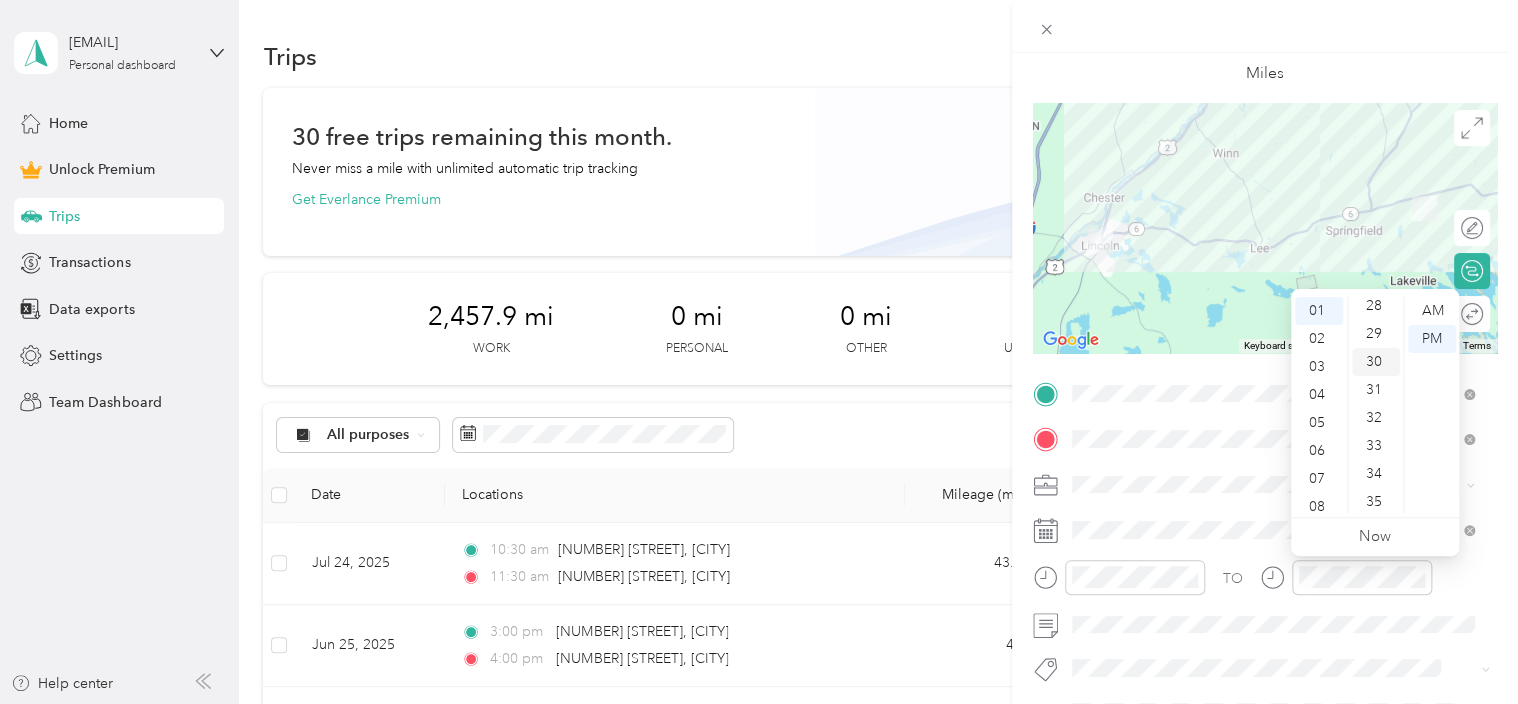 click on "30" at bounding box center (1376, 362) 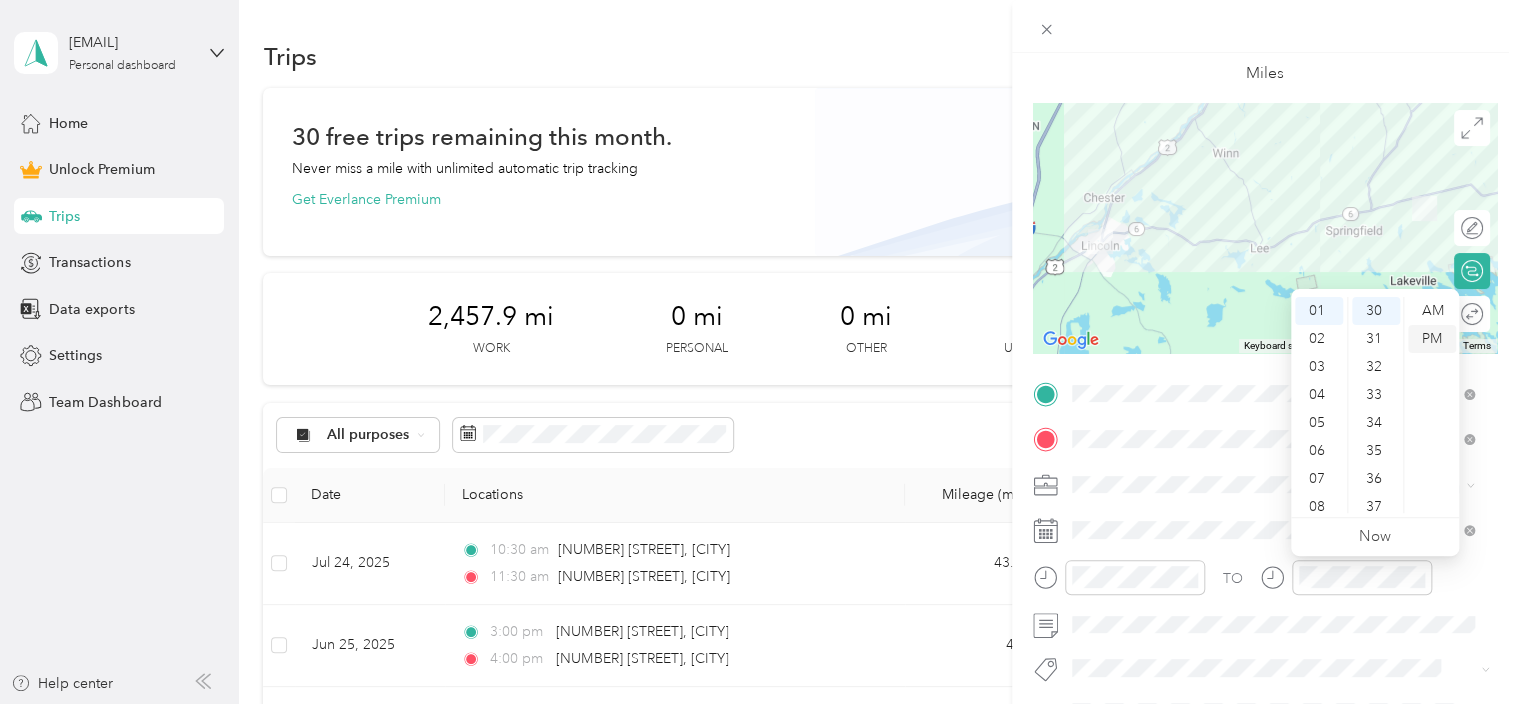 click on "PM" at bounding box center [1432, 339] 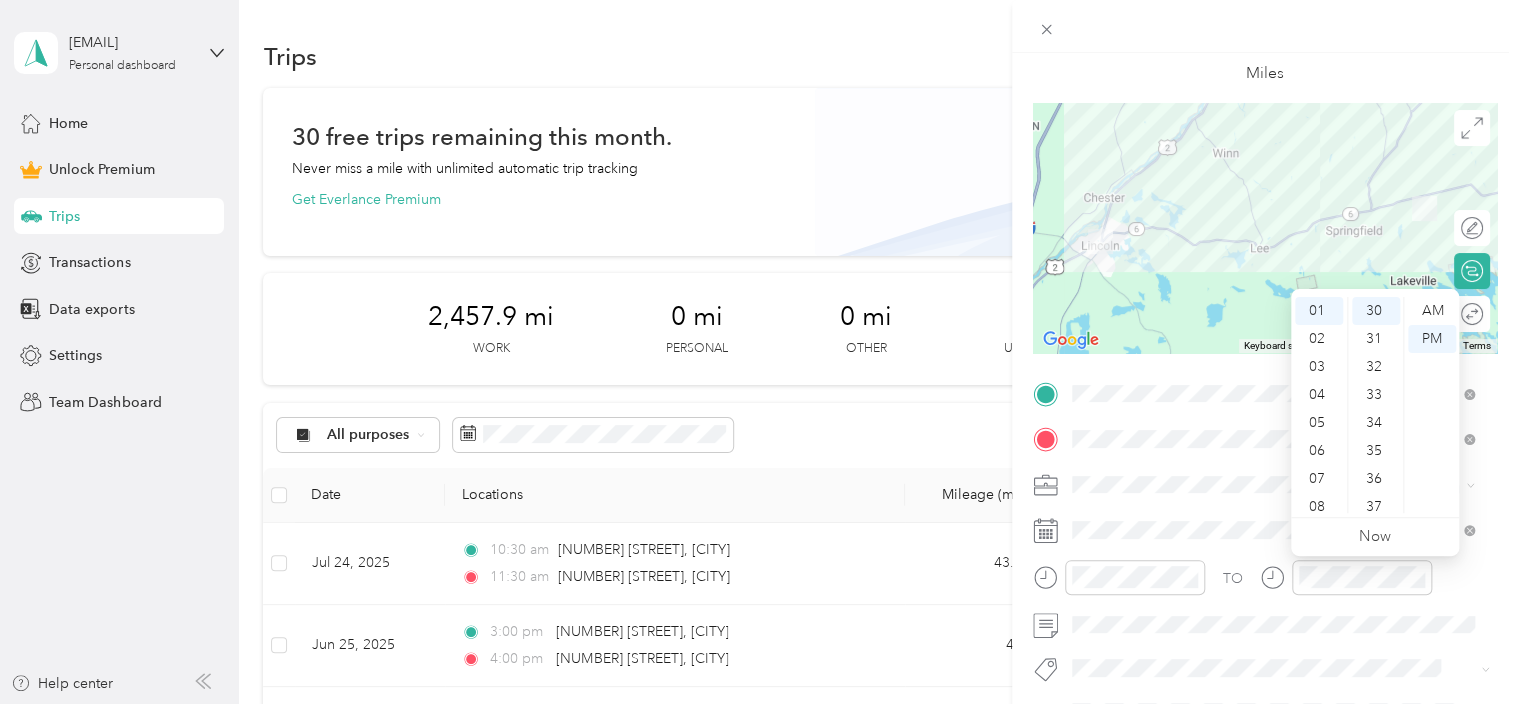 click on "TO" at bounding box center [1265, 584] 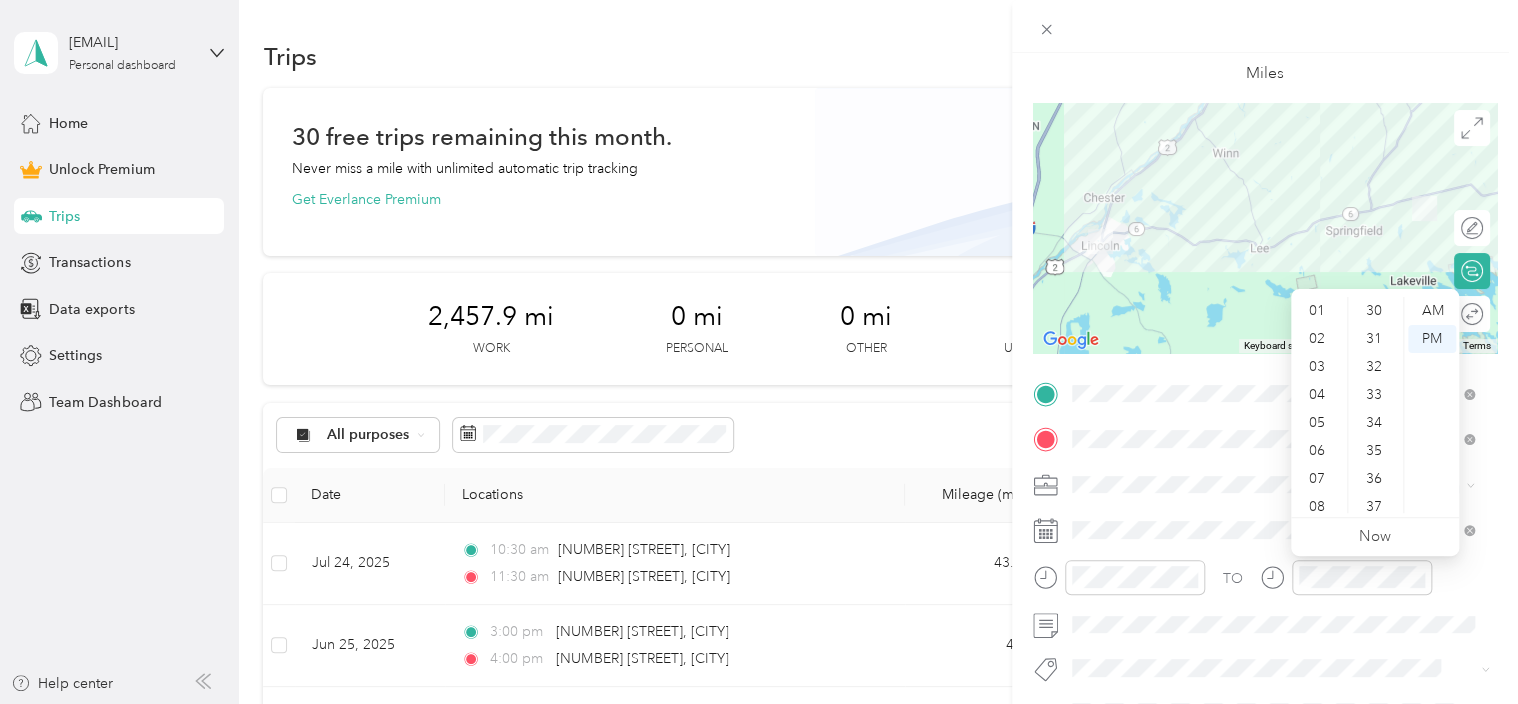 scroll, scrollTop: 0, scrollLeft: 0, axis: both 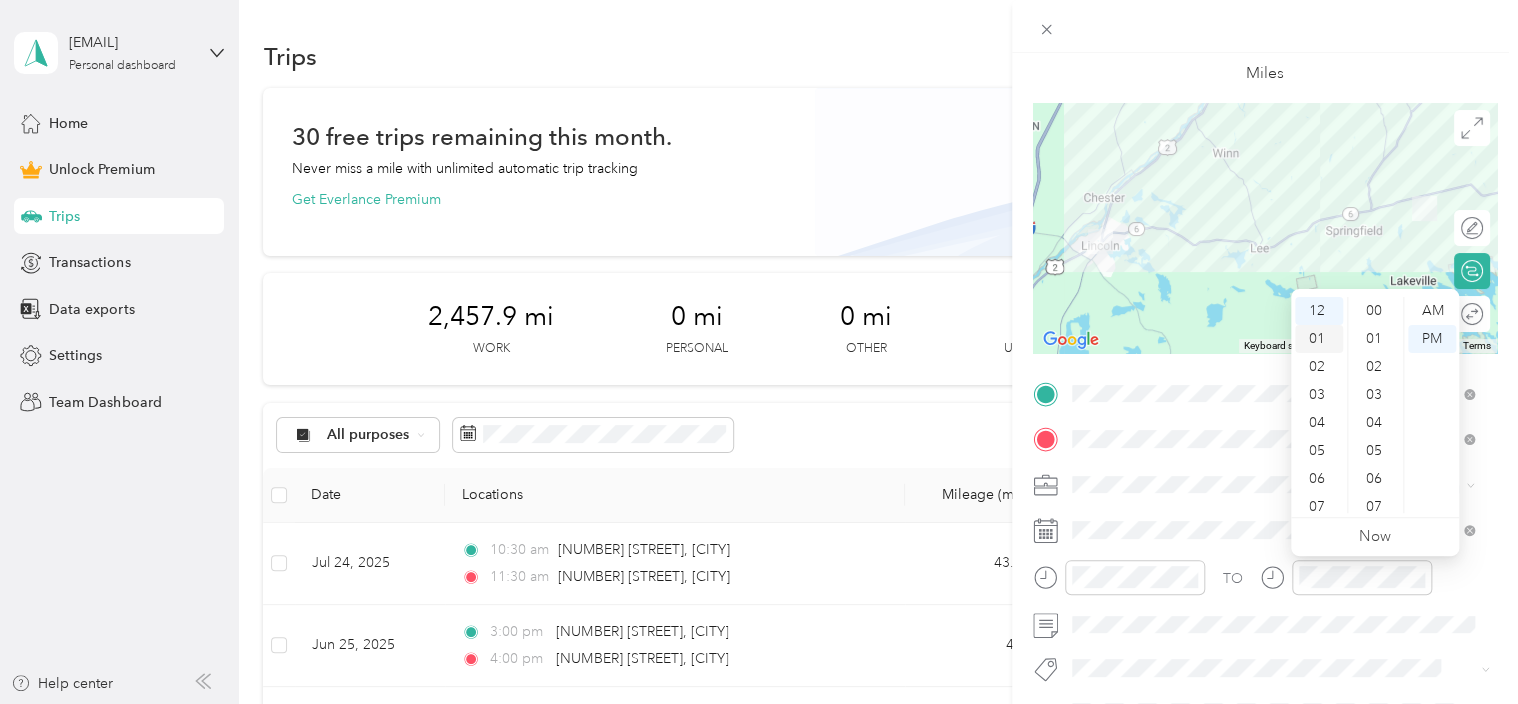 click on "01" at bounding box center [1319, 339] 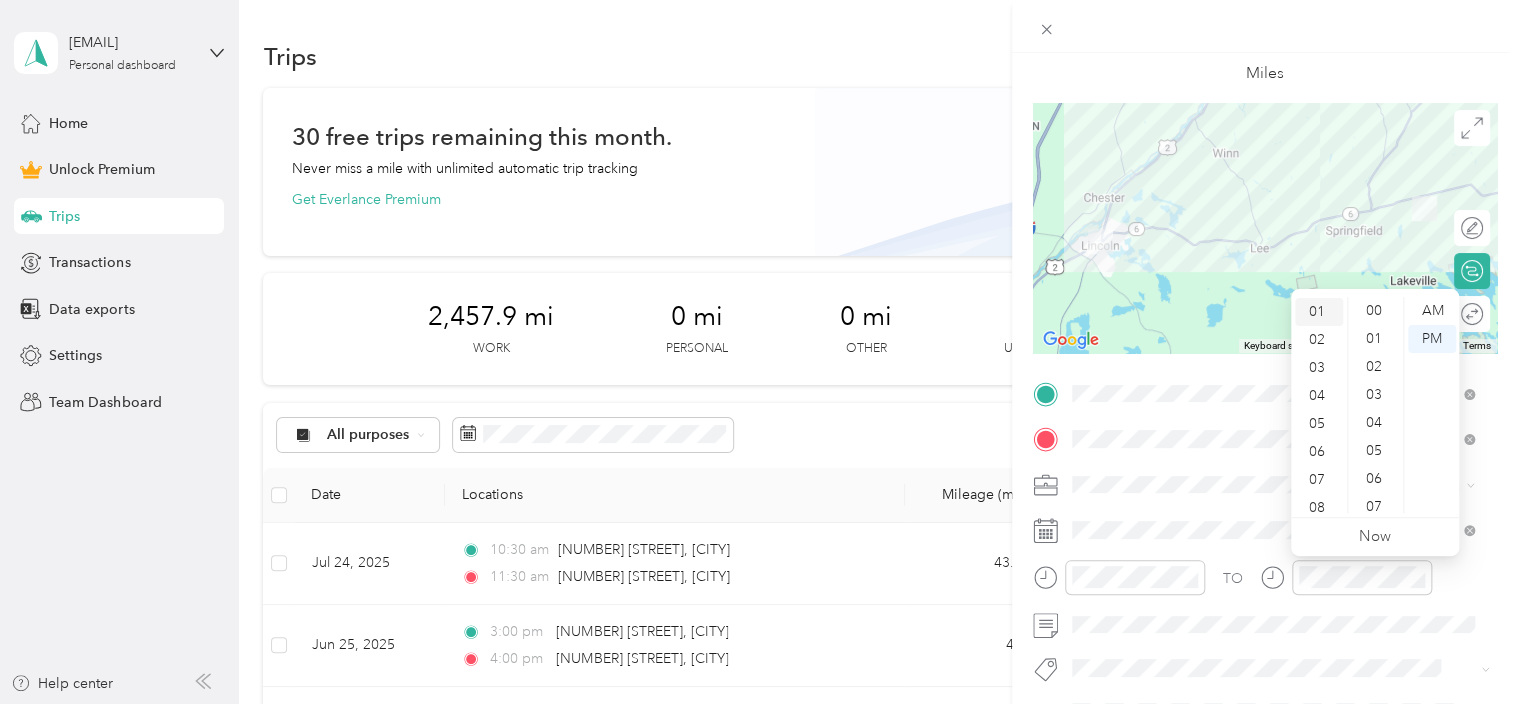 scroll, scrollTop: 28, scrollLeft: 0, axis: vertical 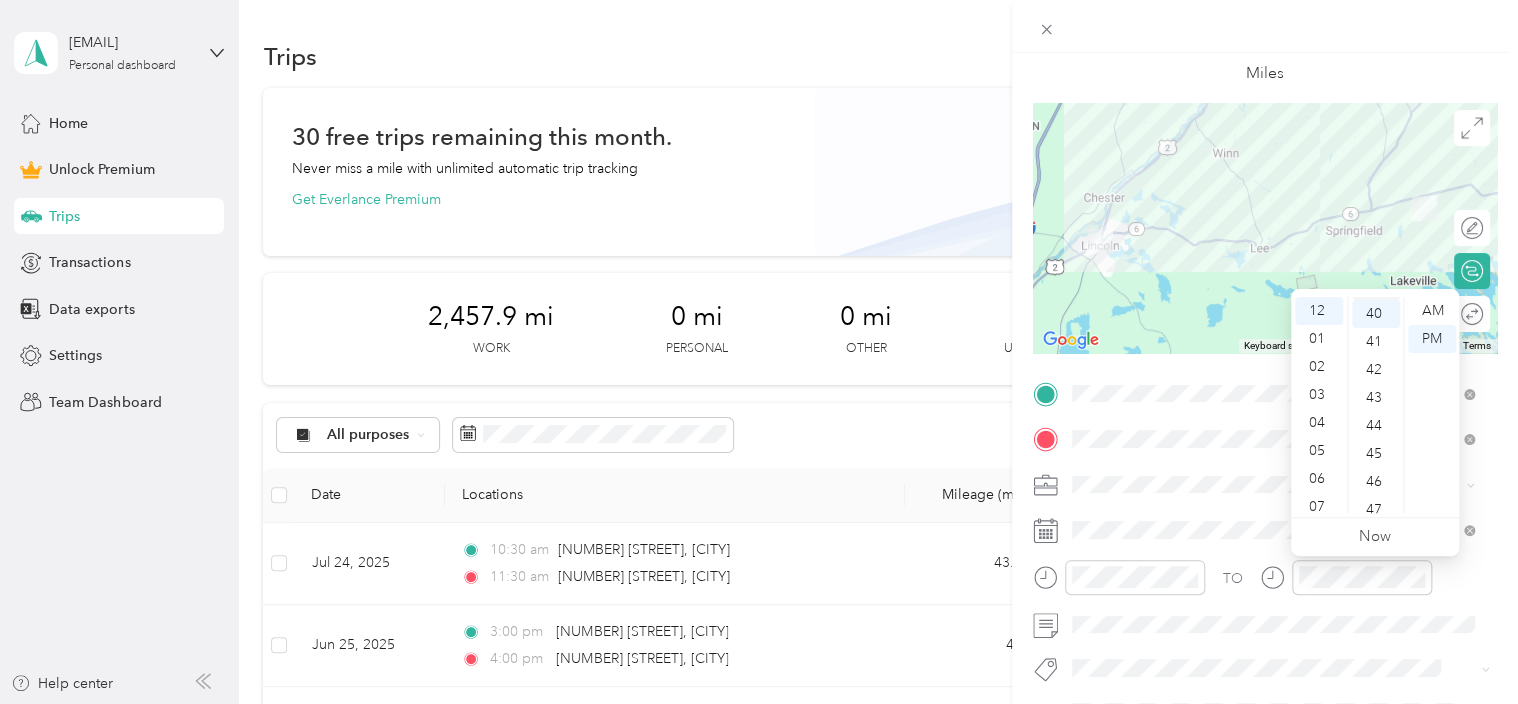 click on "00 01 02 03 04 05 06 07 08 09 10 11 12 13 14 15 16 17 18 19 20 21 22 23 24 25 26 27 28 29 30 31 32 33 34 35 36 37 38 39 40 41 42 43 44 45 46 47 48 49 50 51 52 53 54 55 56 57 58 59" at bounding box center (1375, 405) 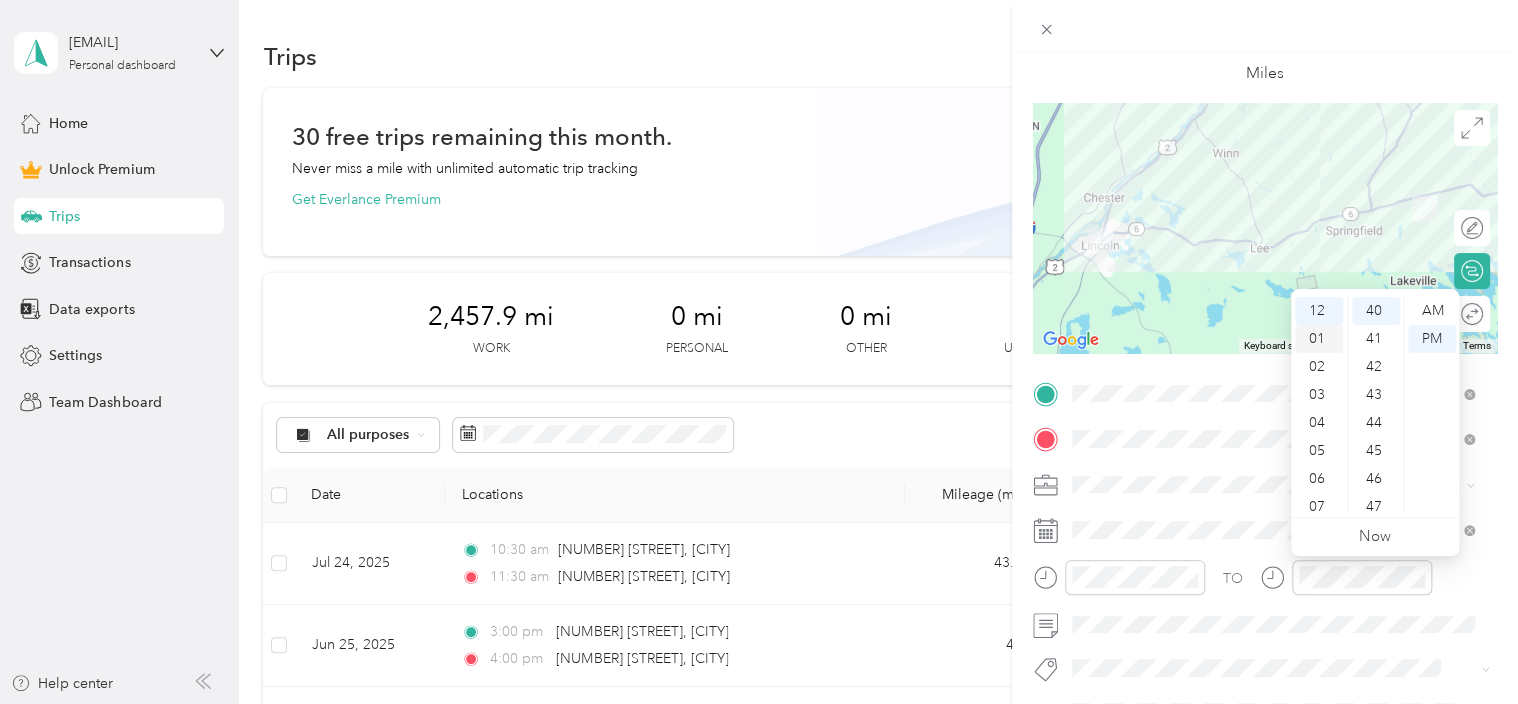 click on "01" at bounding box center (1319, 339) 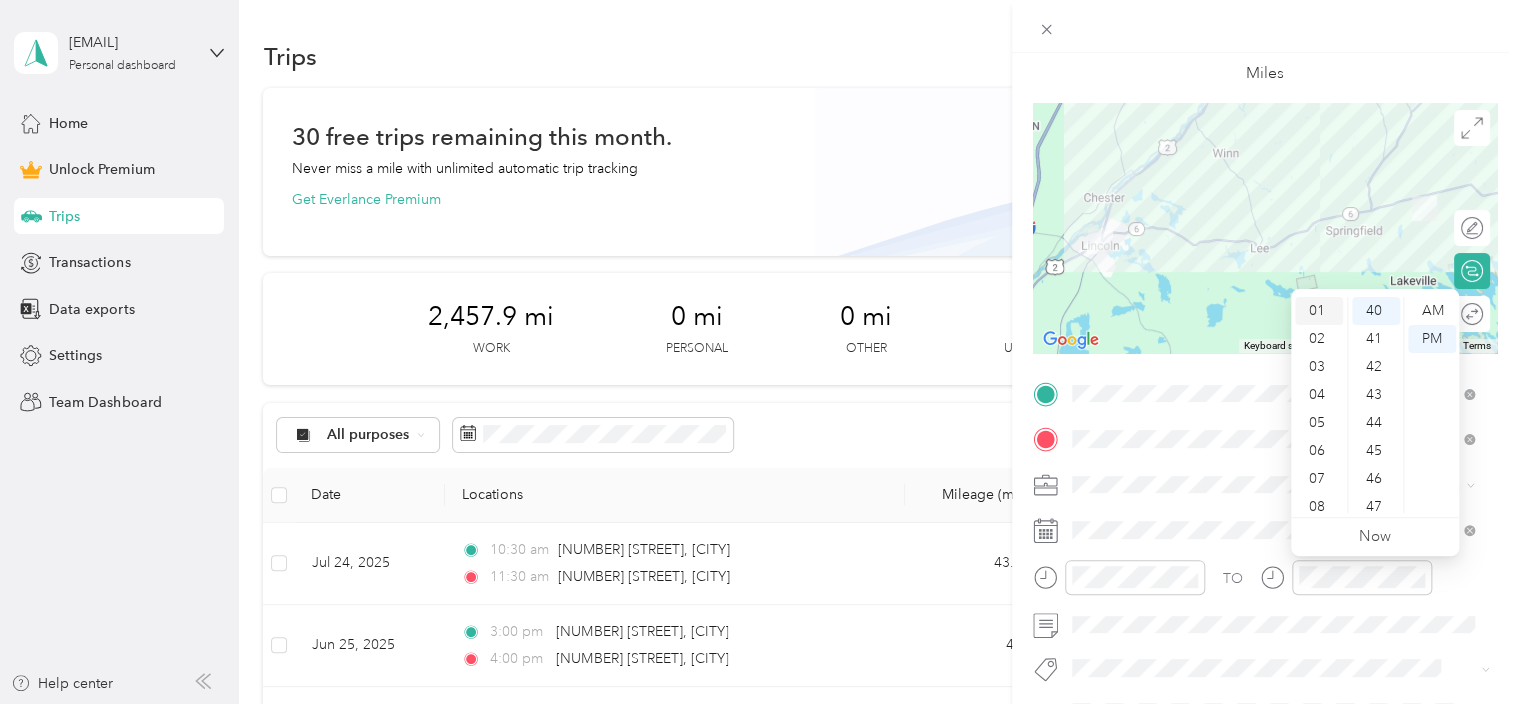 scroll, scrollTop: 28, scrollLeft: 0, axis: vertical 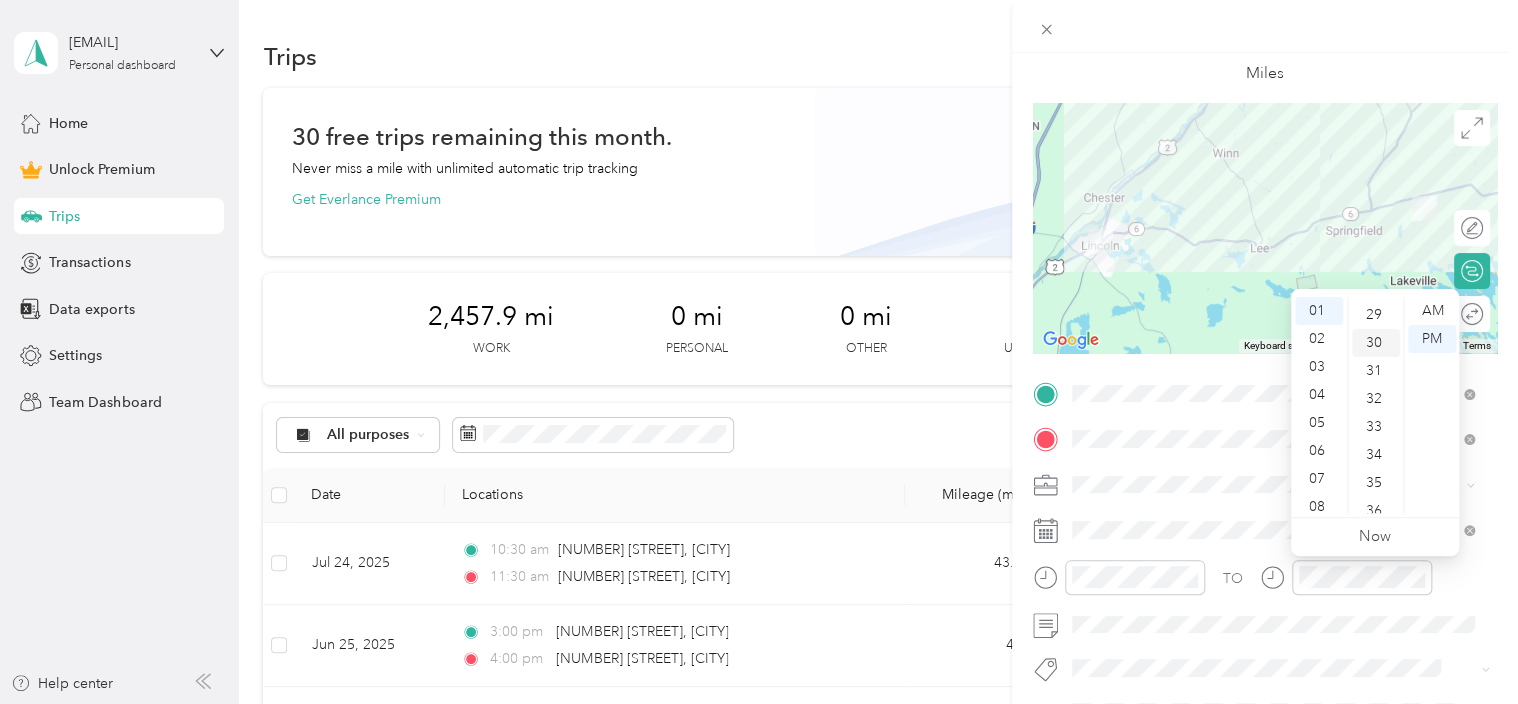 click on "30" at bounding box center [1376, 343] 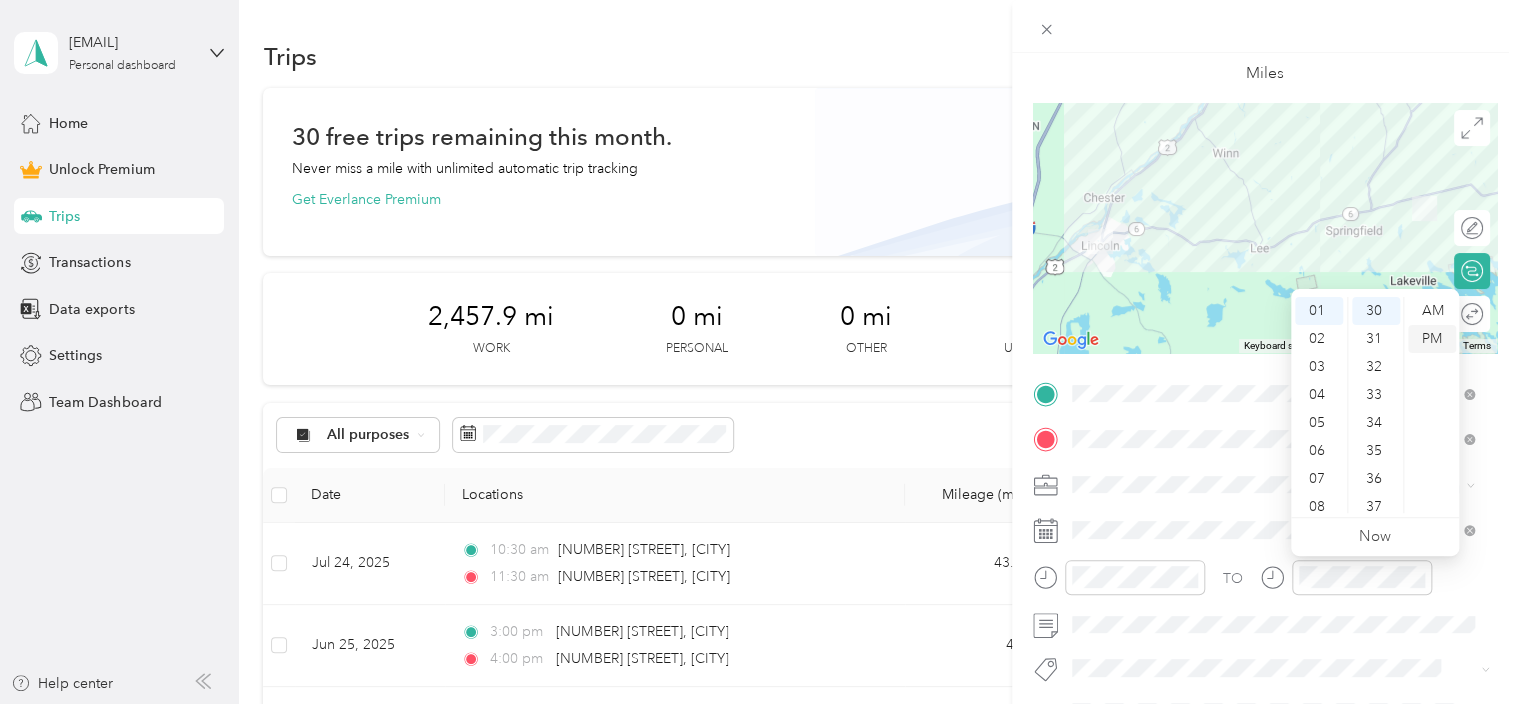 click on "PM" at bounding box center (1432, 339) 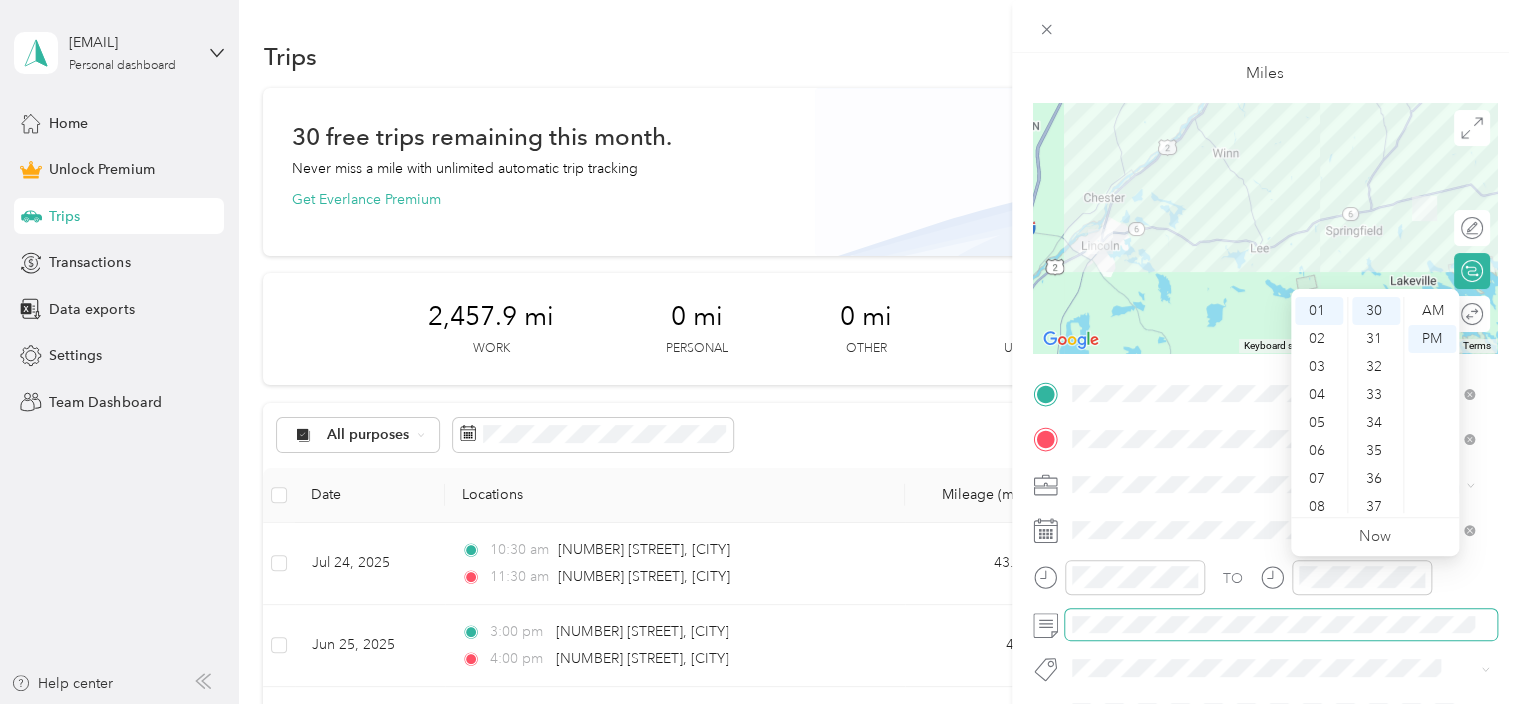 click at bounding box center [1281, 625] 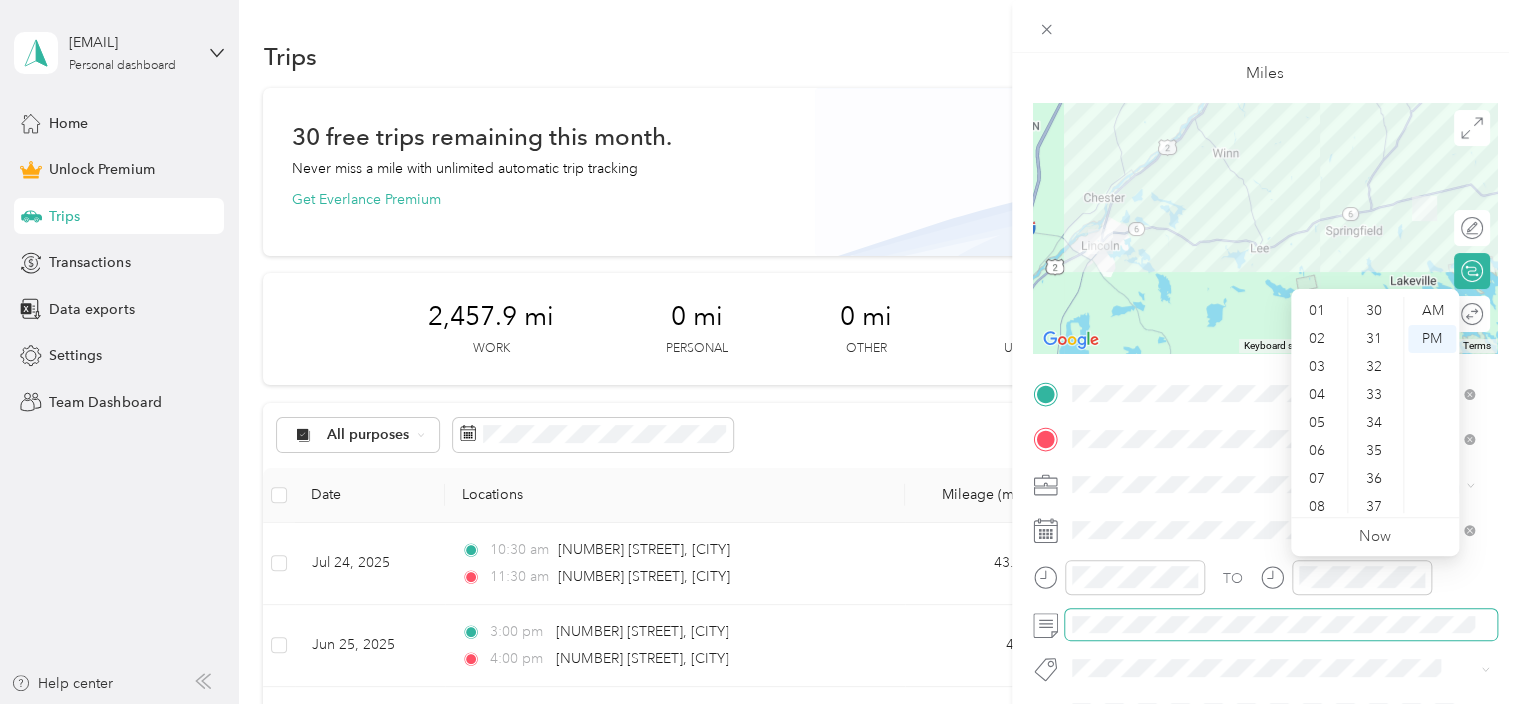 scroll, scrollTop: 0, scrollLeft: 0, axis: both 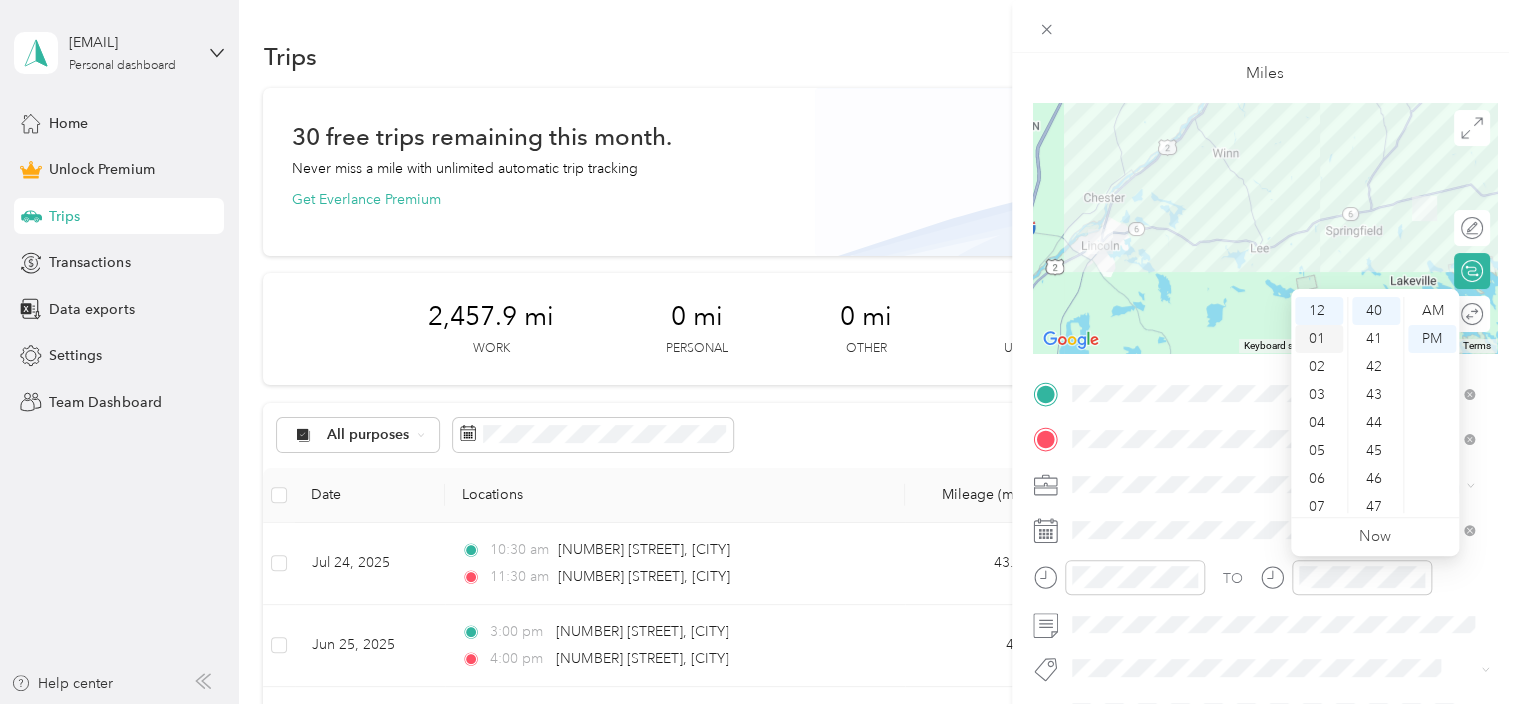 click on "01" at bounding box center [1319, 339] 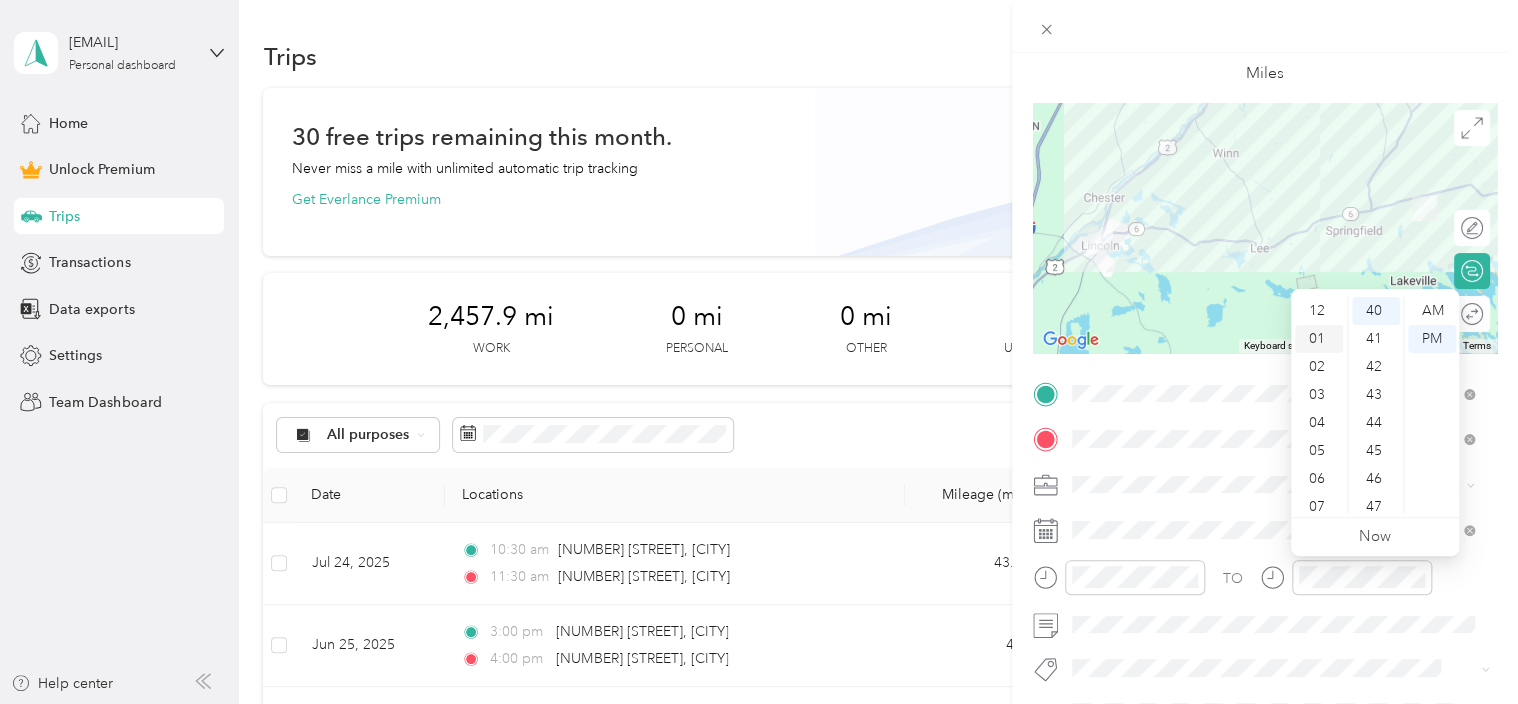 scroll, scrollTop: 28, scrollLeft: 0, axis: vertical 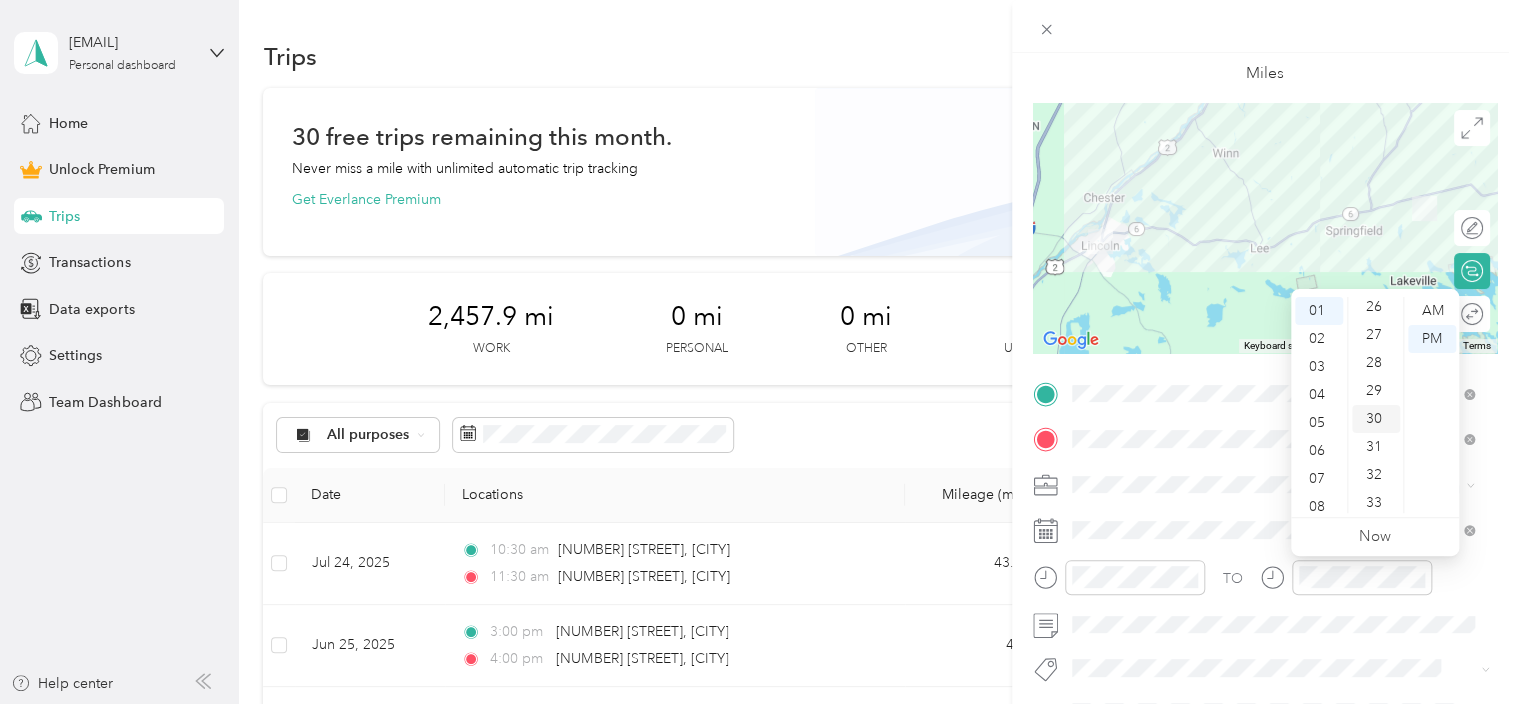 click on "30" at bounding box center [1376, 419] 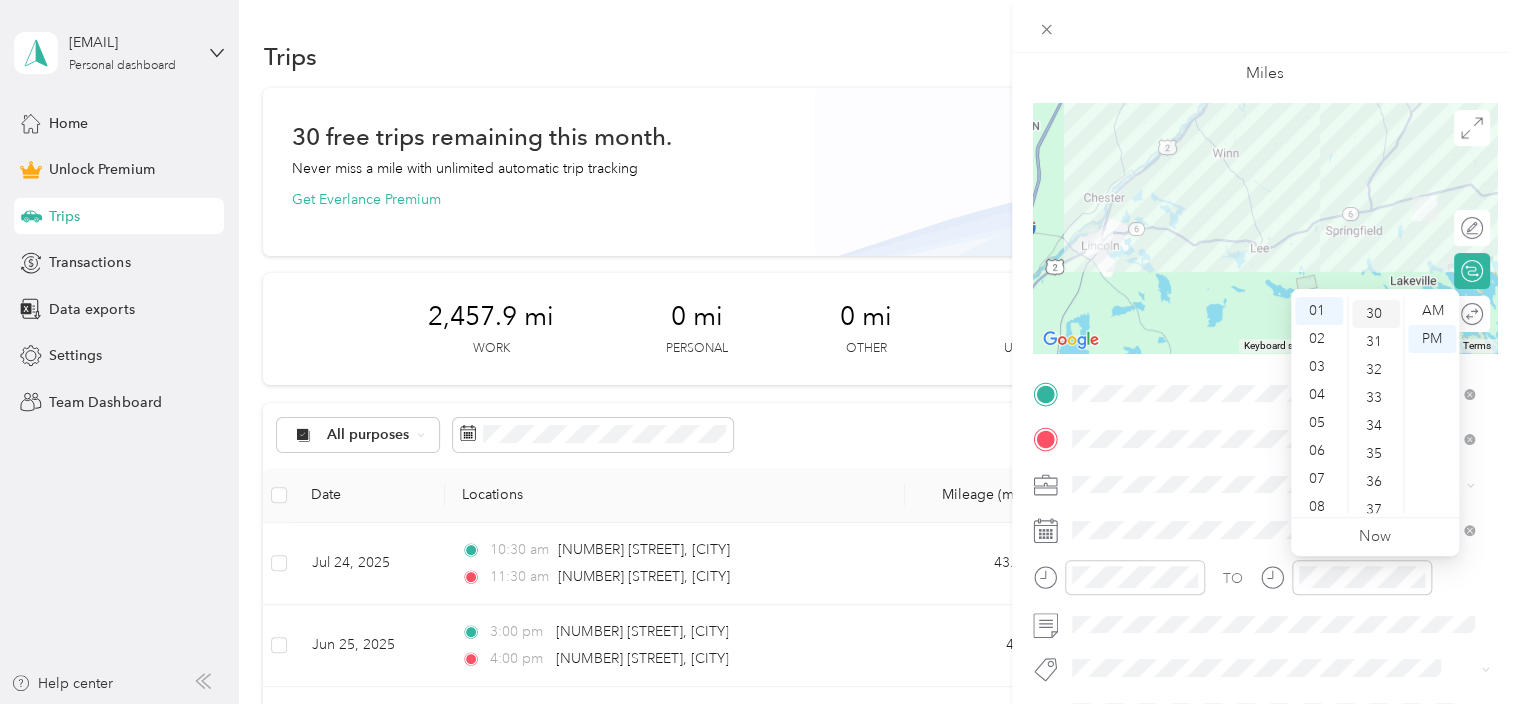 scroll, scrollTop: 840, scrollLeft: 0, axis: vertical 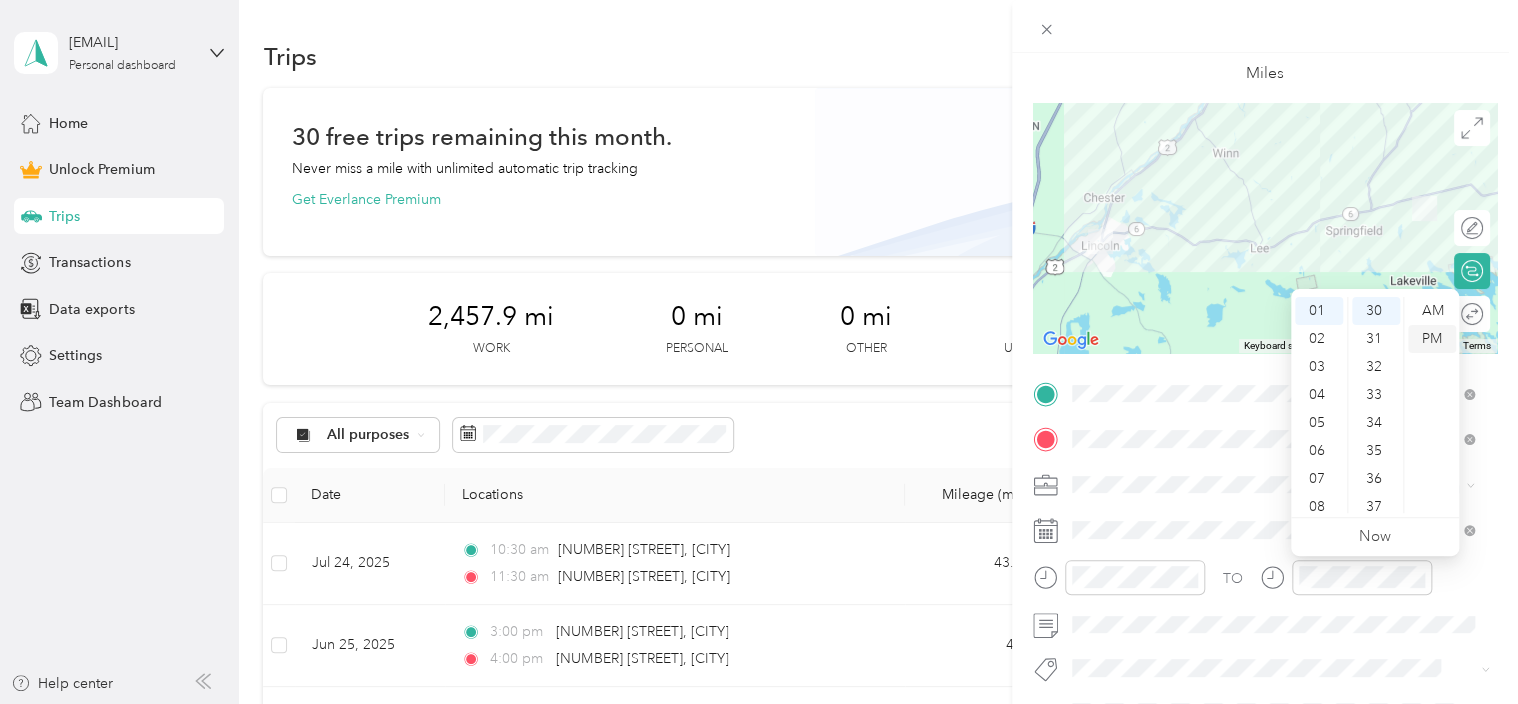 click on "PM" at bounding box center (1432, 339) 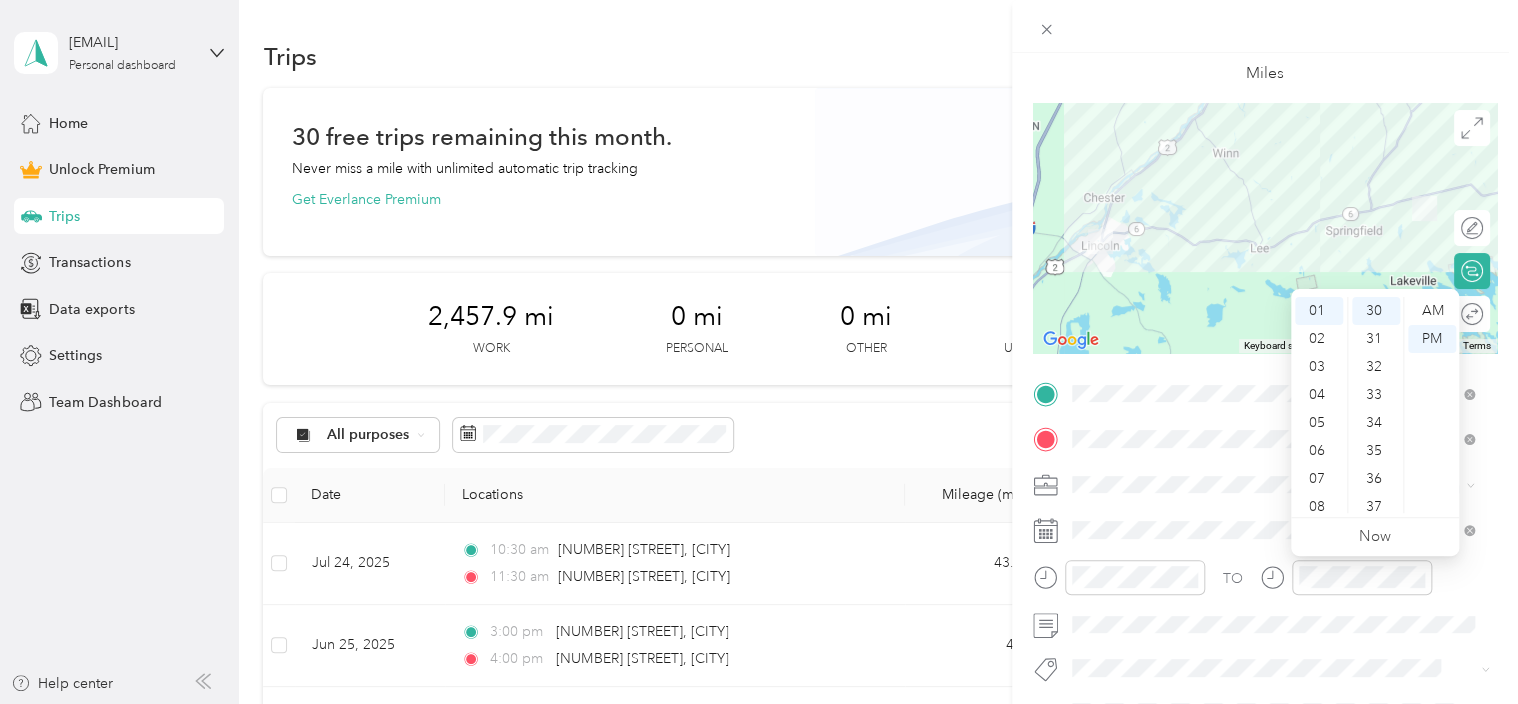 scroll, scrollTop: 0, scrollLeft: 0, axis: both 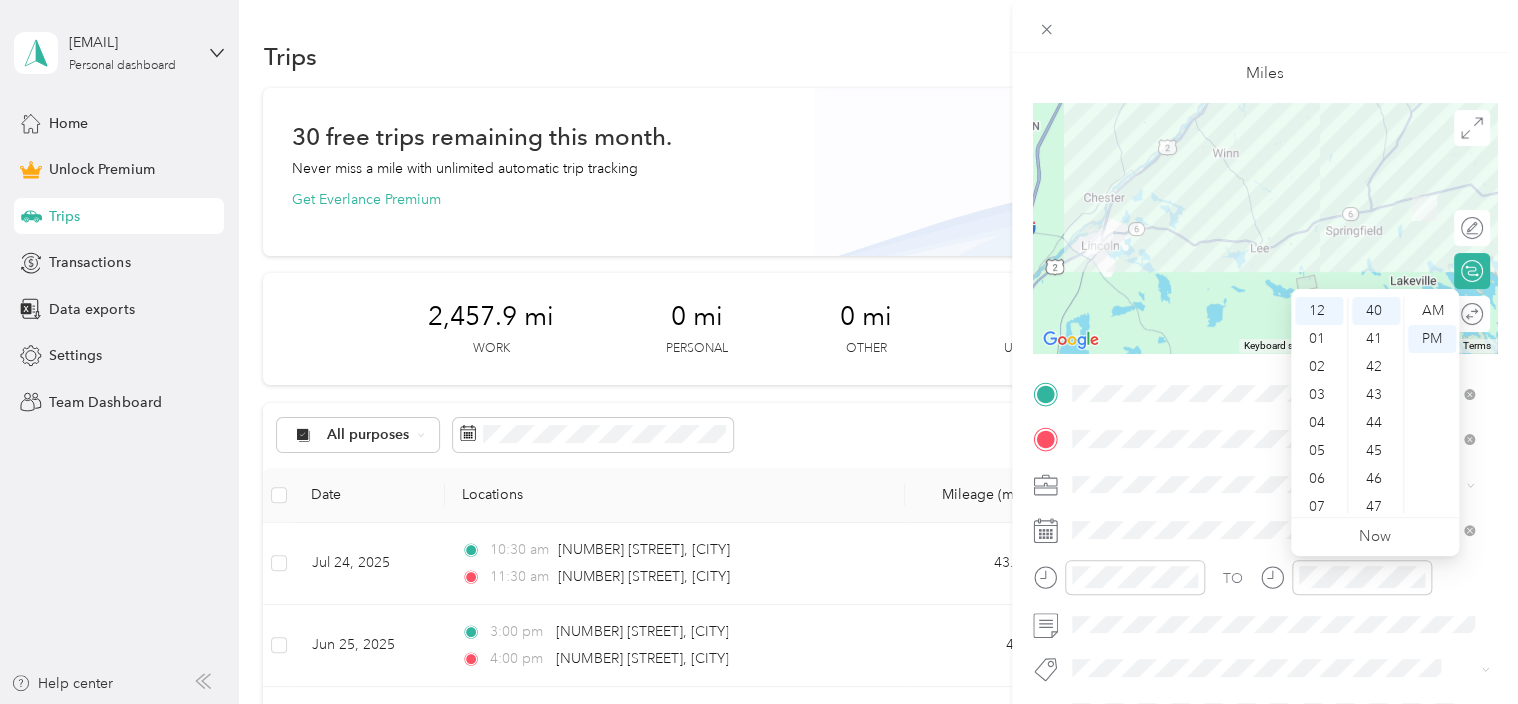 click on "TO" at bounding box center (1265, 584) 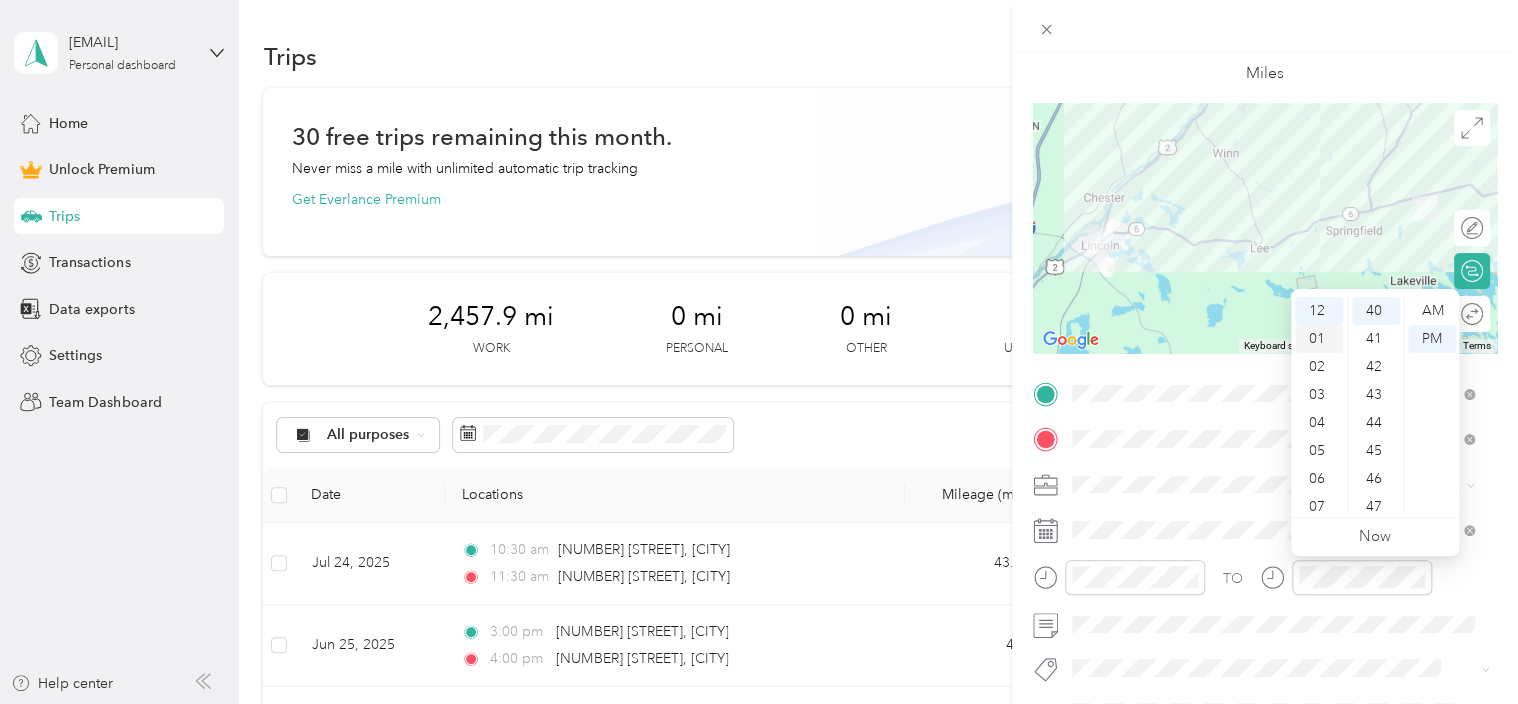 click on "01" at bounding box center (1319, 339) 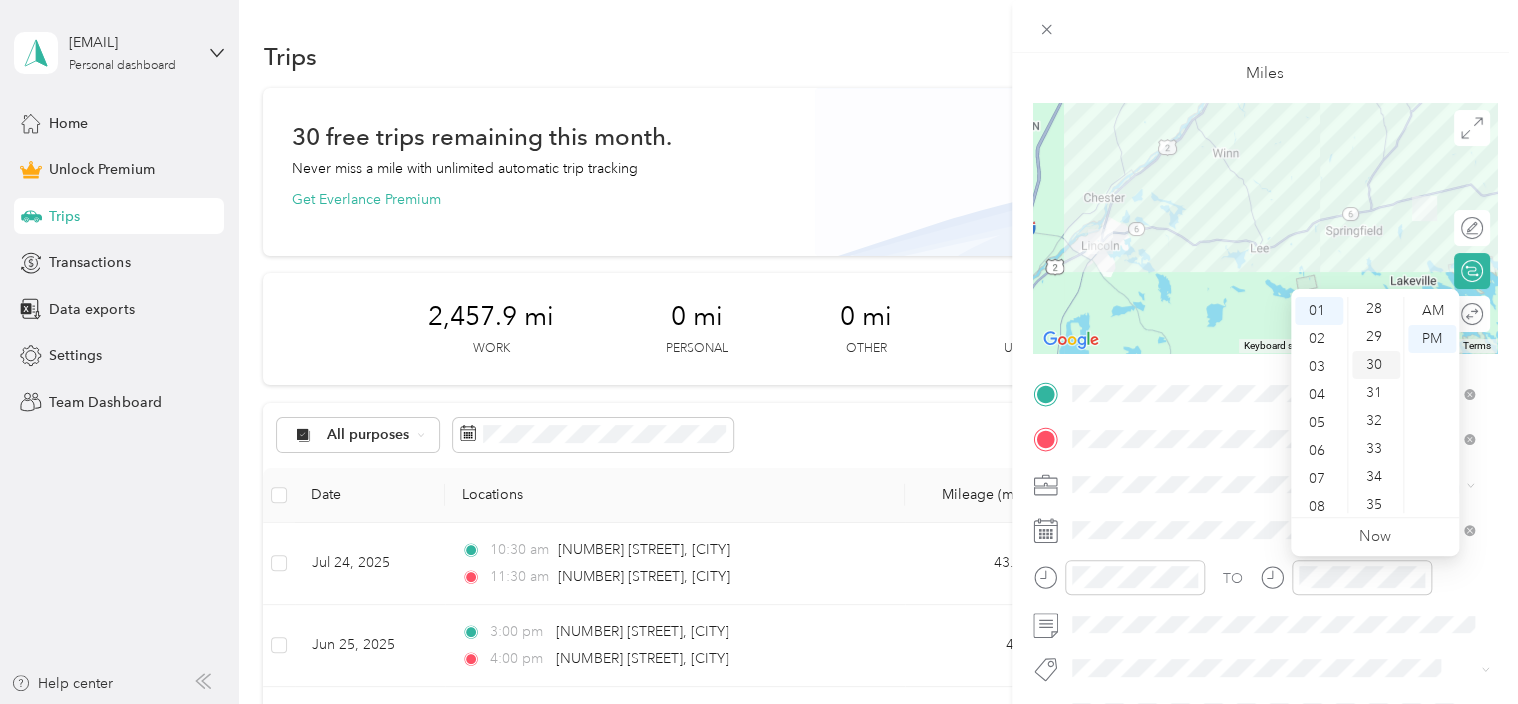 click on "30" at bounding box center [1376, 365] 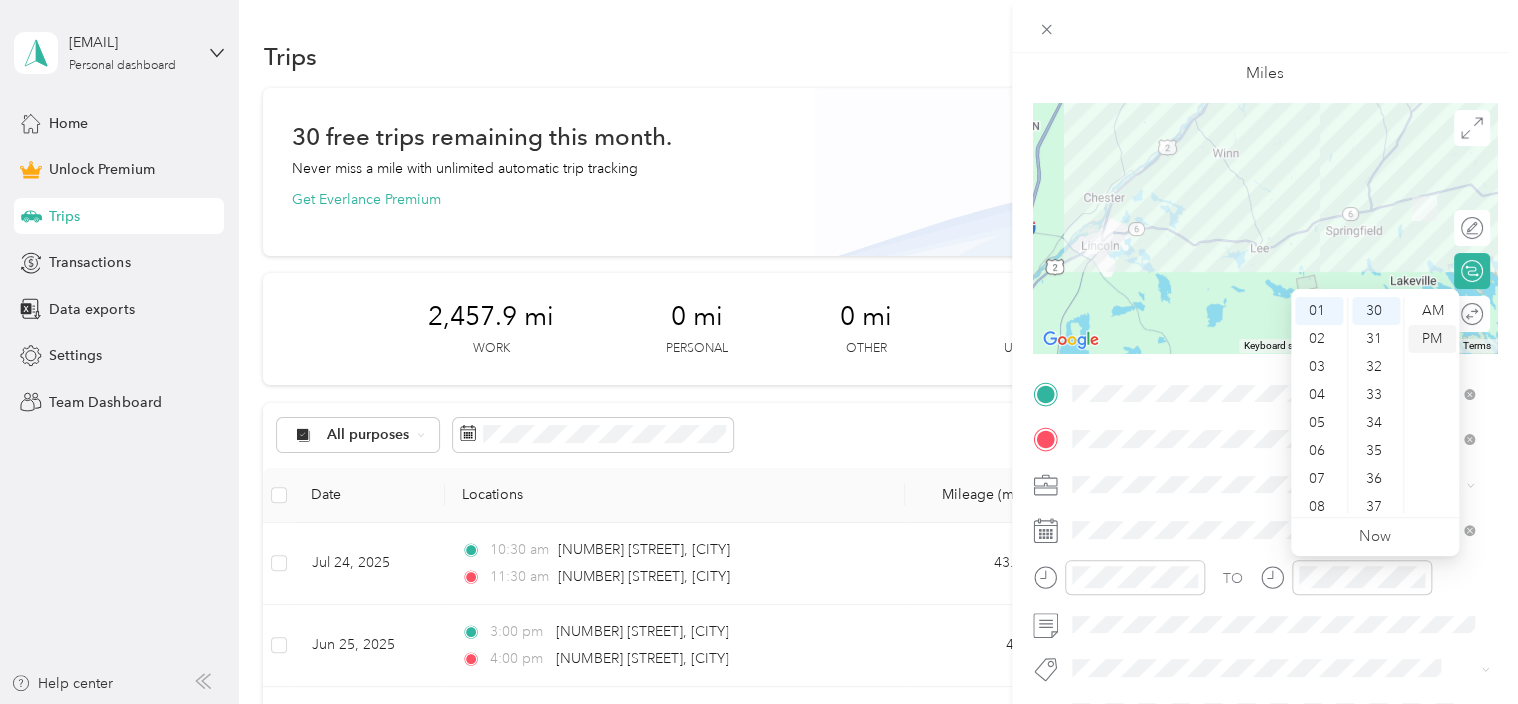 click on "PM" at bounding box center [1432, 339] 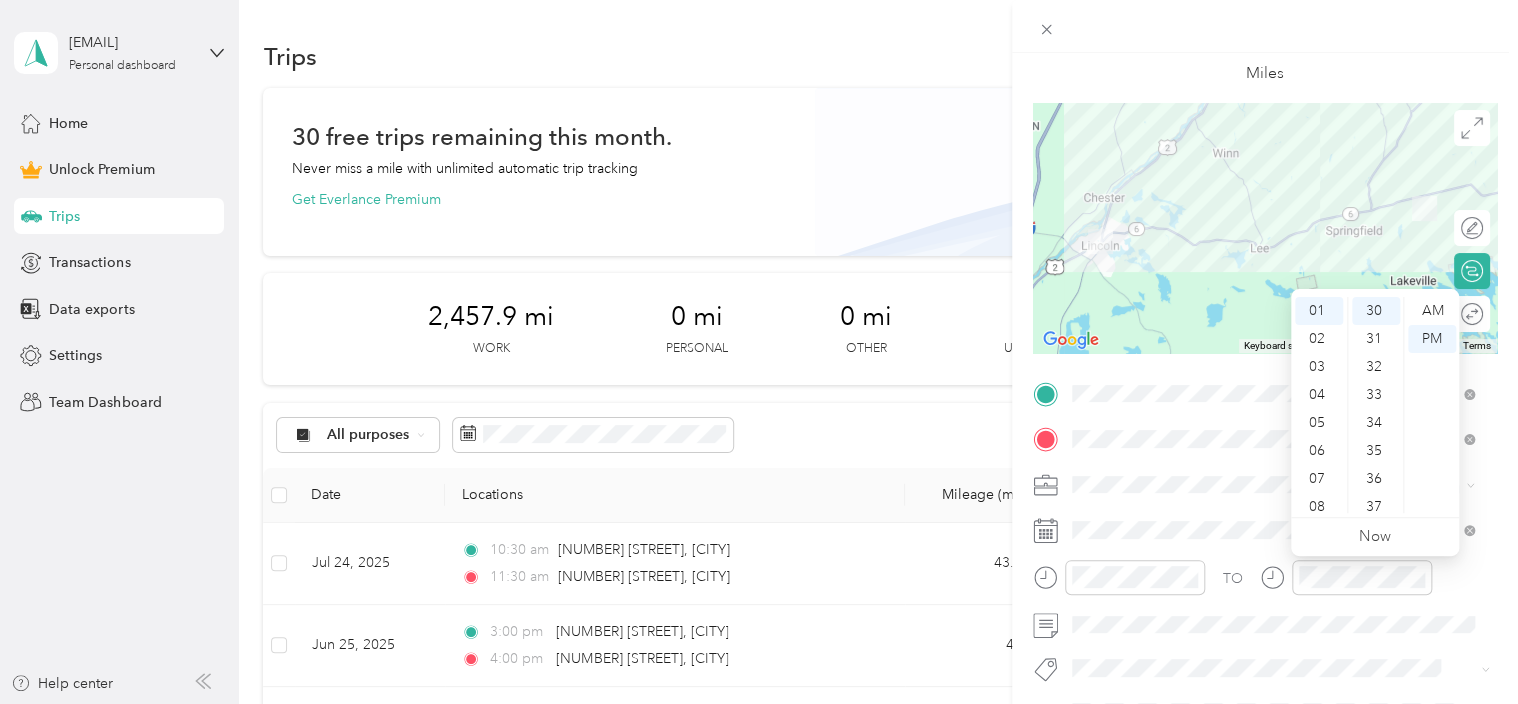 click on "New Trip Save This trip cannot be edited because it is either under review, approved, or paid. Contact your Team Manager to edit it. Miles To navigate the map with touch gestures double-tap and hold your finger on the map, then drag the map. ← Move left → Move right ↑ Move up ↓ Move down + Zoom in - Zoom out Home Jump left by 75% End Jump right by 75% Page Up Jump up by 75% Page Down Jump down by 75% Keyboard shortcuts Map Data Map data ©2025 Google Map data ©2025 Google 5 km  Click to toggle between metric and imperial units Terms Report a map error Edit route Calculate route Round trip TO Add photo" at bounding box center [1265, 391] 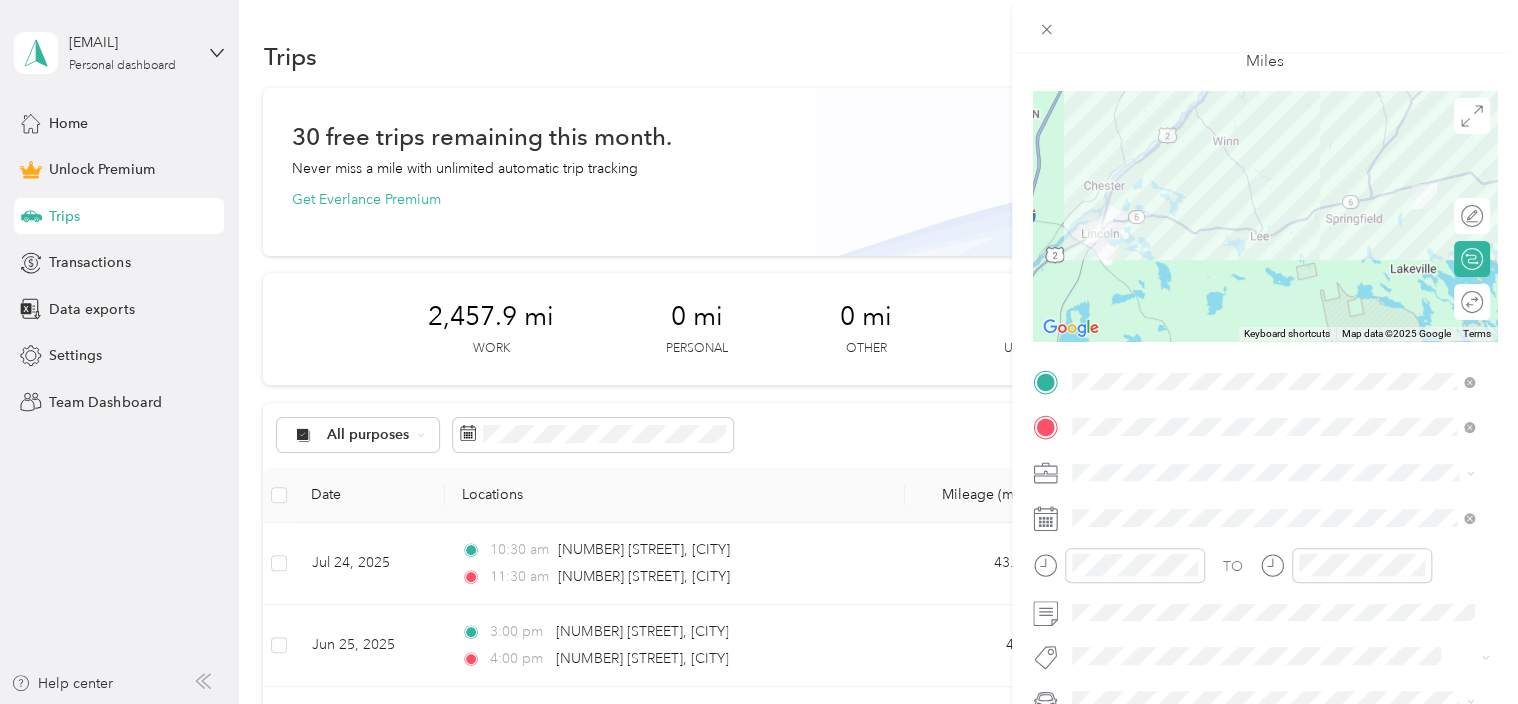 scroll, scrollTop: 0, scrollLeft: 0, axis: both 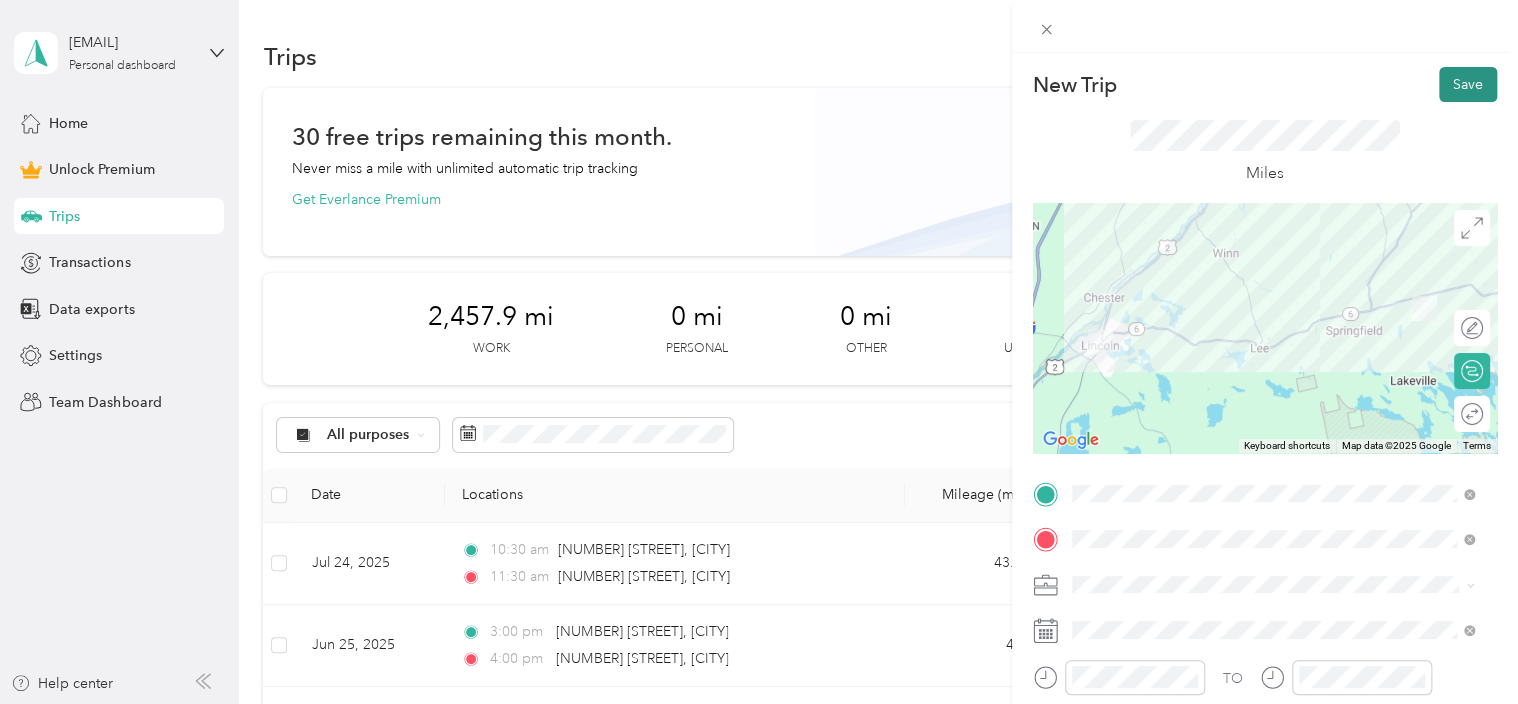 click on "Save" at bounding box center [1468, 84] 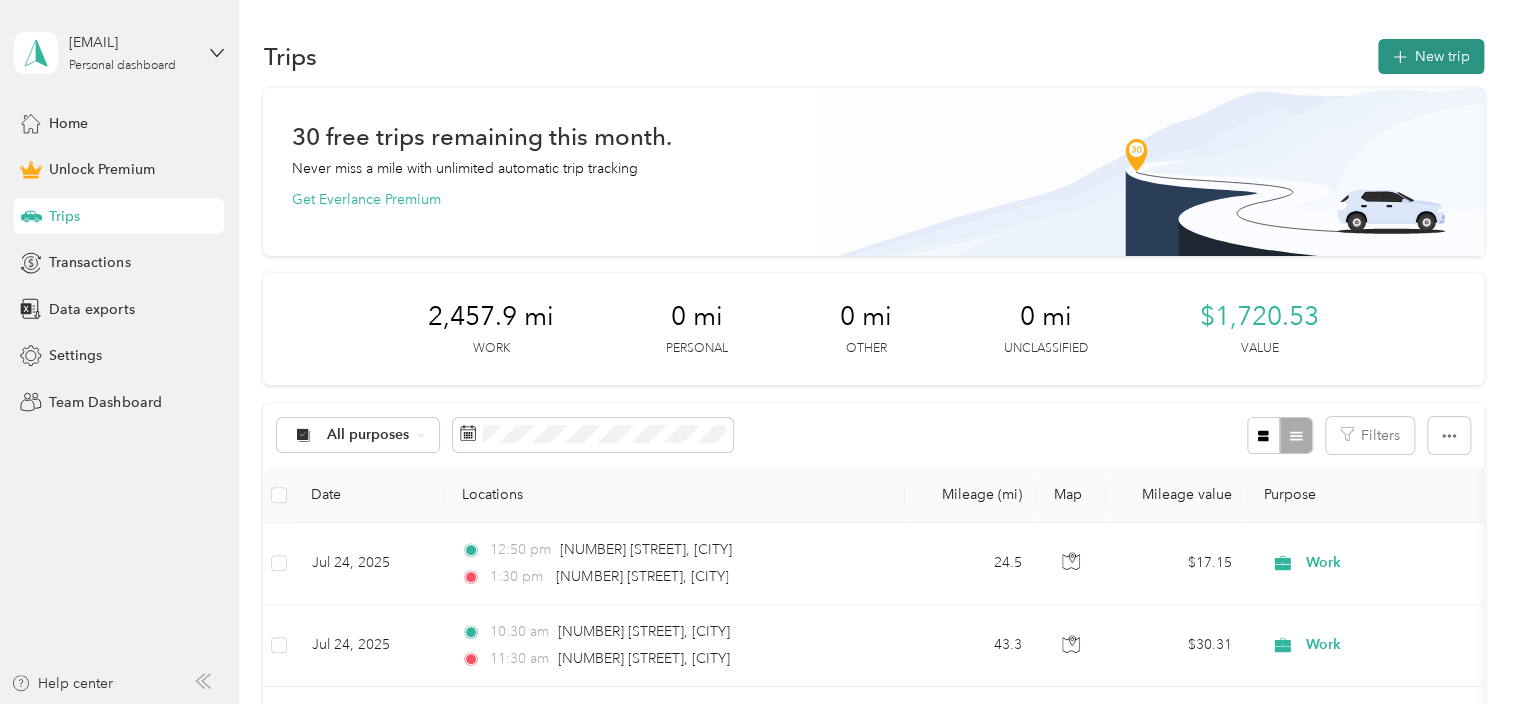 click on "New trip" at bounding box center (1431, 56) 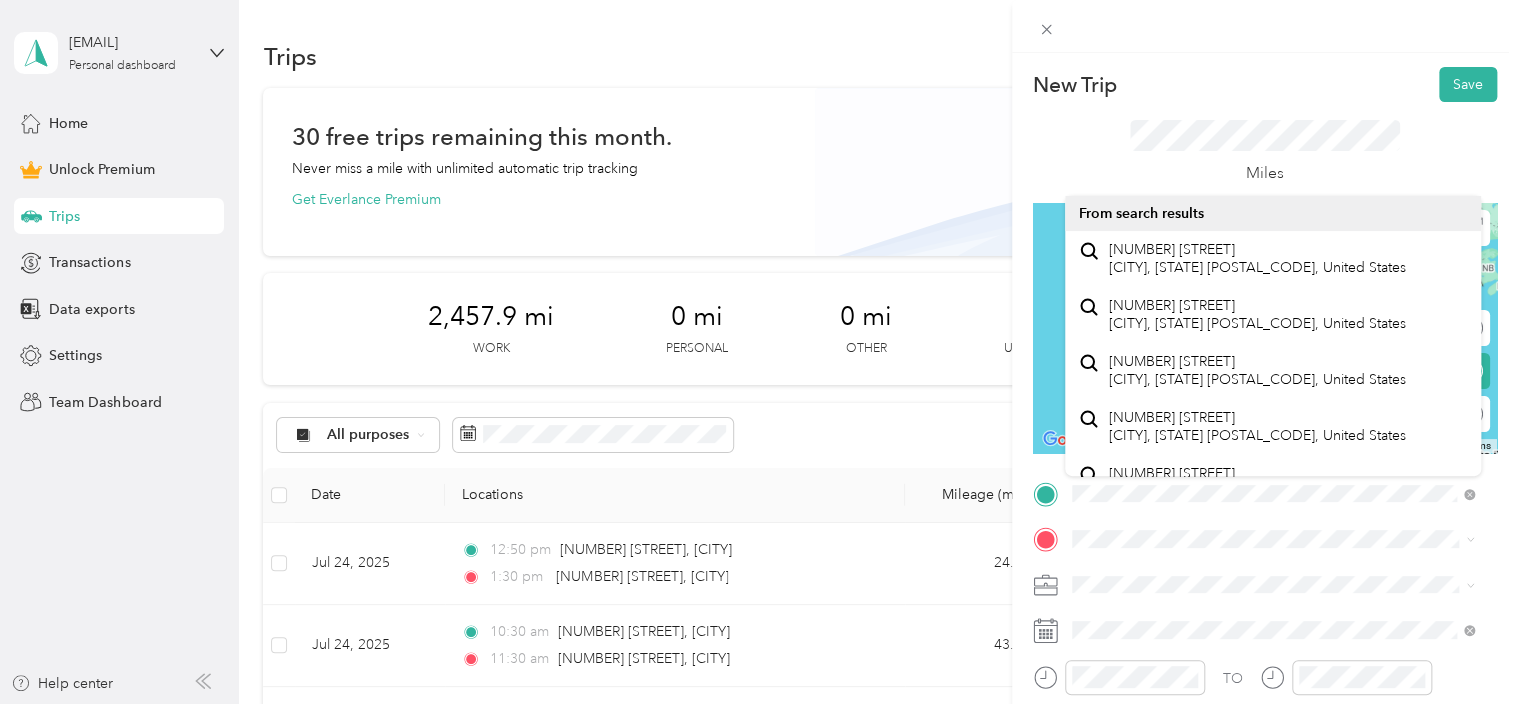 click on "New Trip Save This trip cannot be edited because it is either under review, approved, or paid. Contact your Team Manager to edit it. Miles To navigate the map with touch gestures double-tap and hold your finger on the map, then drag the map. ← Move left → Move right ↑ Move up ↓ Move down + Zoom in - Zoom out Home Jump left by 75% End Jump right by 75% Page Up Jump up by 75% Page Down Jump down by 75% Keyboard shortcuts Map Data Map data ©2025 Google, INEGI Map data ©2025 Google, INEGI 1000 km  Click to toggle between metric and imperial units Terms Report a map error Edit route Calculate route Round trip TO Add photo" at bounding box center (759, 352) 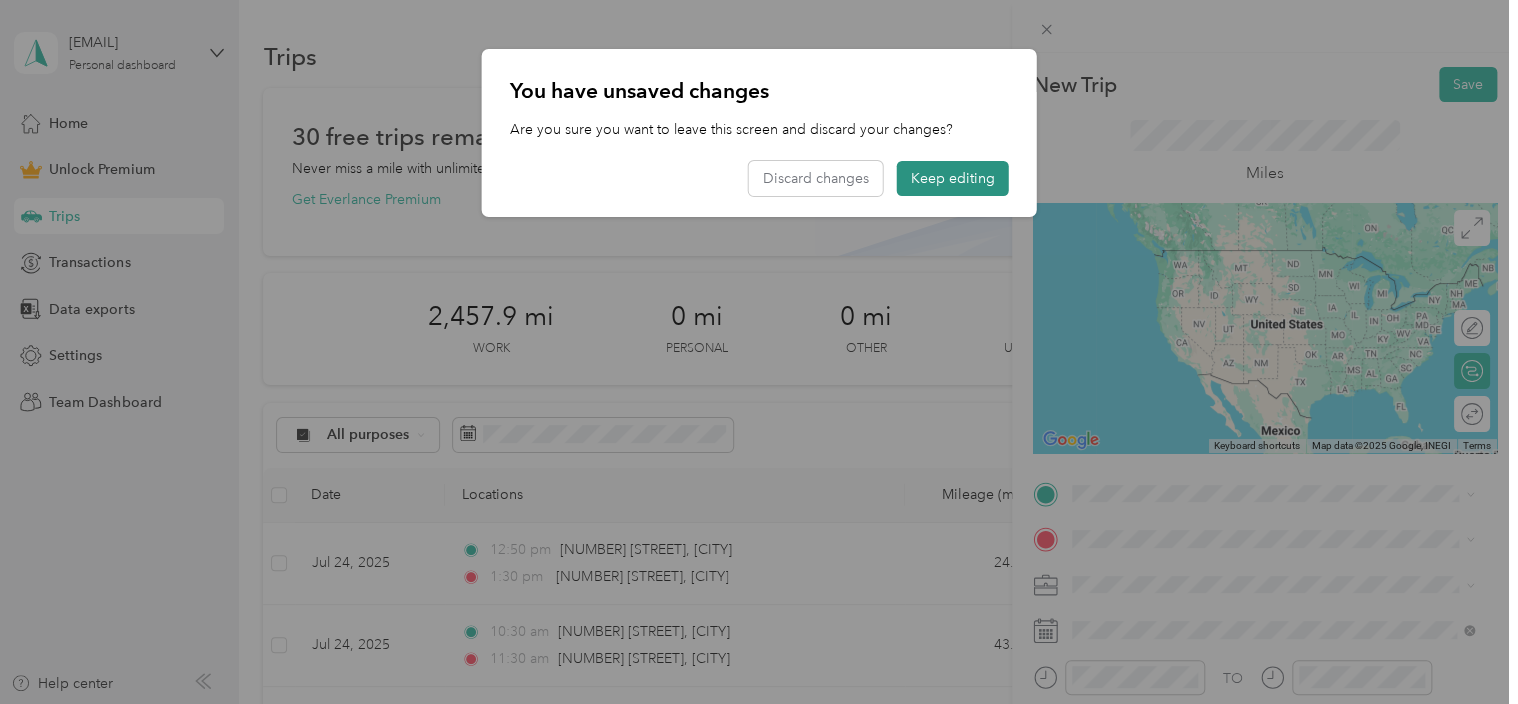 click on "Keep editing" at bounding box center [953, 178] 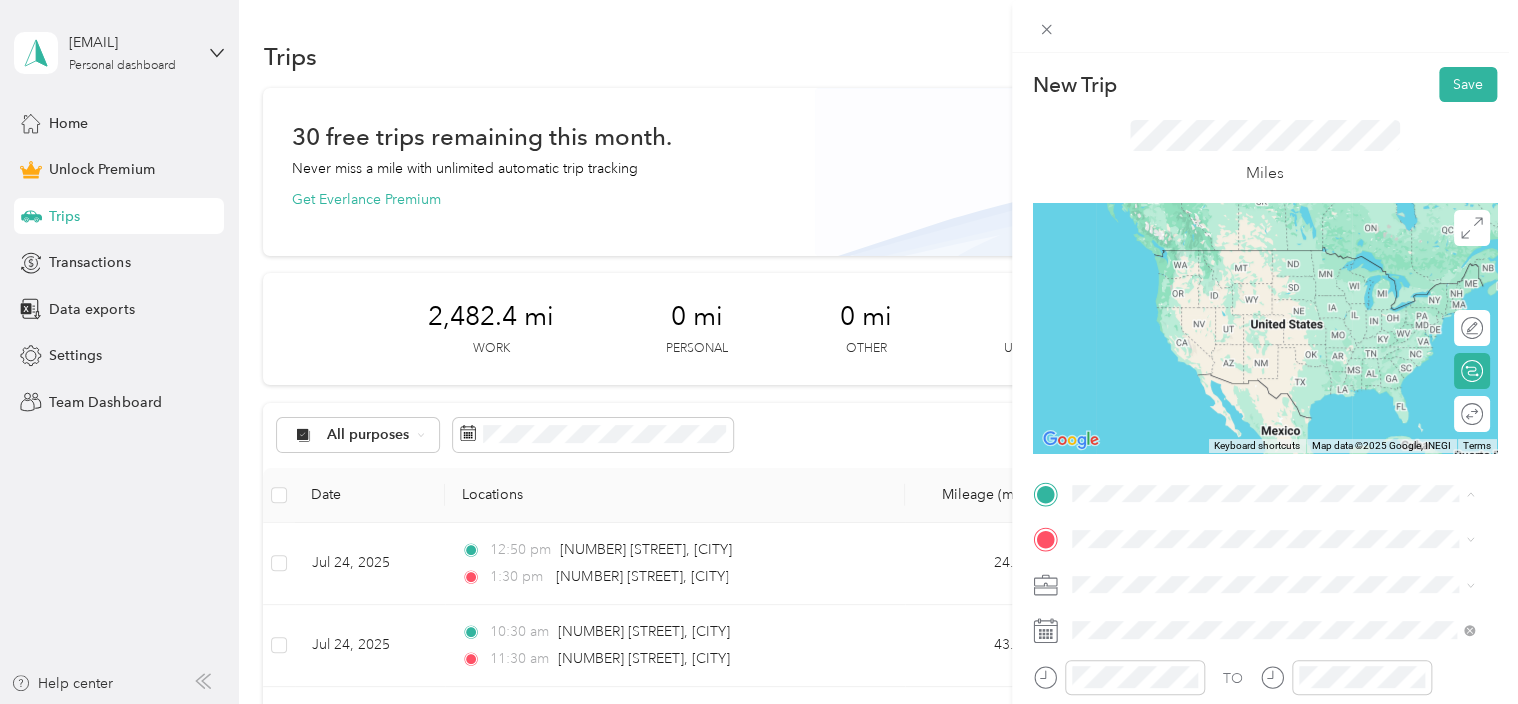 click on "[NUMBER] [STREET]
[CITY], [STATE] [POSTAL_CODE], United States" at bounding box center [1257, 574] 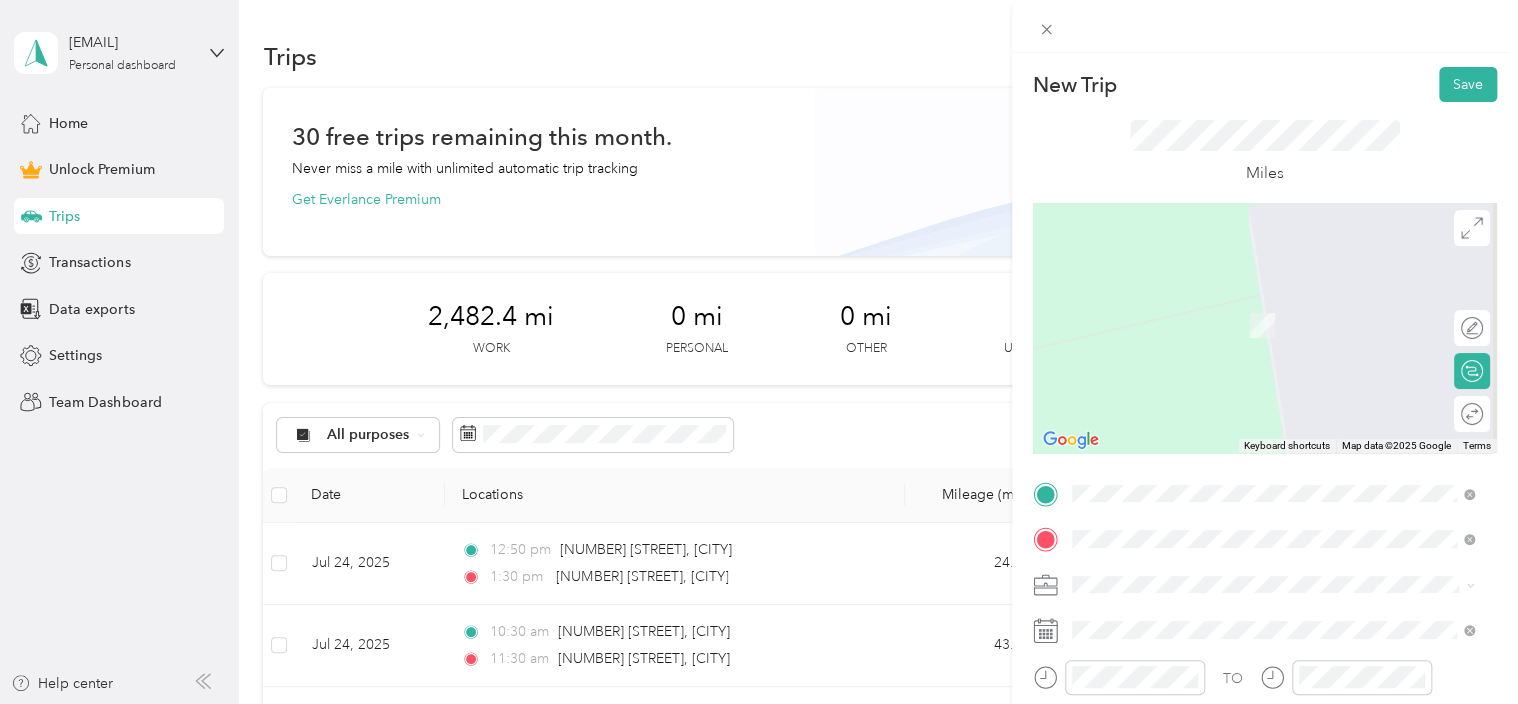 click on "[NUMBER] [STREET]
[CITY], [STATE] [POSTAL_CODE], United States" at bounding box center [1257, 304] 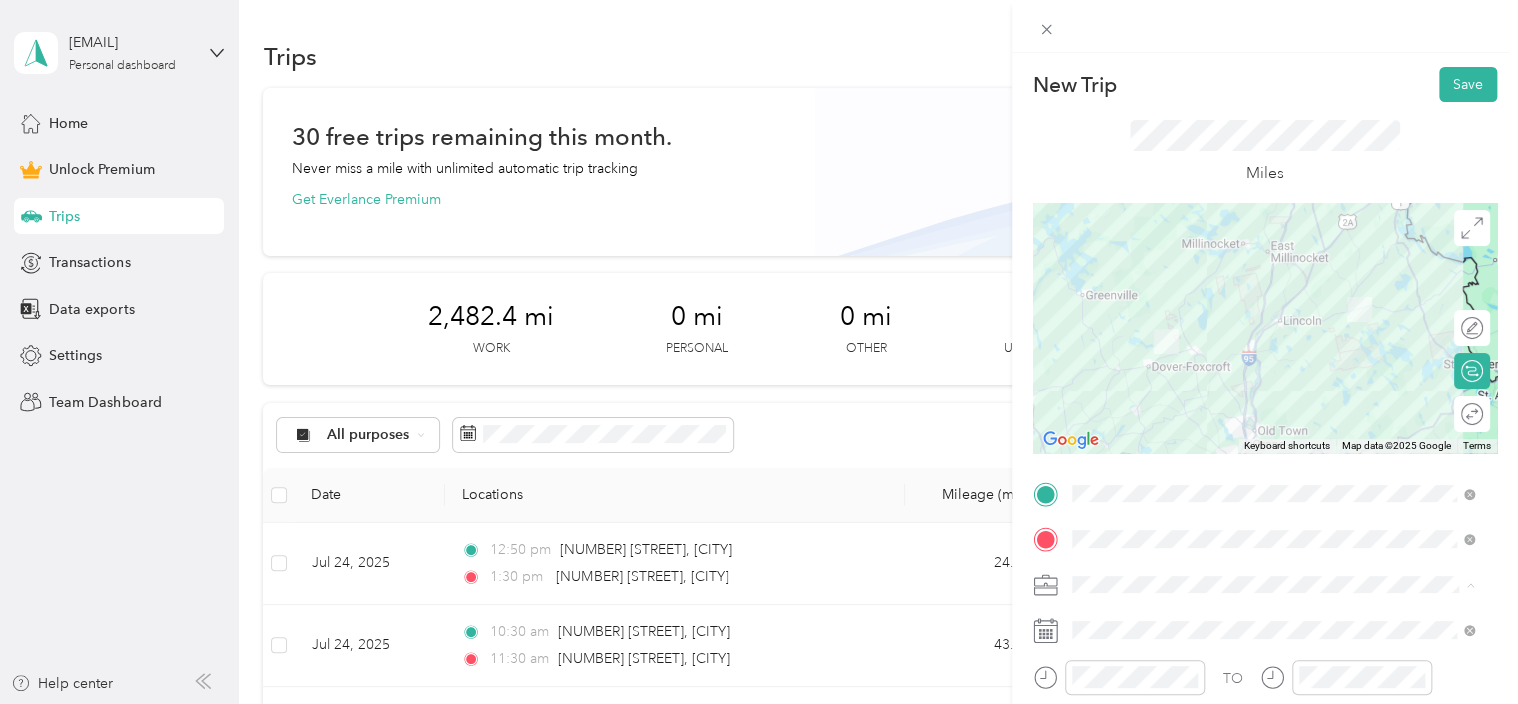 click on "Personal" at bounding box center (1105, 339) 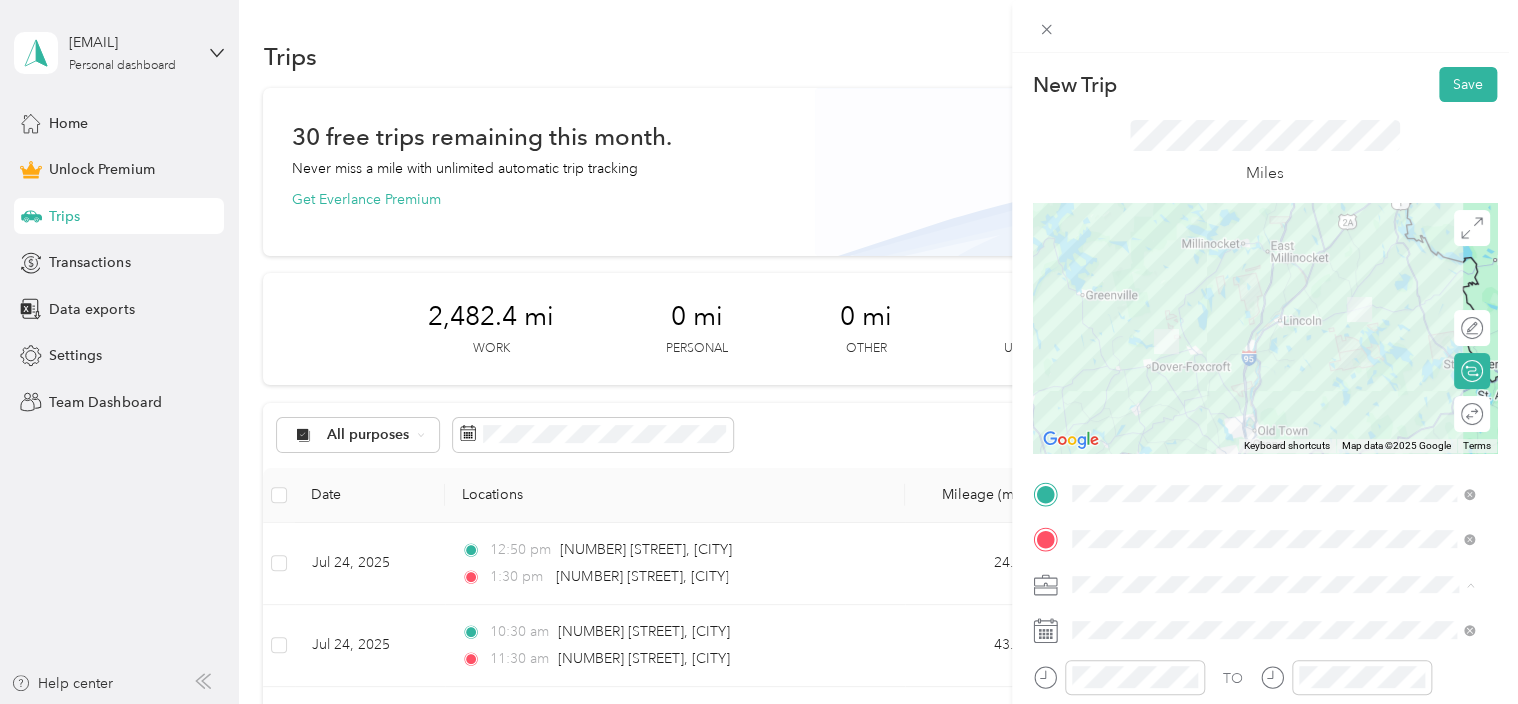 click on "Work" at bounding box center [1273, 304] 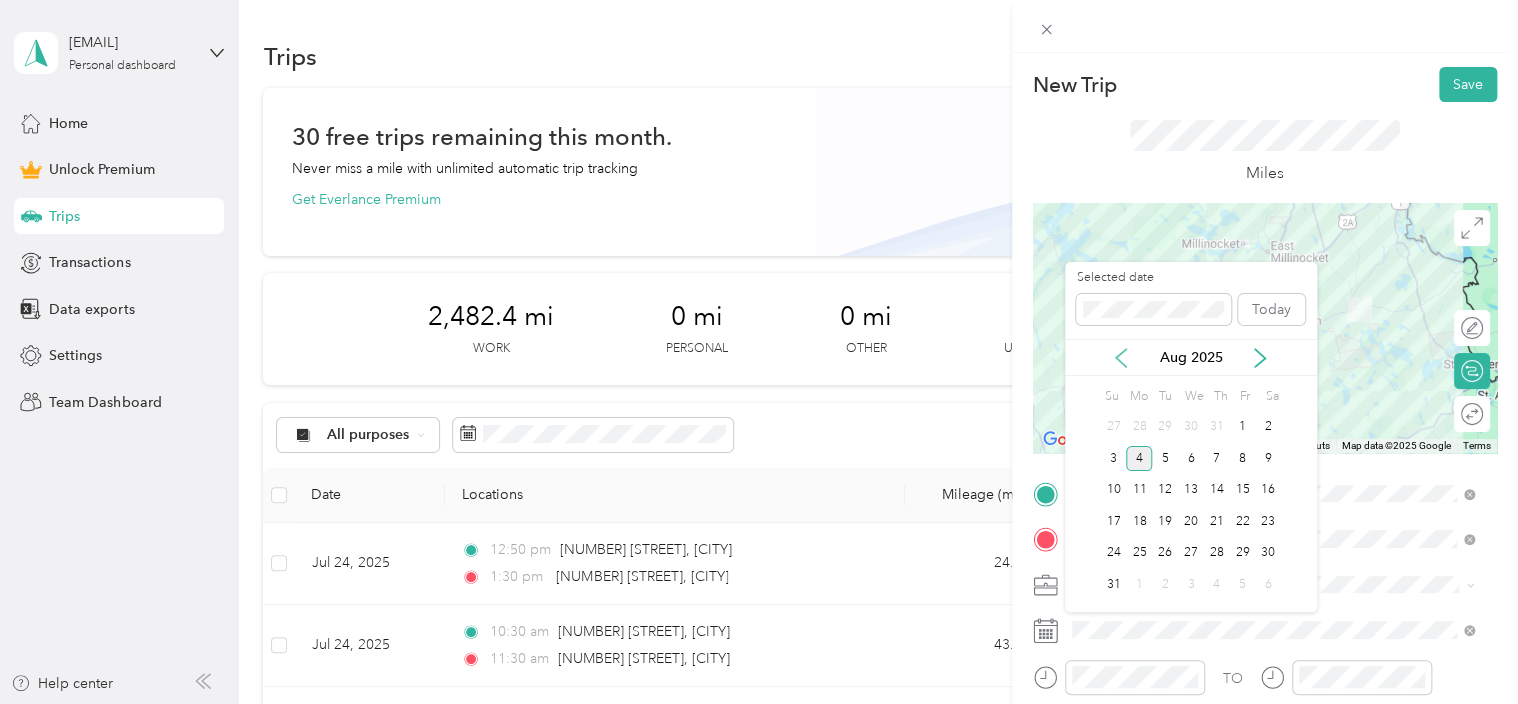 click 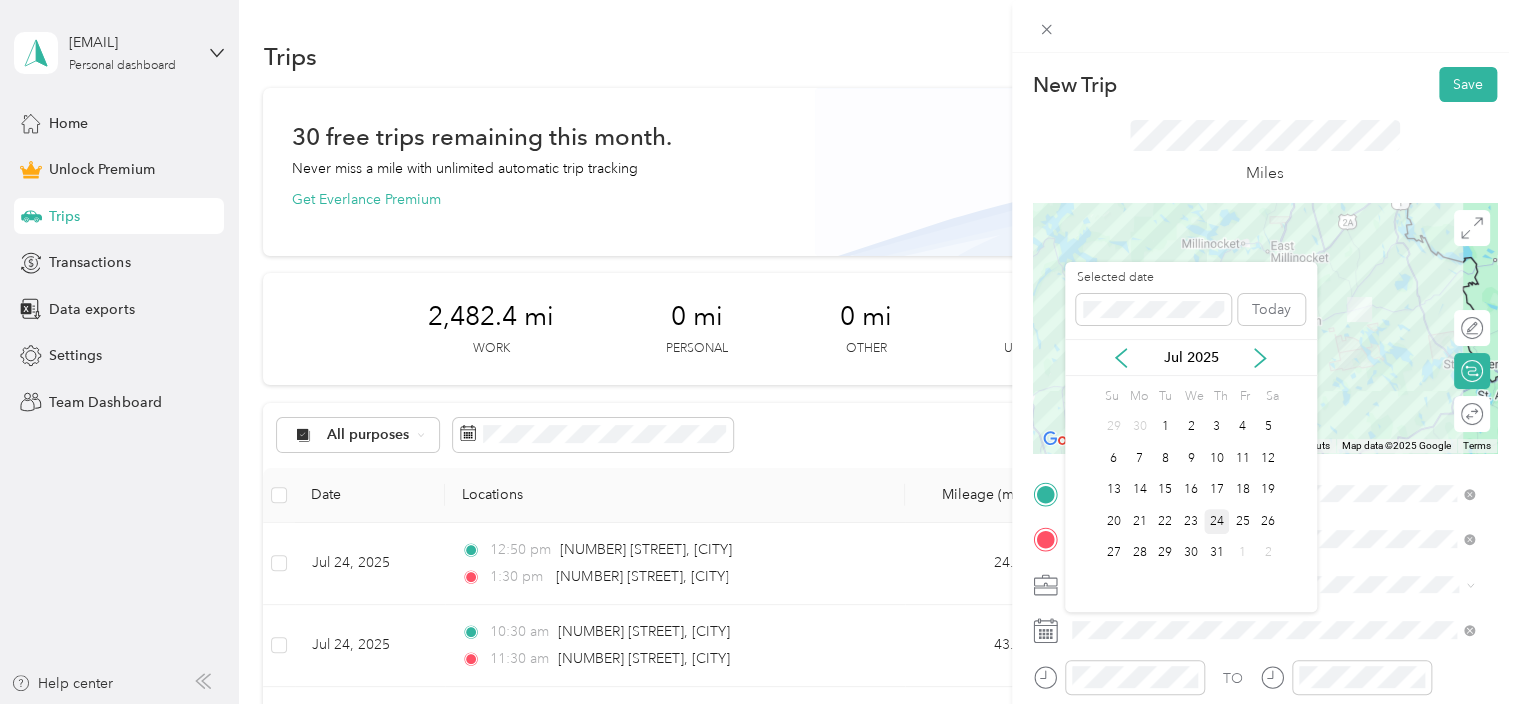 click on "24" at bounding box center [1217, 521] 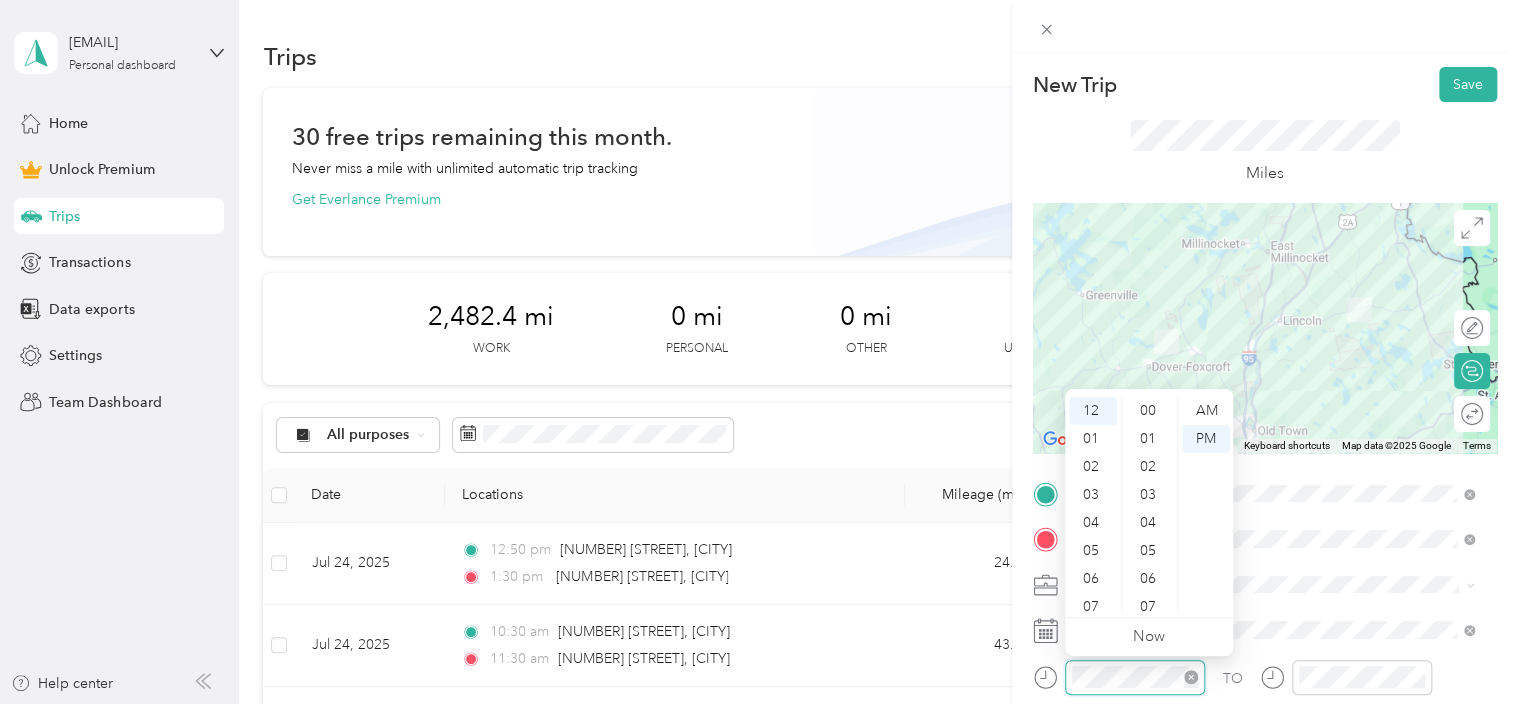scroll, scrollTop: 1176, scrollLeft: 0, axis: vertical 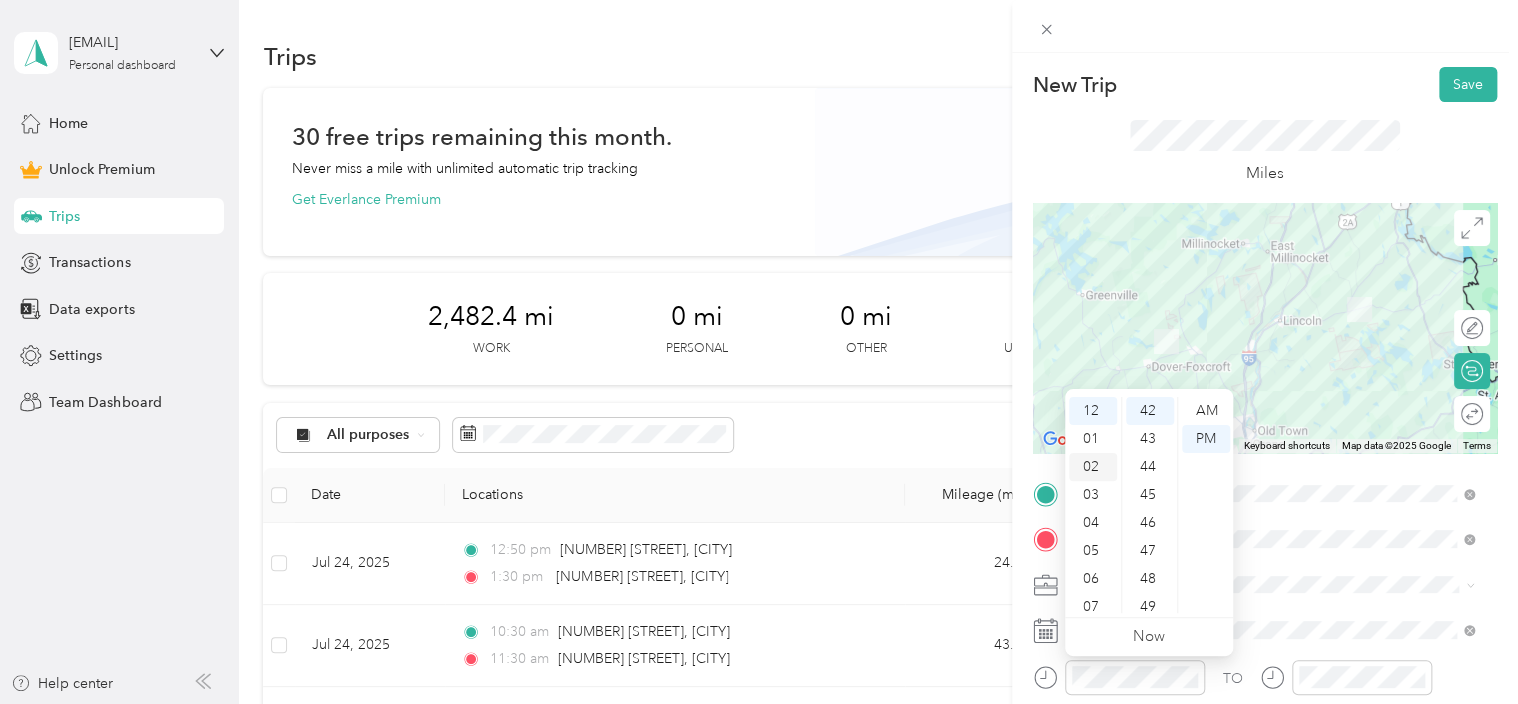 click on "02" at bounding box center [1093, 467] 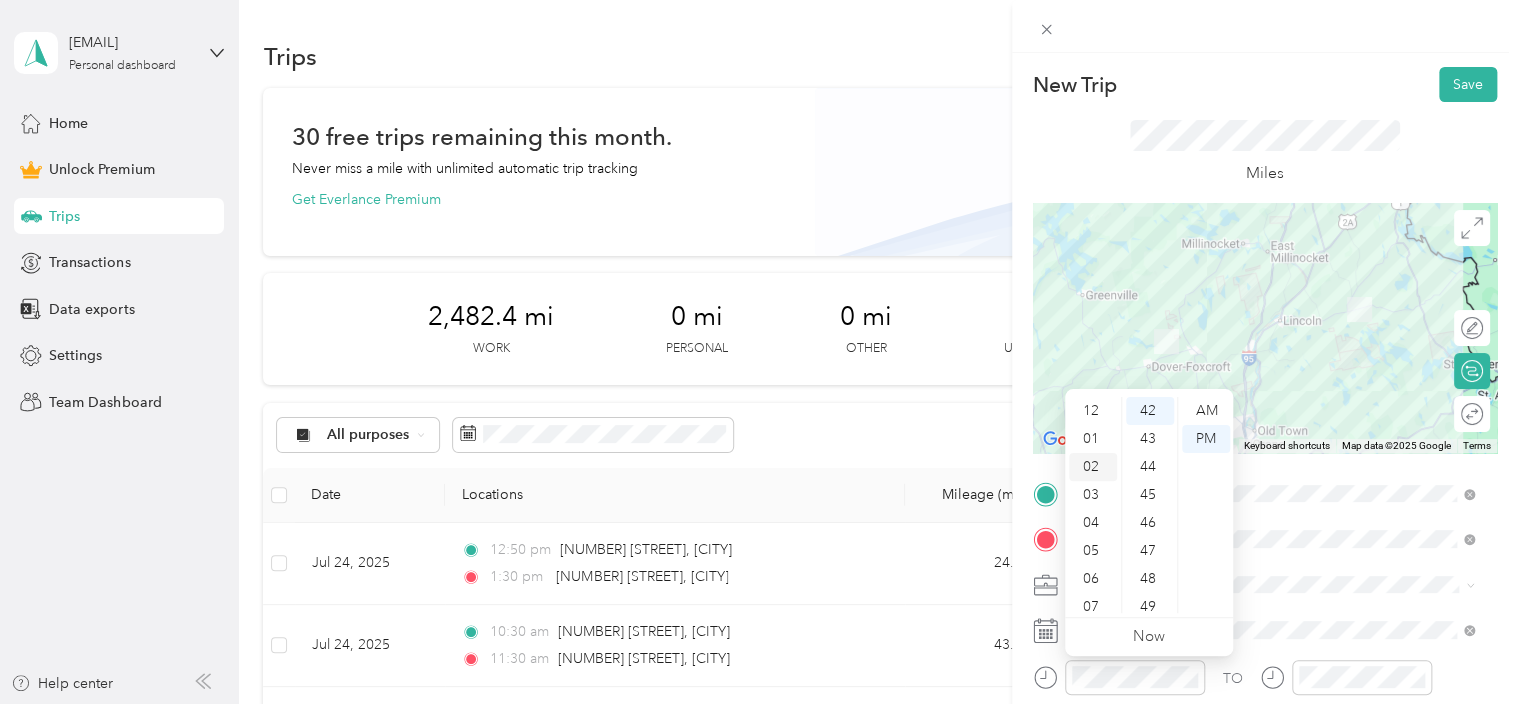 scroll, scrollTop: 56, scrollLeft: 0, axis: vertical 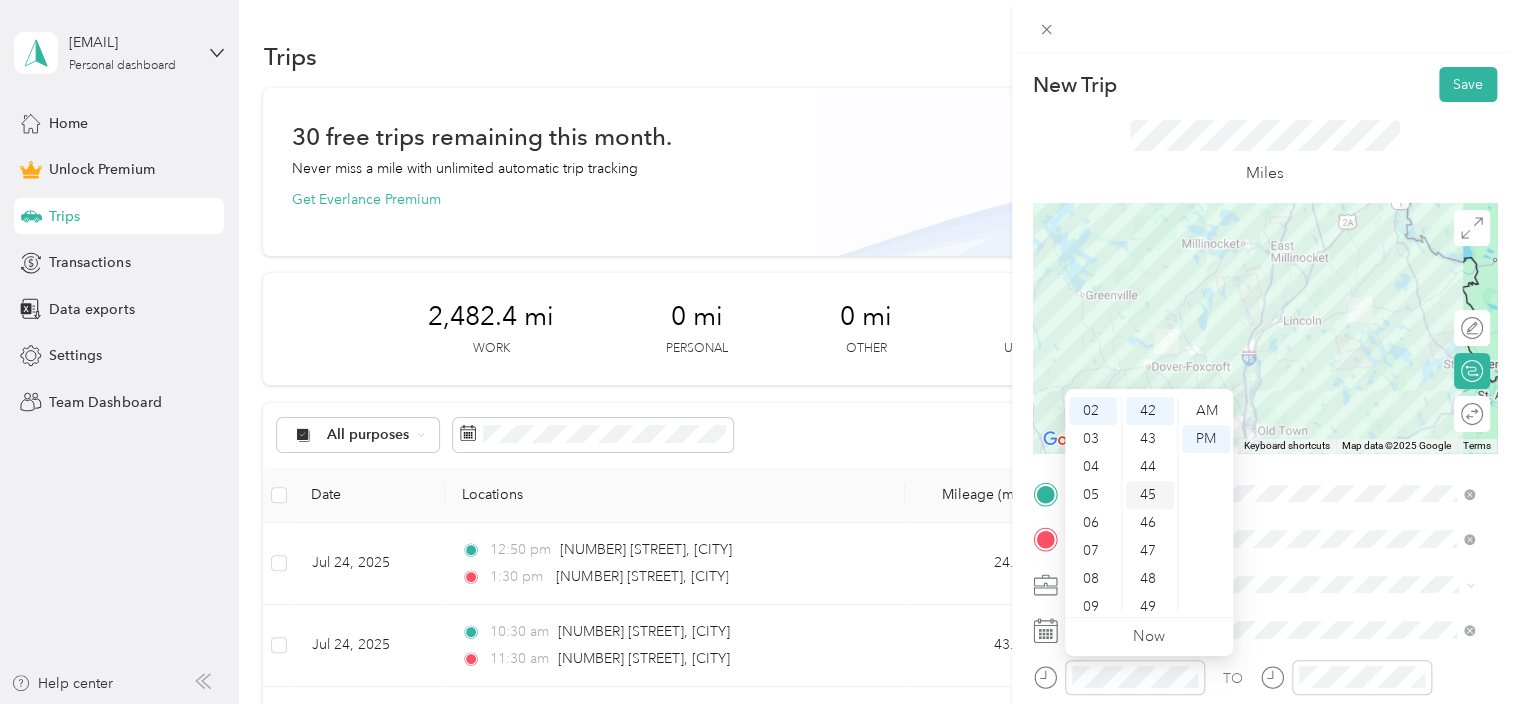 click on "45" at bounding box center (1150, 495) 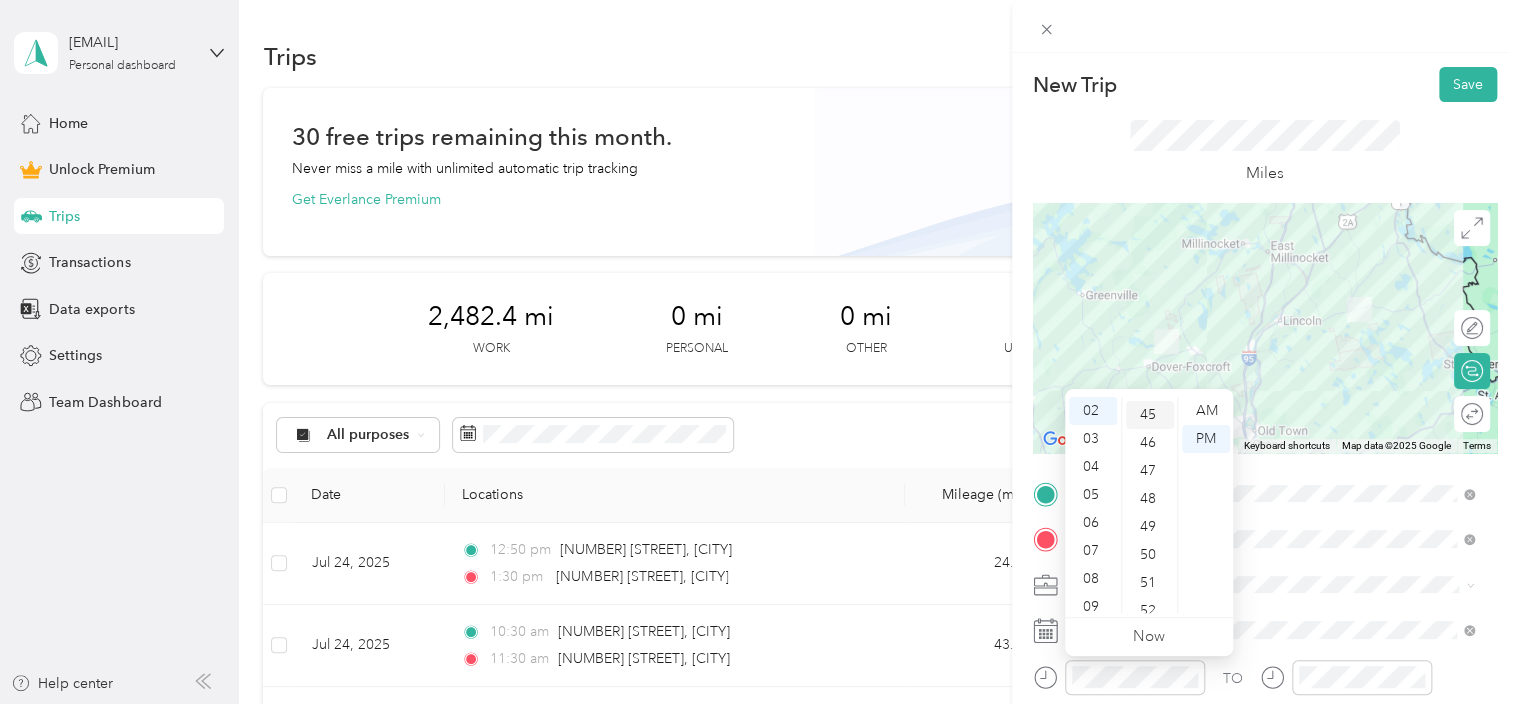 scroll, scrollTop: 1260, scrollLeft: 0, axis: vertical 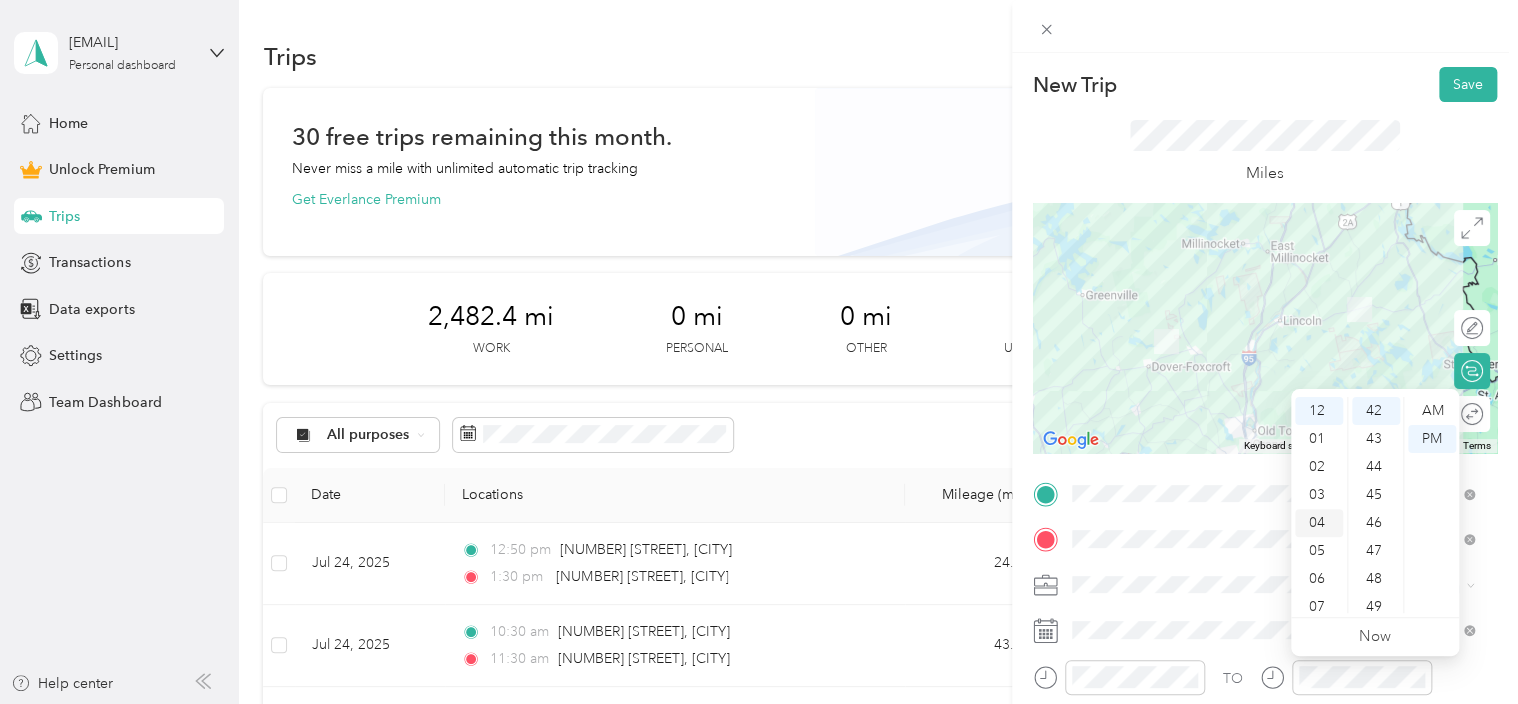 click on "04" at bounding box center (1319, 523) 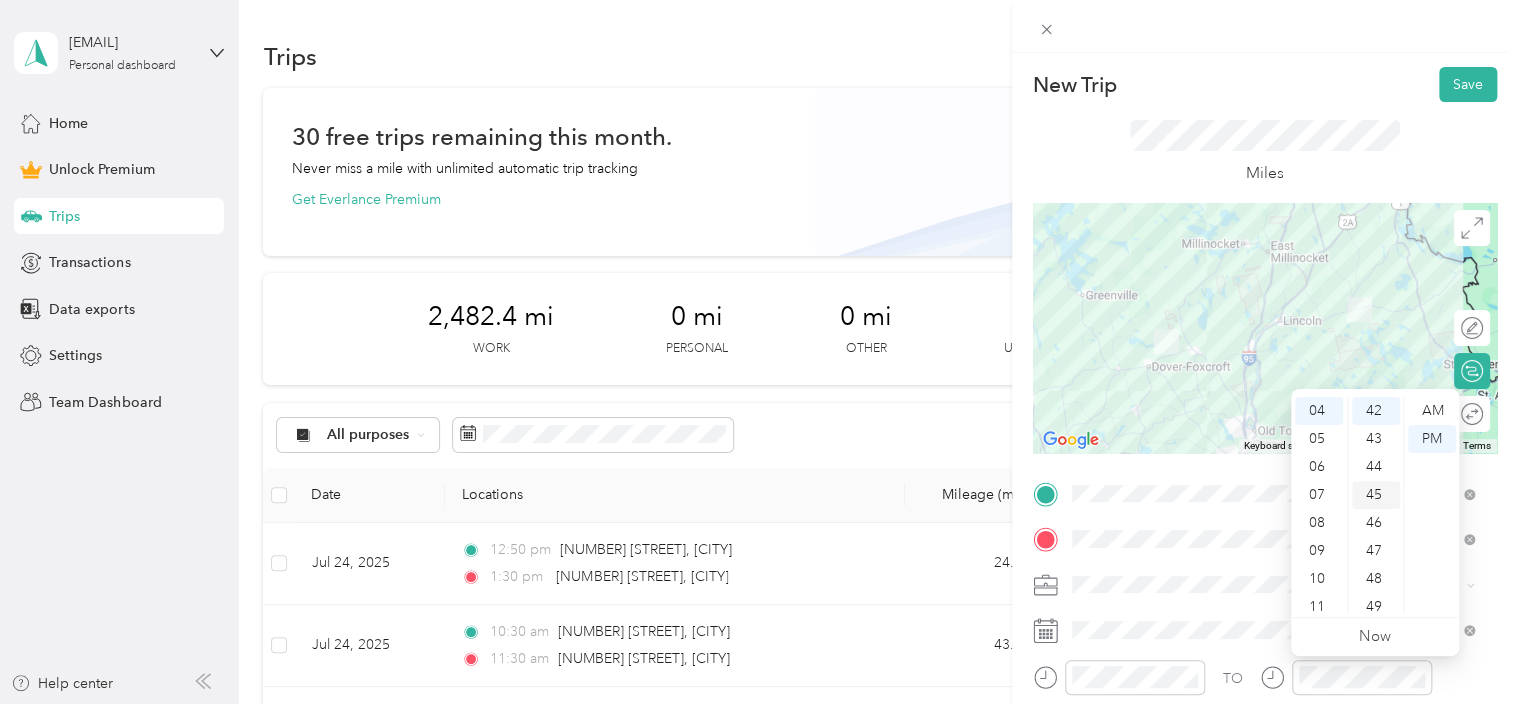 scroll, scrollTop: 112, scrollLeft: 0, axis: vertical 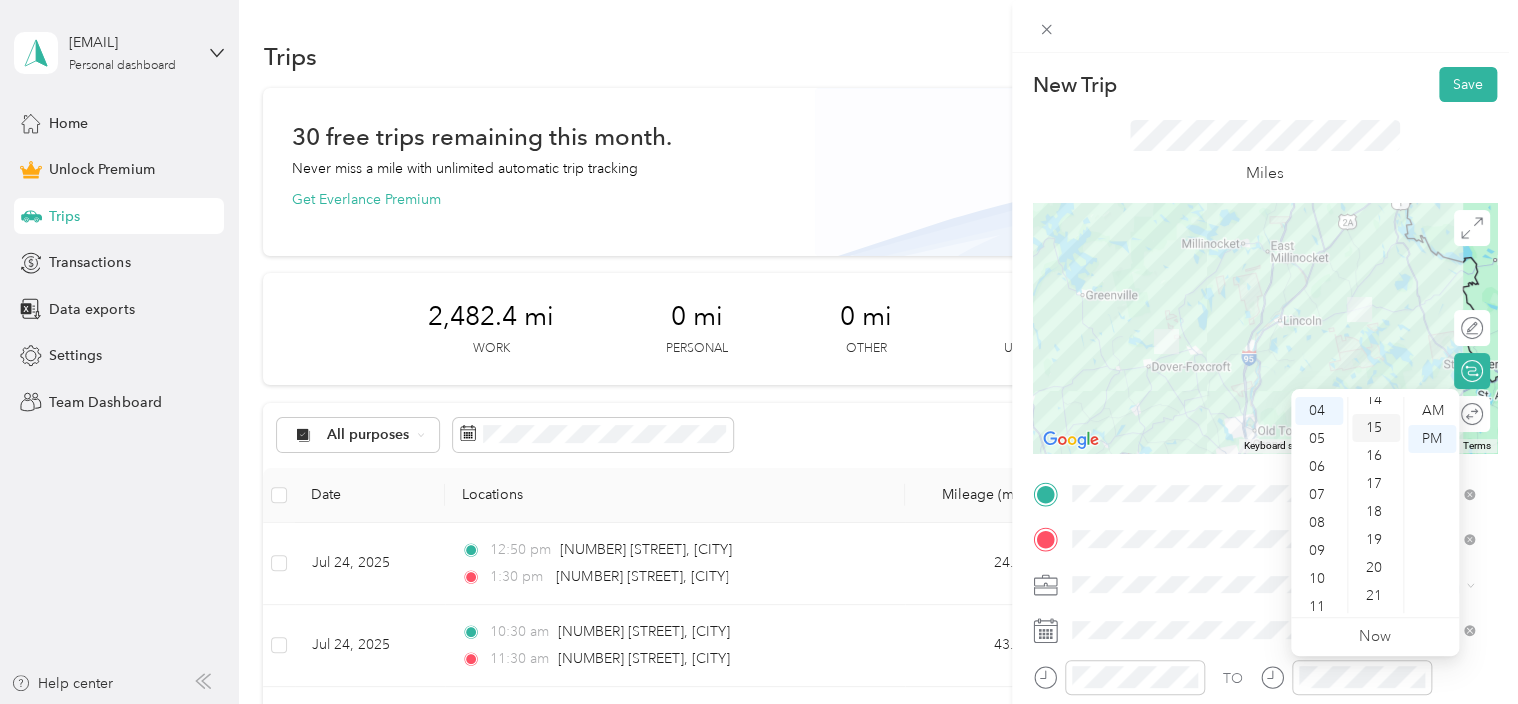 click on "15" at bounding box center [1376, 428] 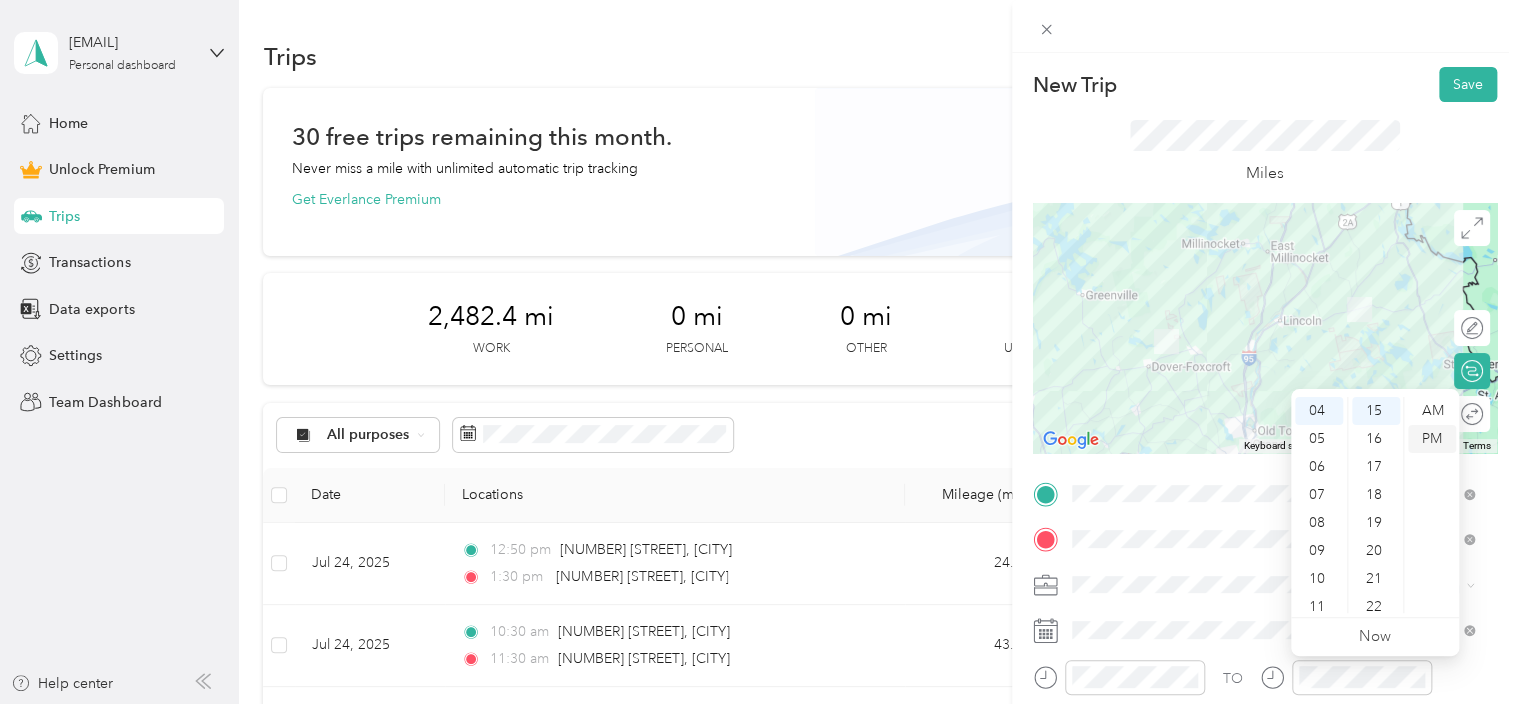 click on "PM" at bounding box center (1432, 439) 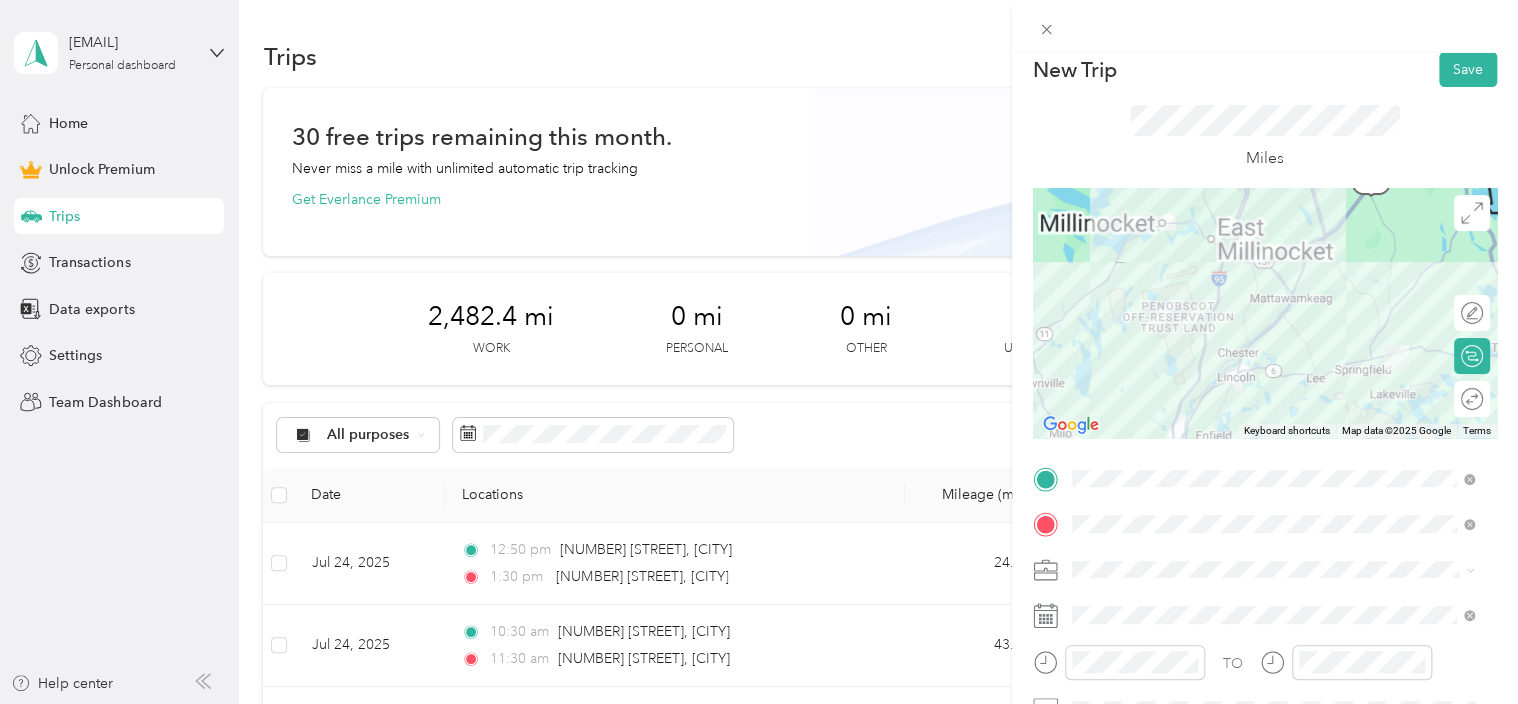 scroll, scrollTop: 0, scrollLeft: 0, axis: both 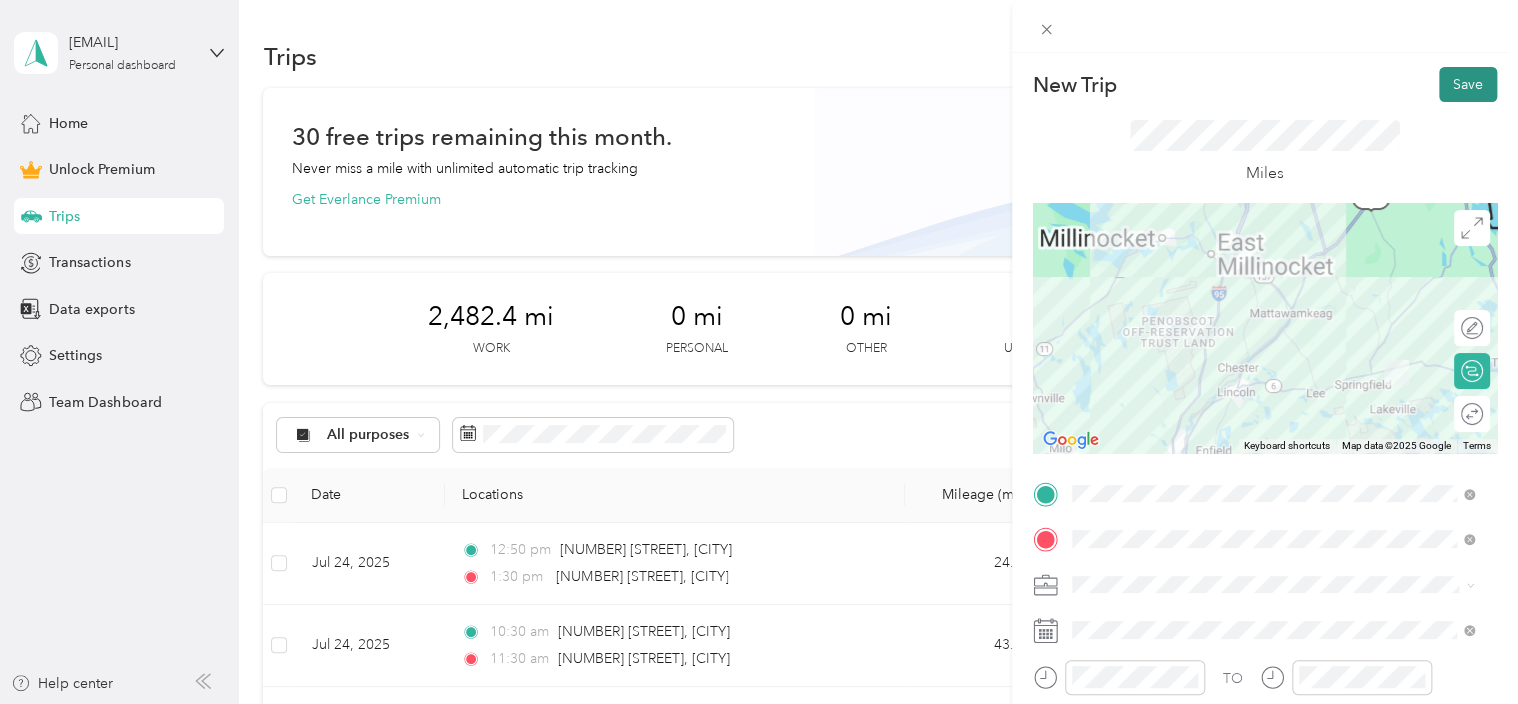click on "Save" at bounding box center (1468, 84) 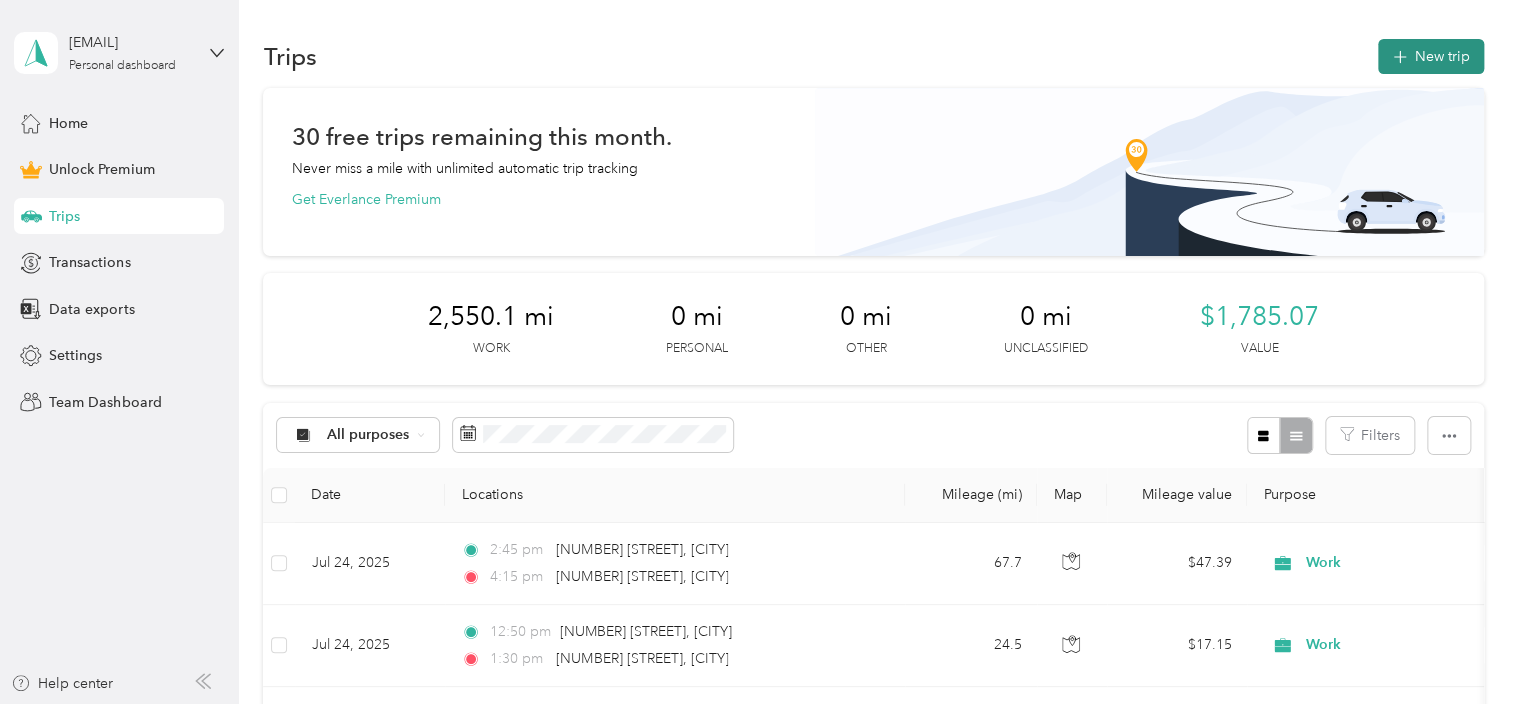 click on "New trip" at bounding box center (1431, 56) 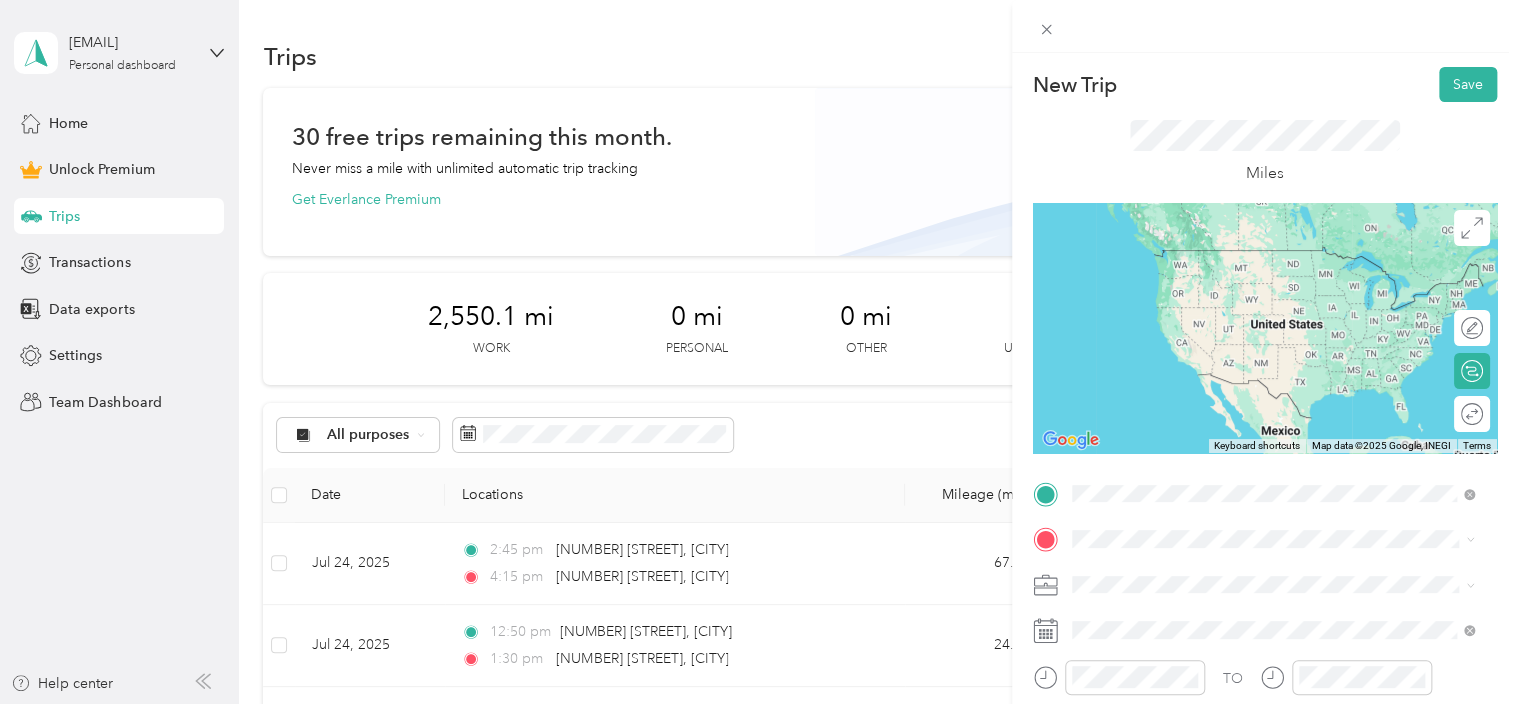 click on "[NUMBER] [STREET]
[CITY], [STATE] [POSTAL_CODE], United States" at bounding box center (1257, 258) 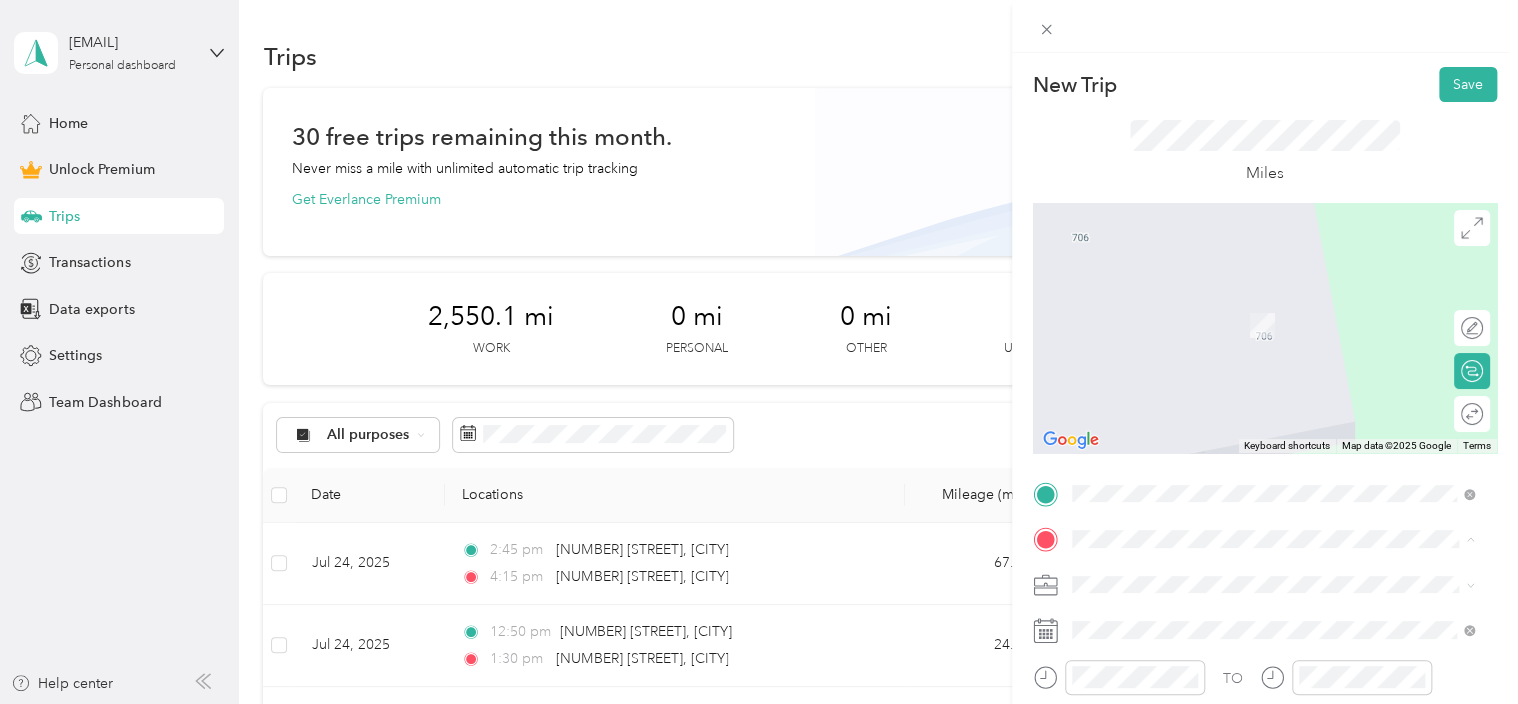 click on "[NUMBER] [STREET]
[CITY], [STATE] [POSTAL_CODE], United States" at bounding box center [1257, 304] 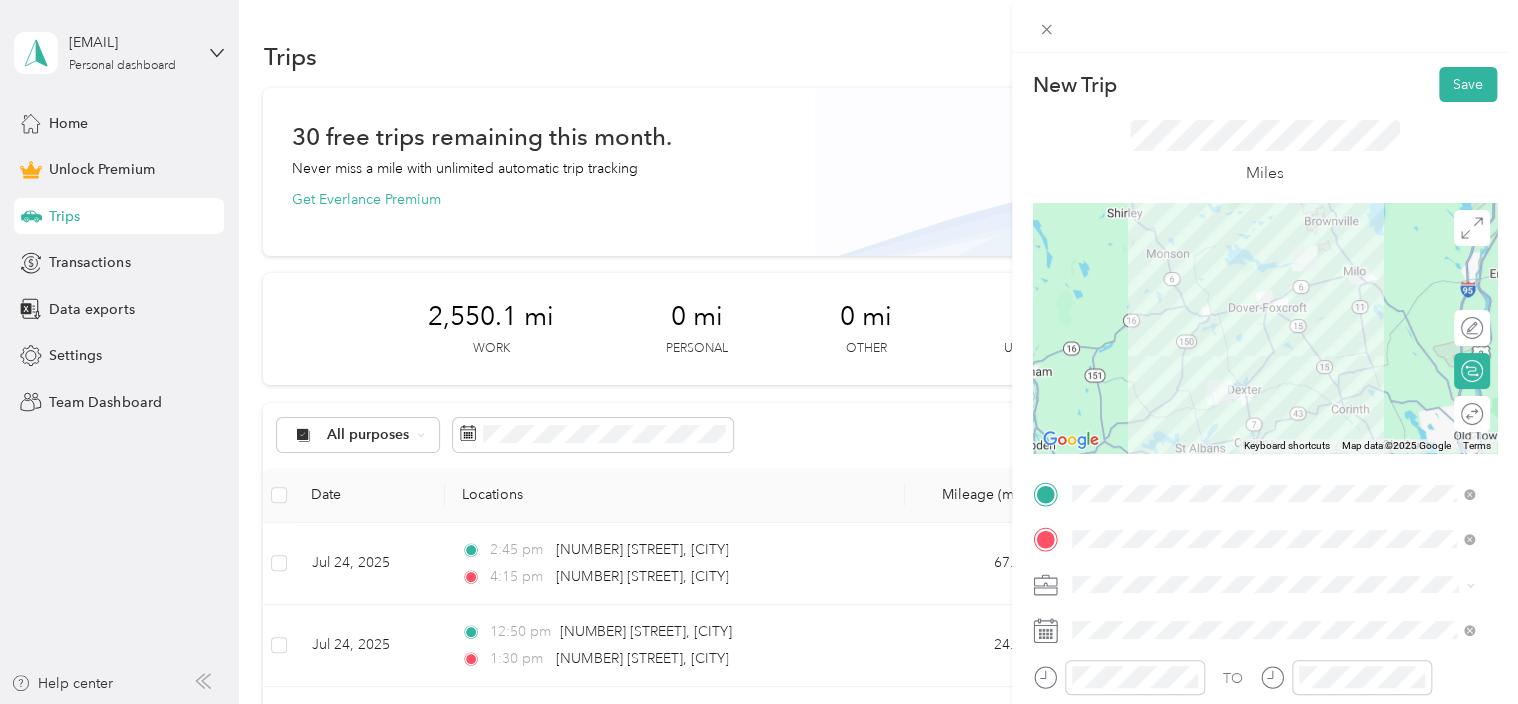 click at bounding box center [1281, 585] 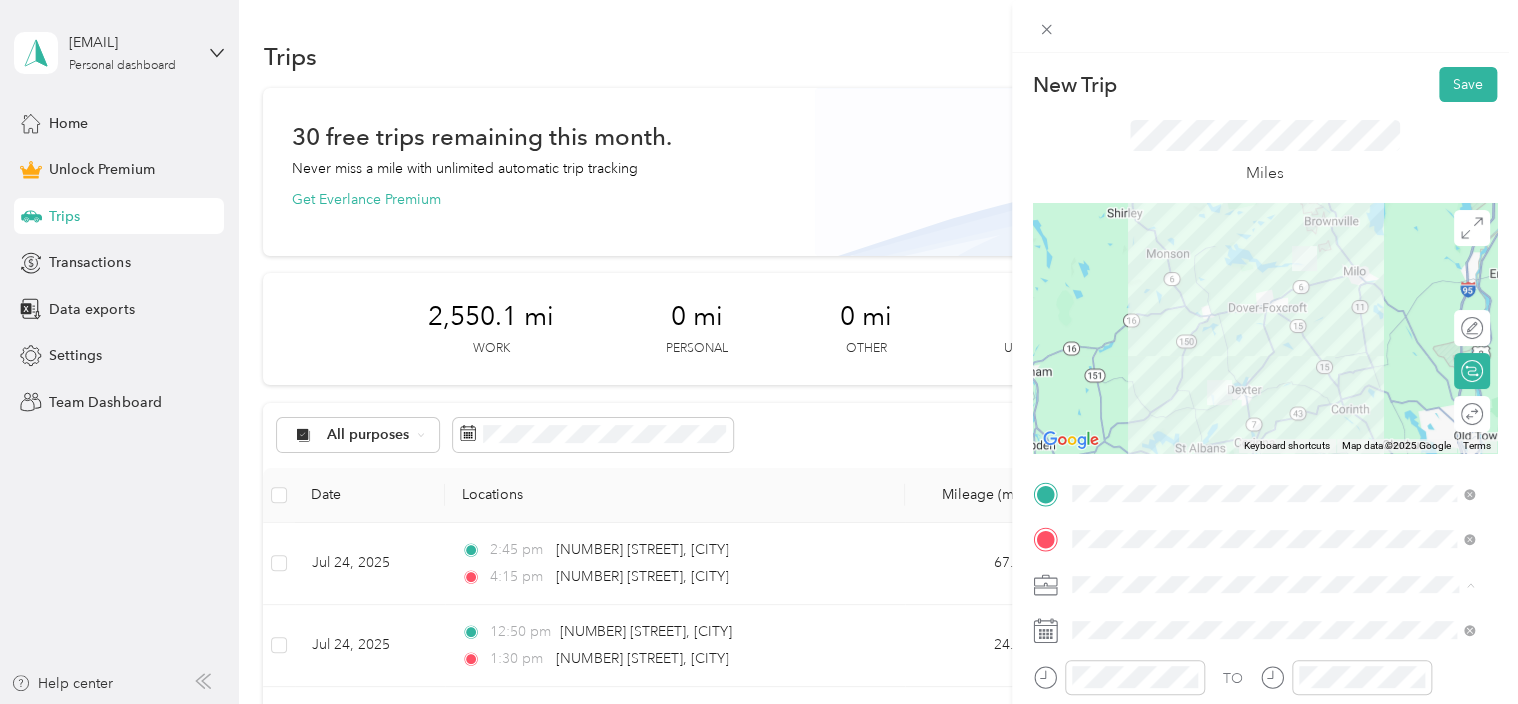 click on "Work" at bounding box center (1273, 304) 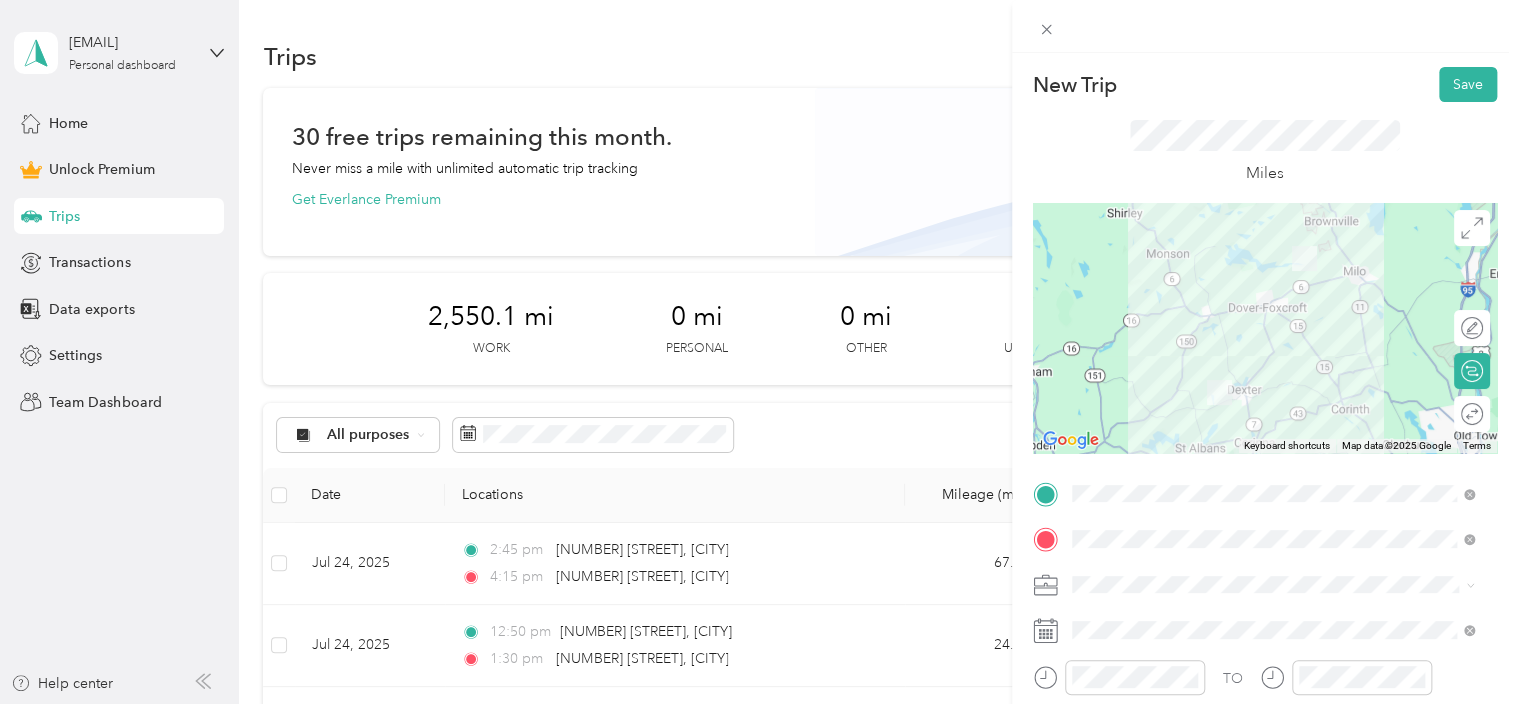 scroll, scrollTop: 100, scrollLeft: 0, axis: vertical 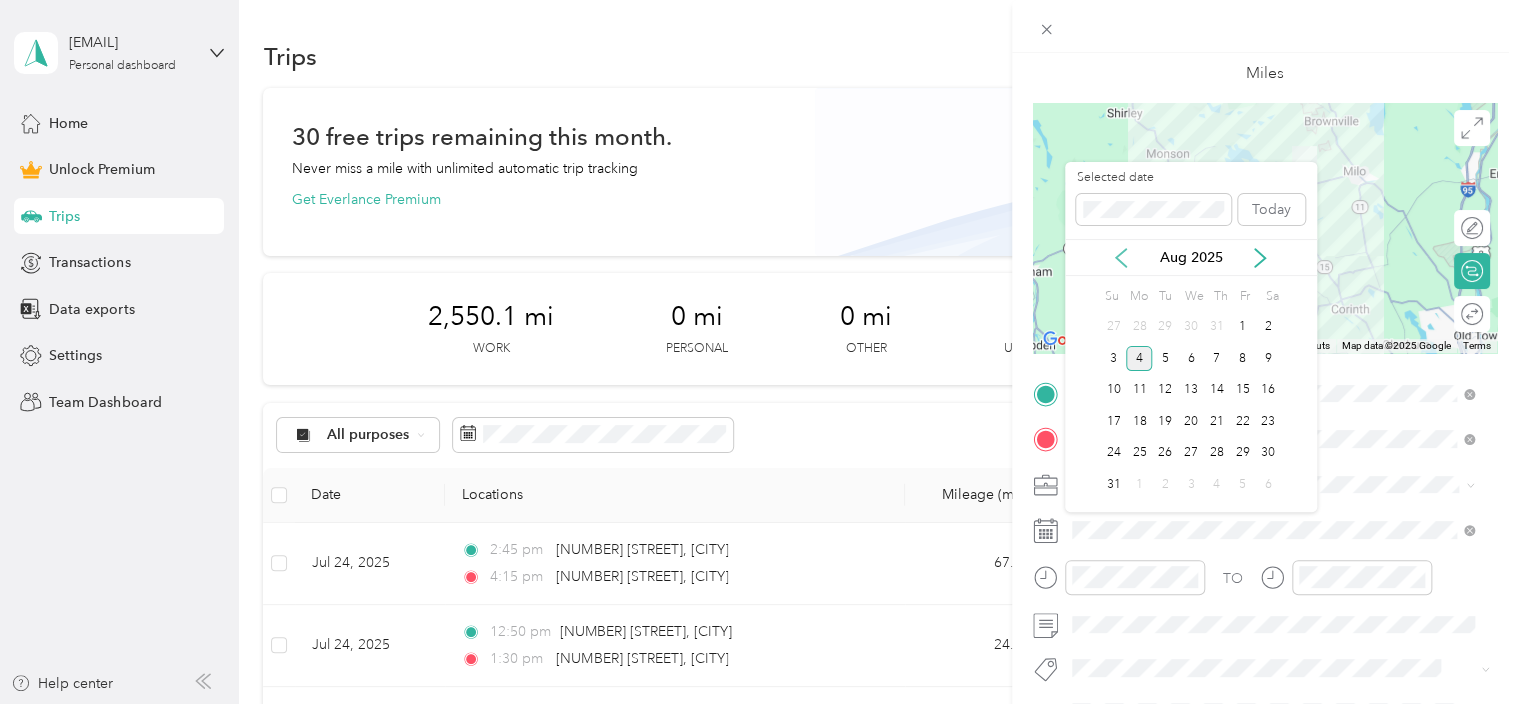 click 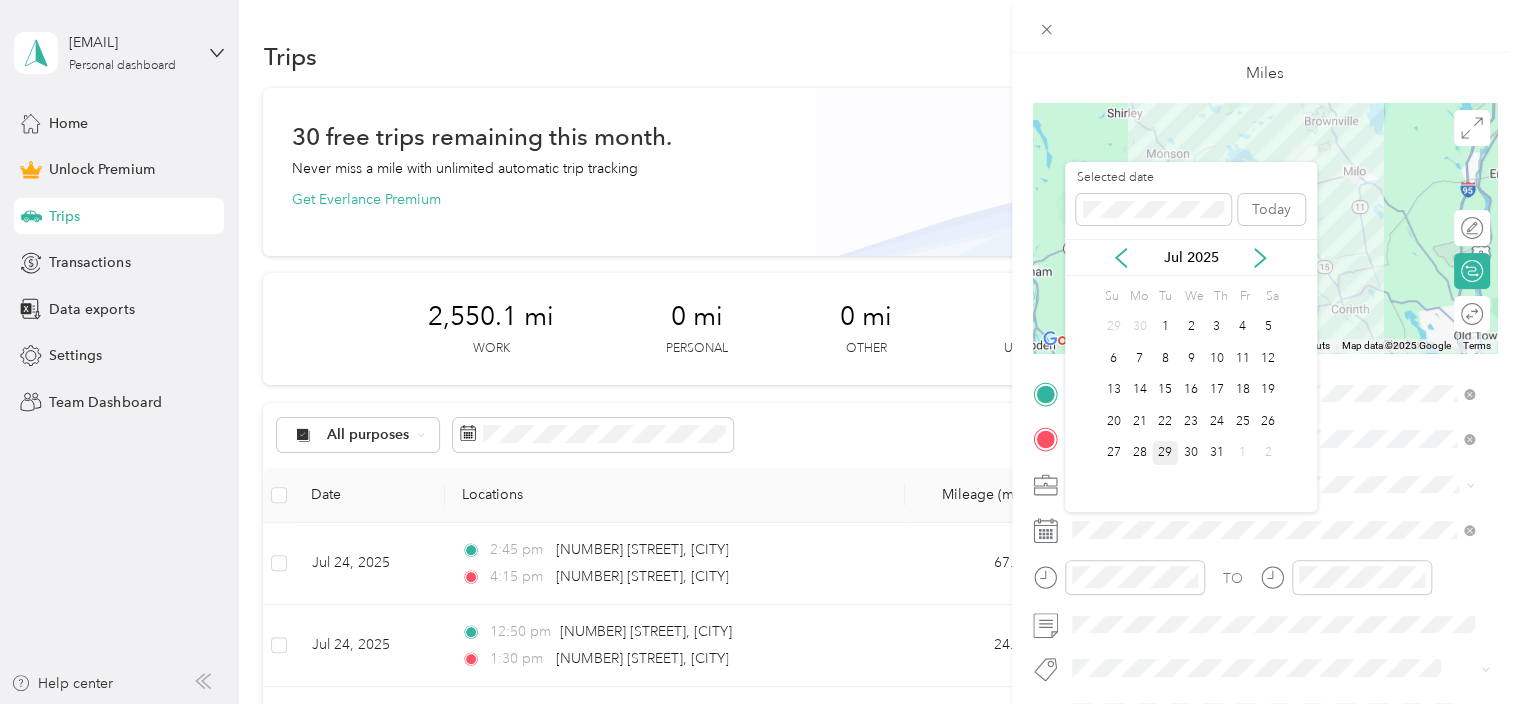 click on "29" at bounding box center [1165, 453] 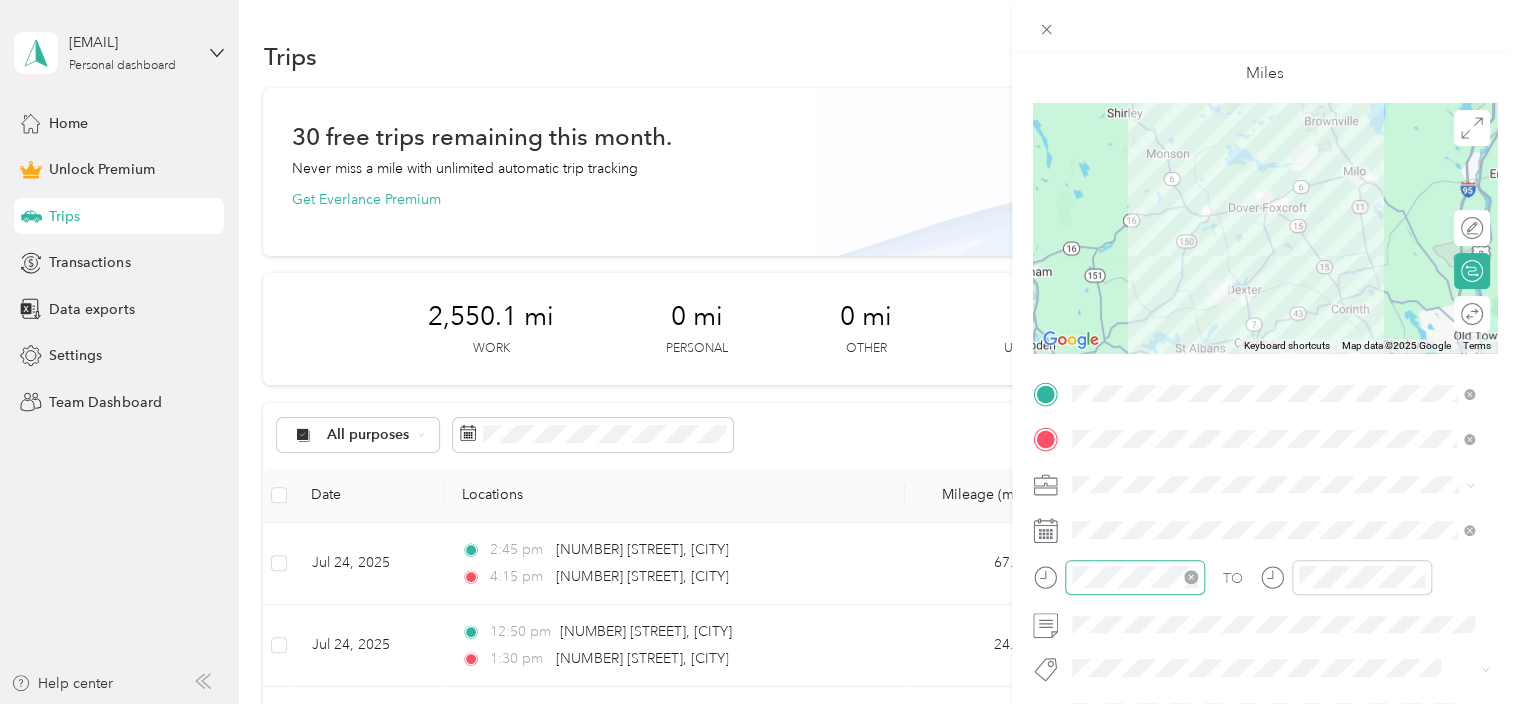 click 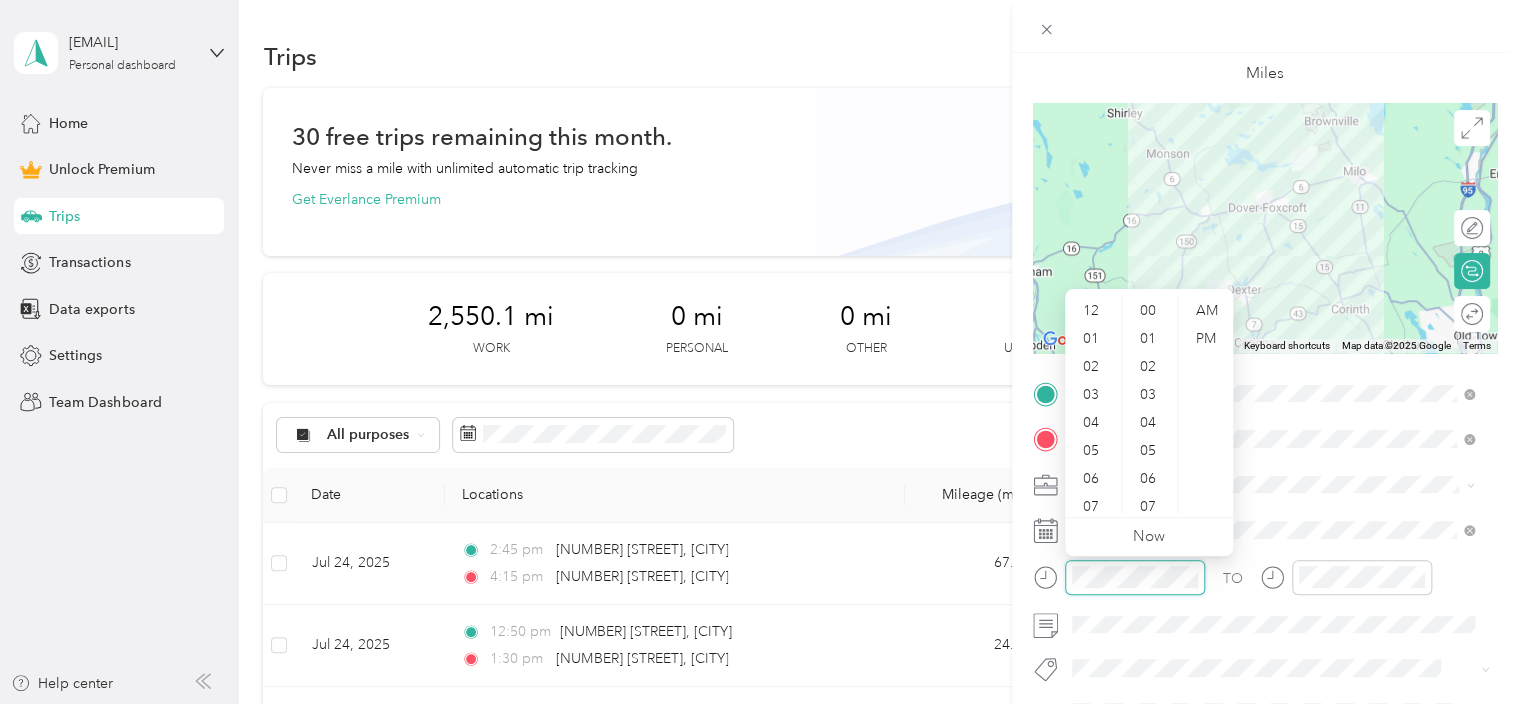 scroll, scrollTop: 1260, scrollLeft: 0, axis: vertical 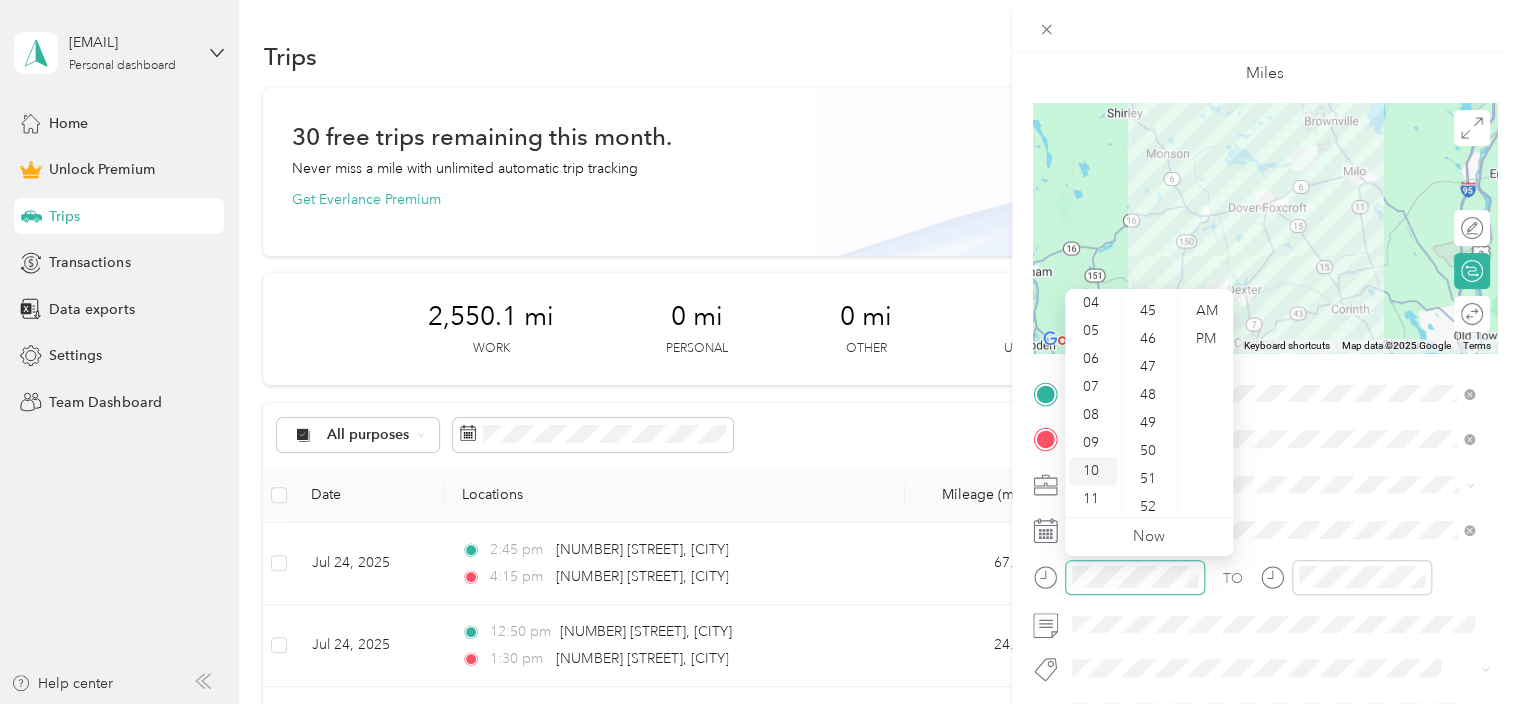 click on "10" at bounding box center (1093, 471) 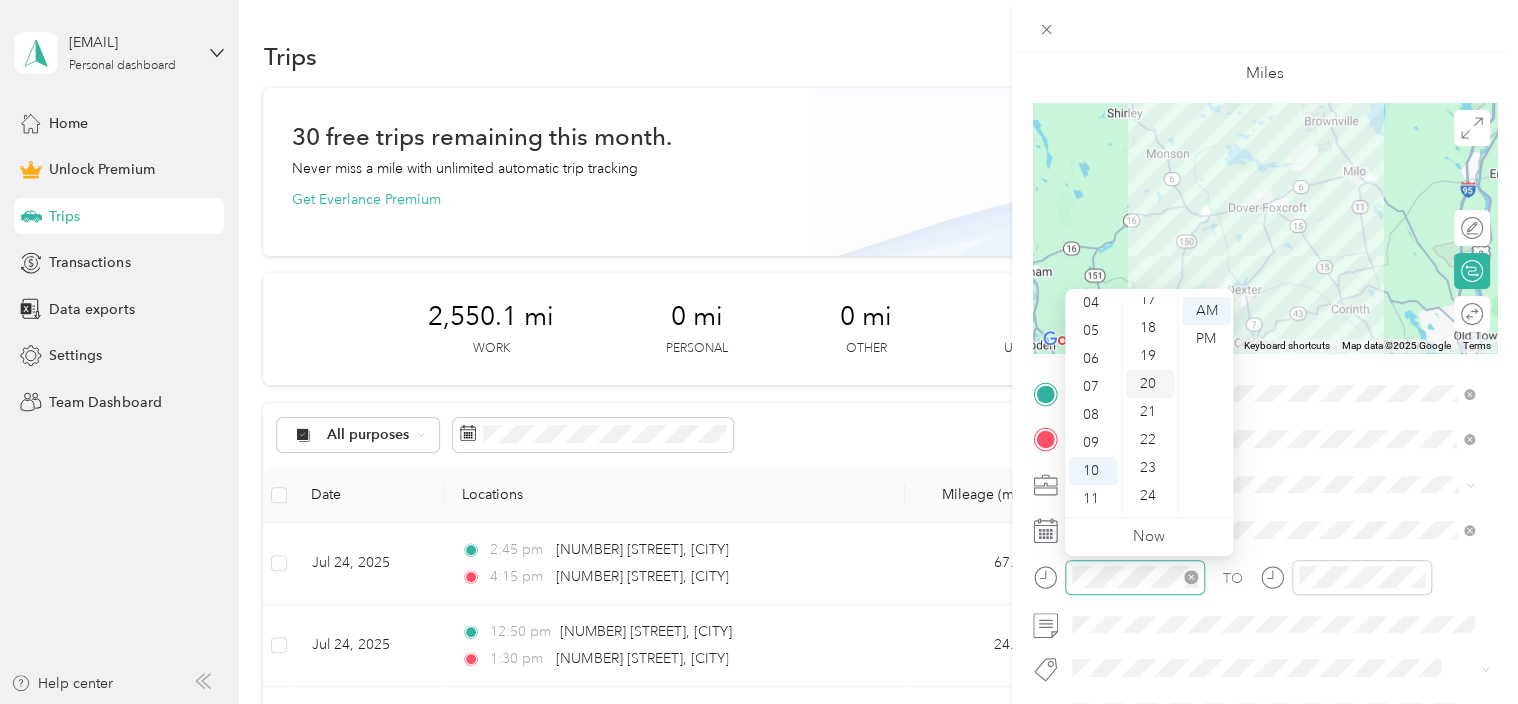 click on "20" at bounding box center [1150, 384] 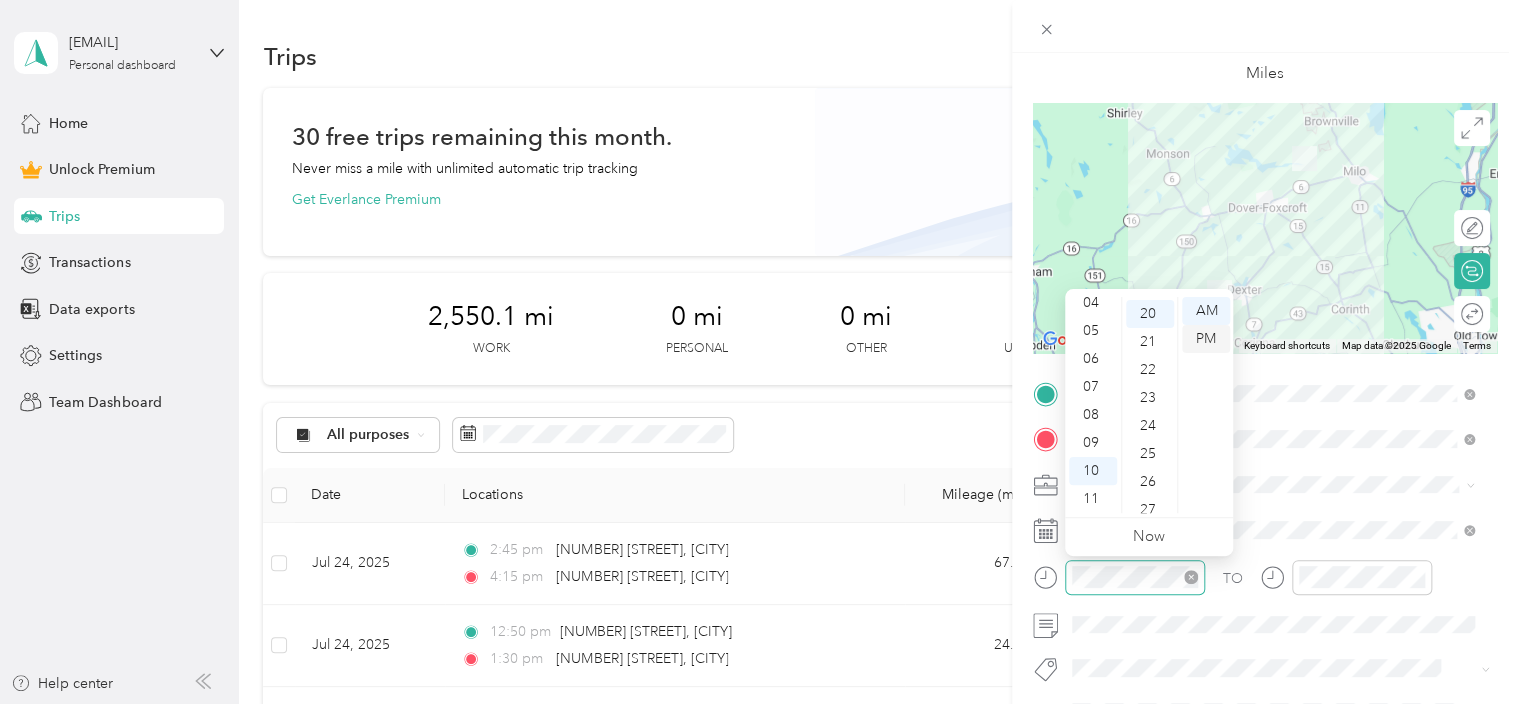 scroll, scrollTop: 560, scrollLeft: 0, axis: vertical 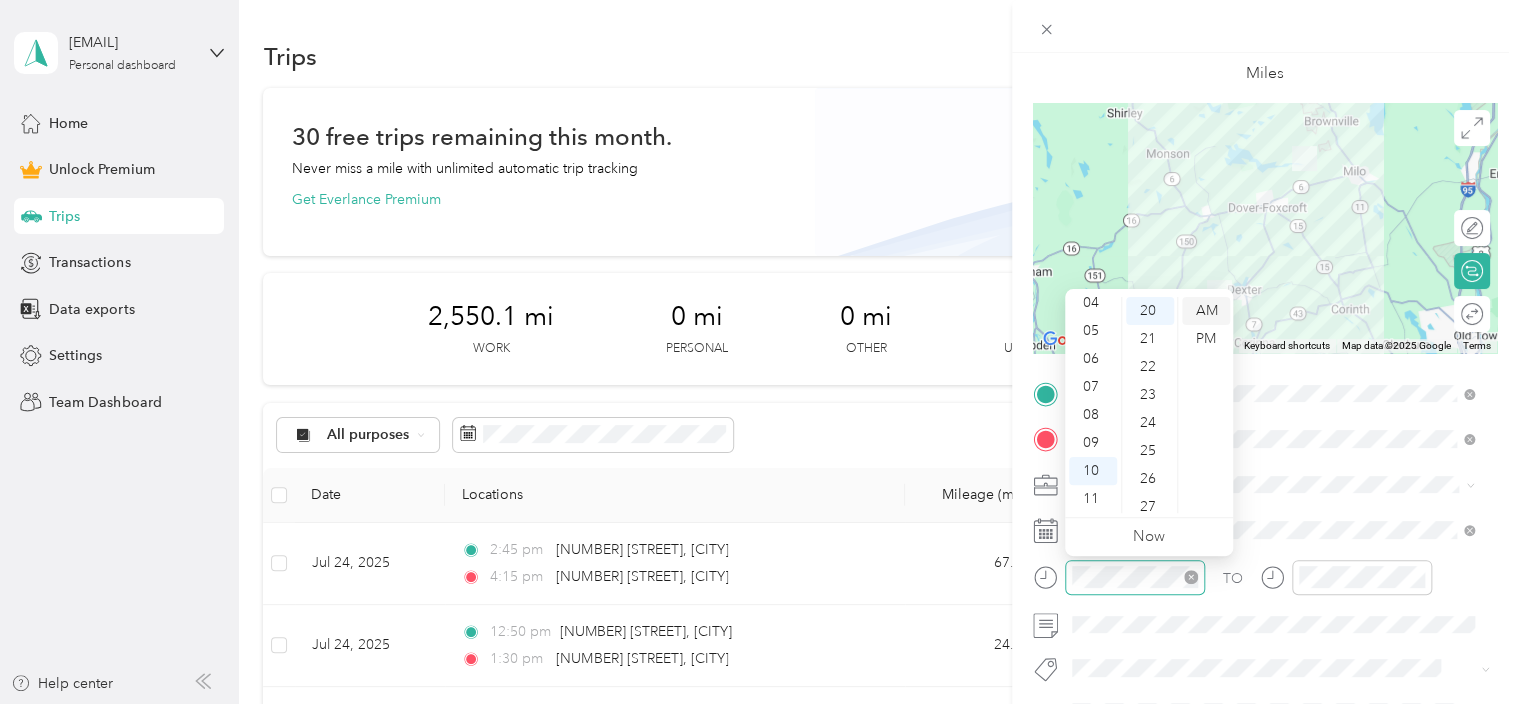 click on "AM" at bounding box center (1206, 311) 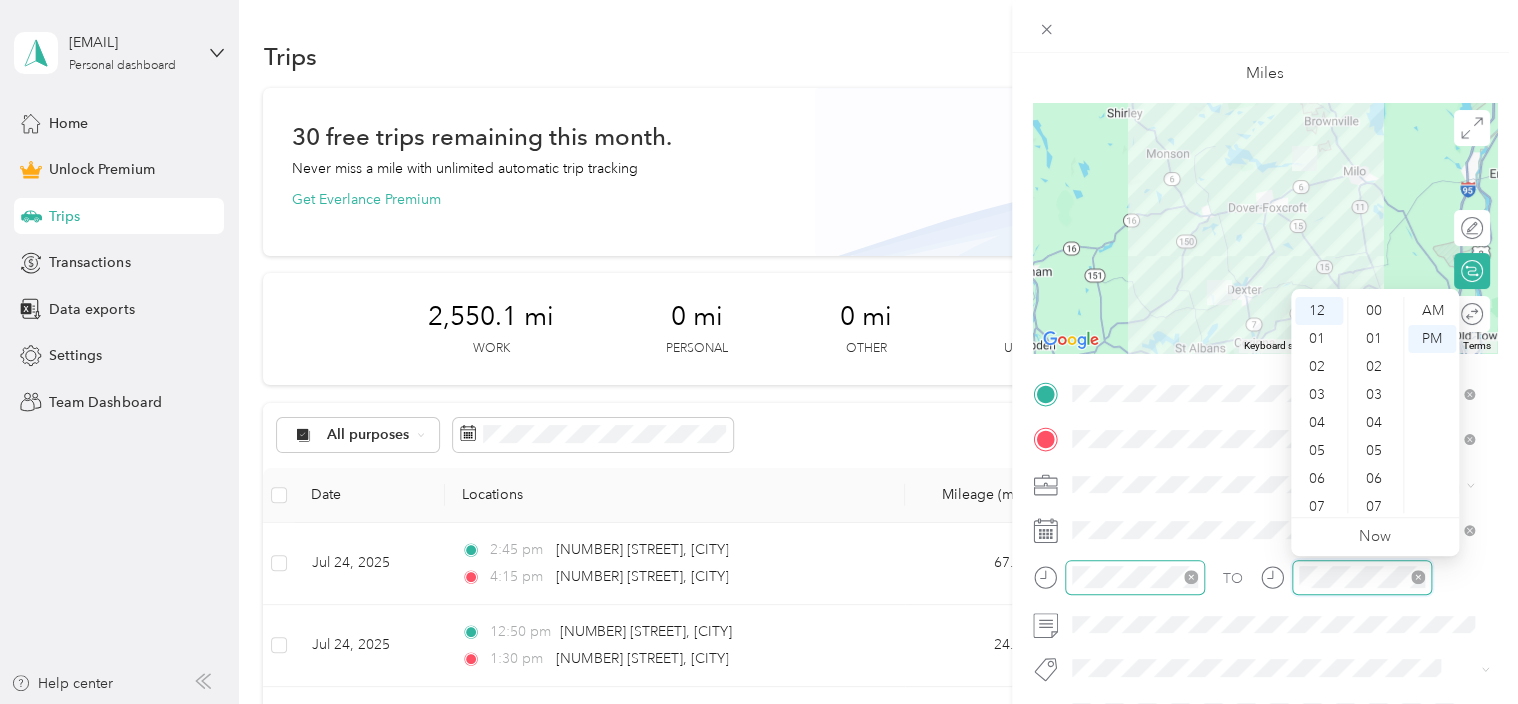 scroll, scrollTop: 1260, scrollLeft: 0, axis: vertical 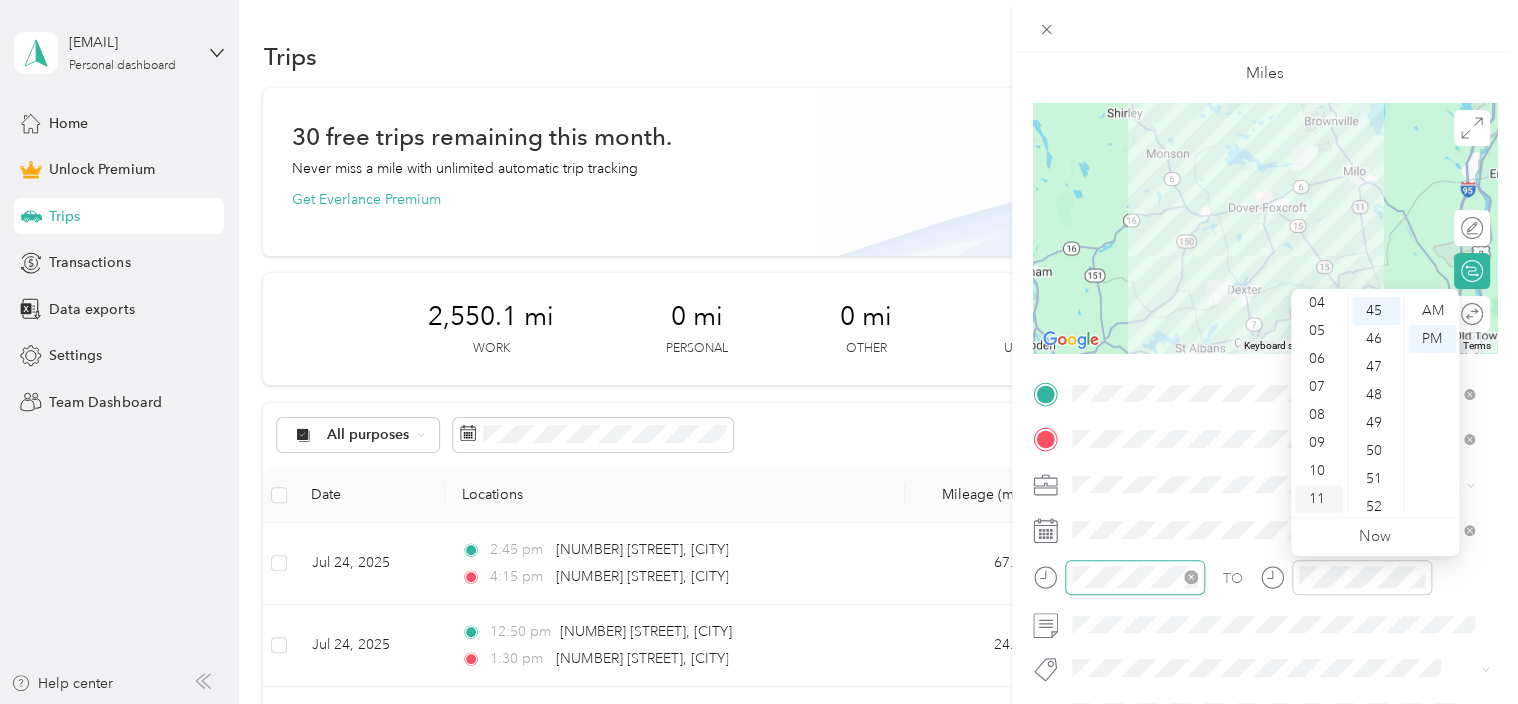 click on "11" at bounding box center (1319, 499) 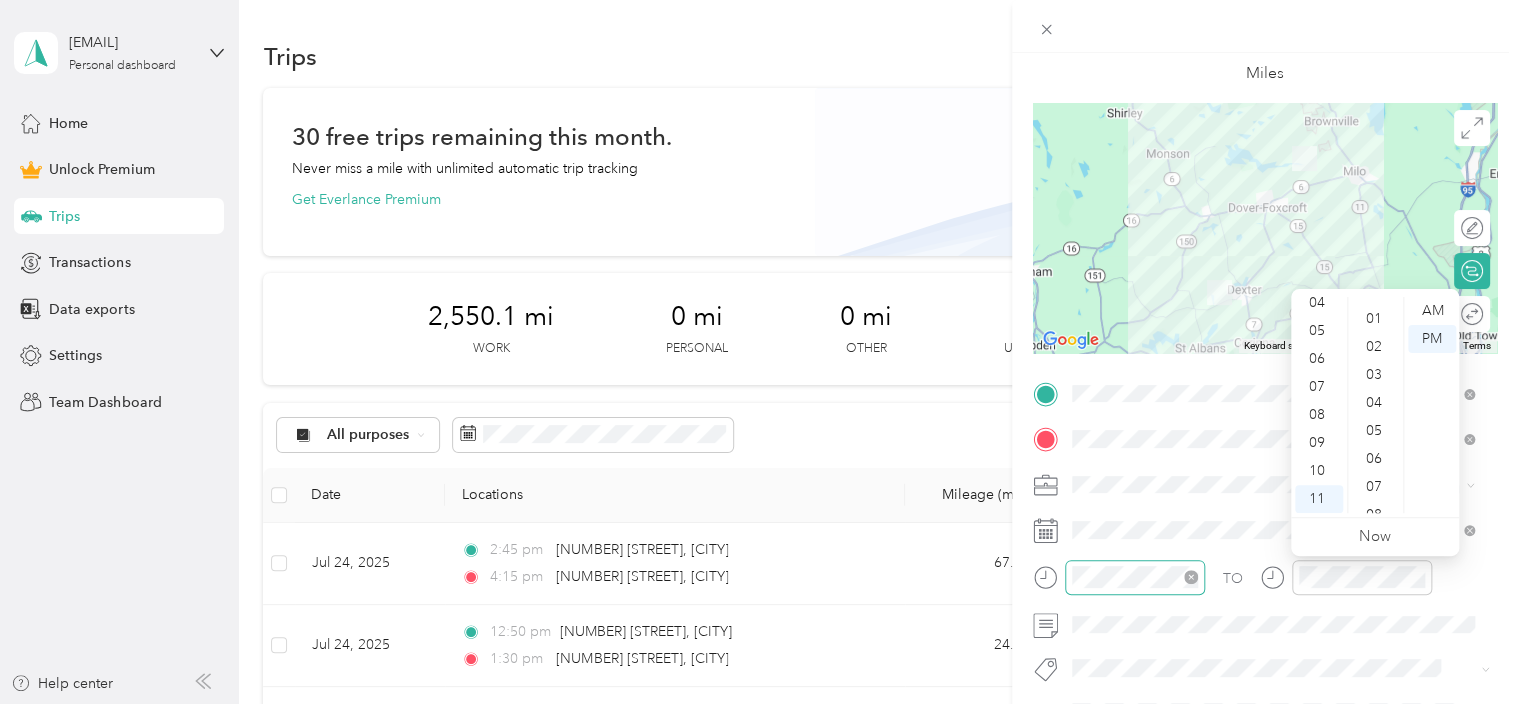 scroll, scrollTop: 0, scrollLeft: 0, axis: both 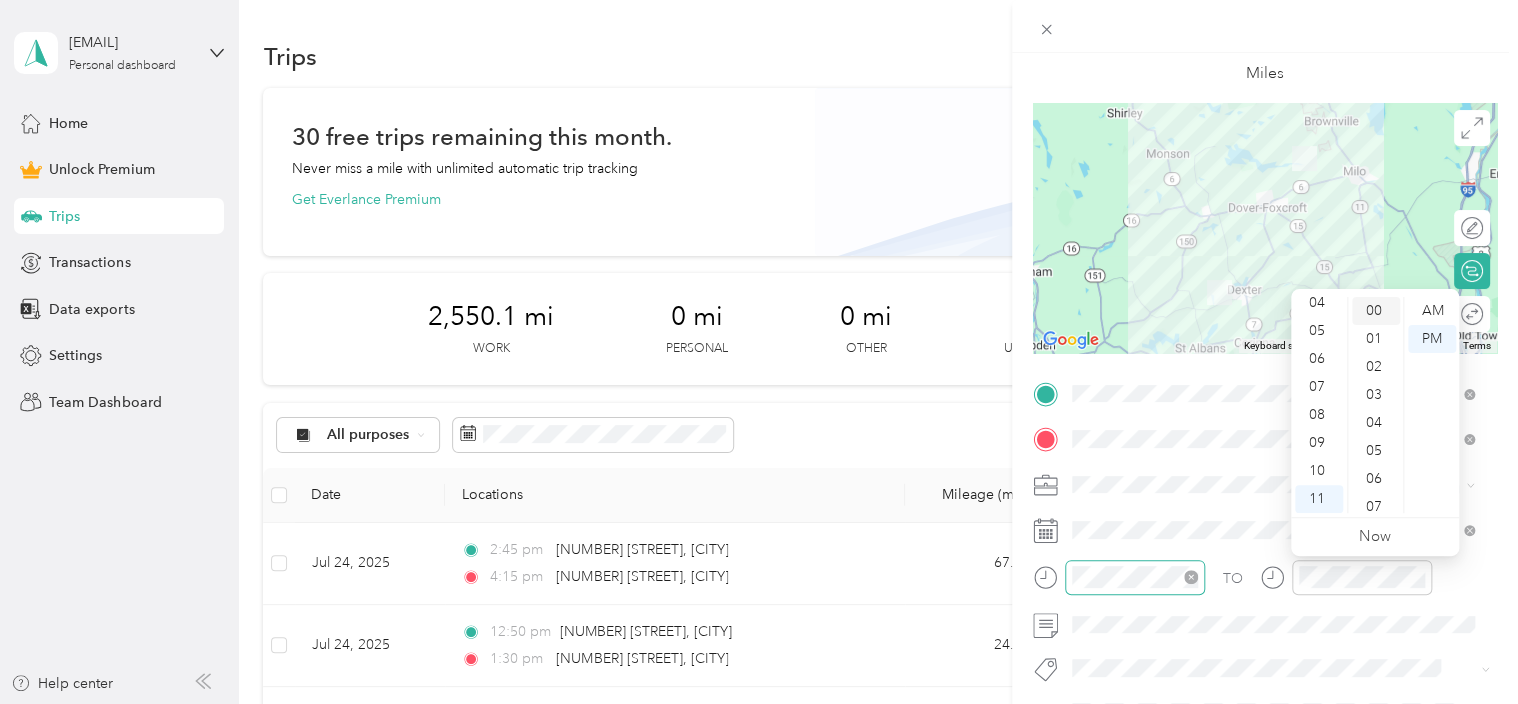 click on "00" at bounding box center [1376, 311] 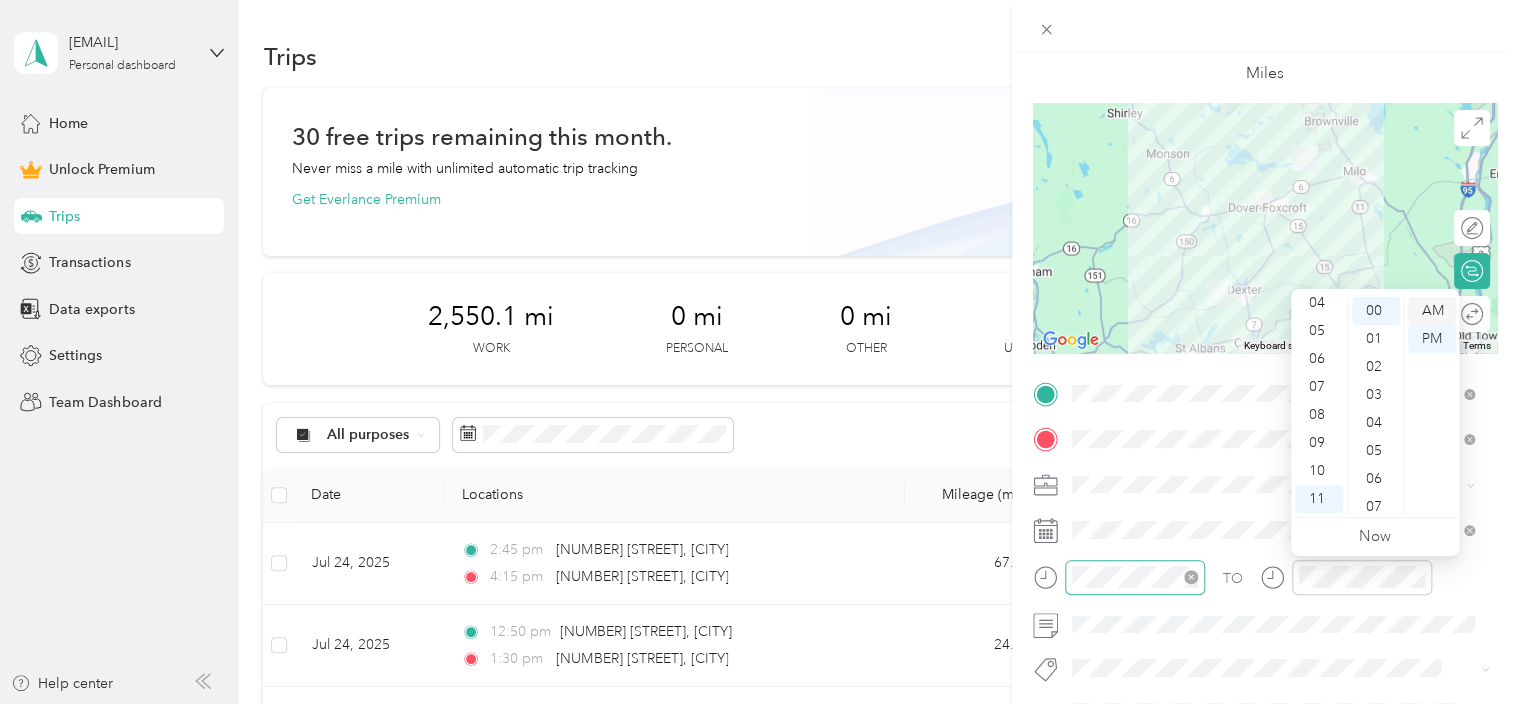 click on "AM" at bounding box center (1432, 311) 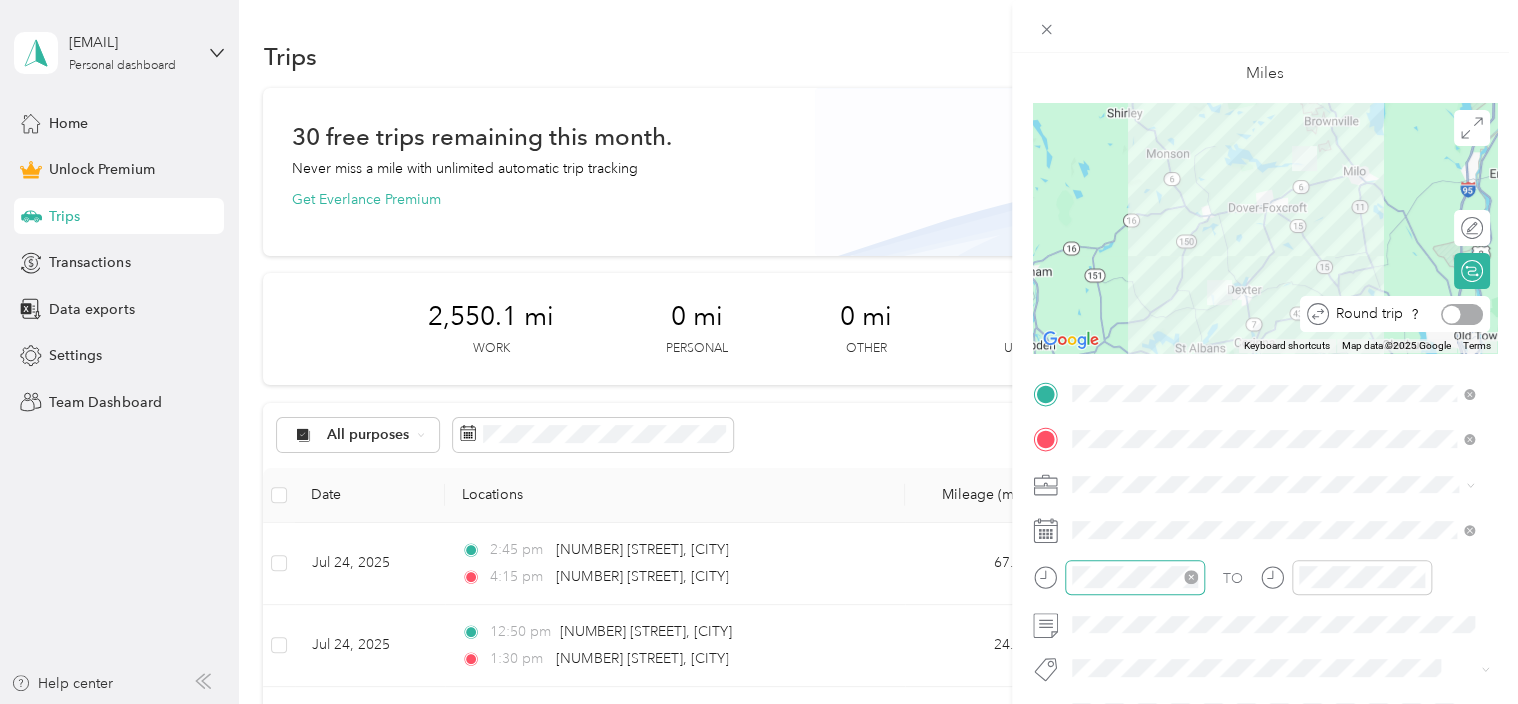 click at bounding box center [1462, 314] 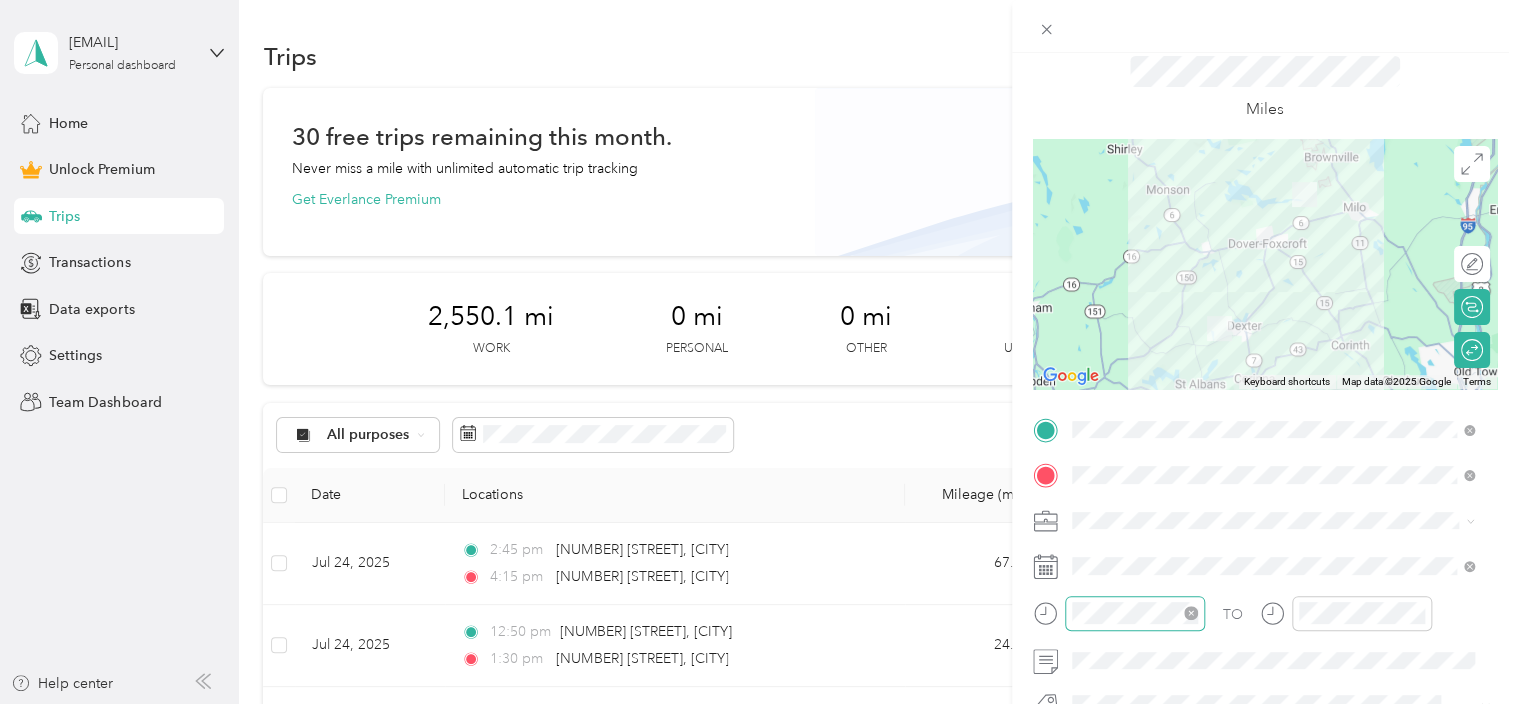 scroll, scrollTop: 0, scrollLeft: 0, axis: both 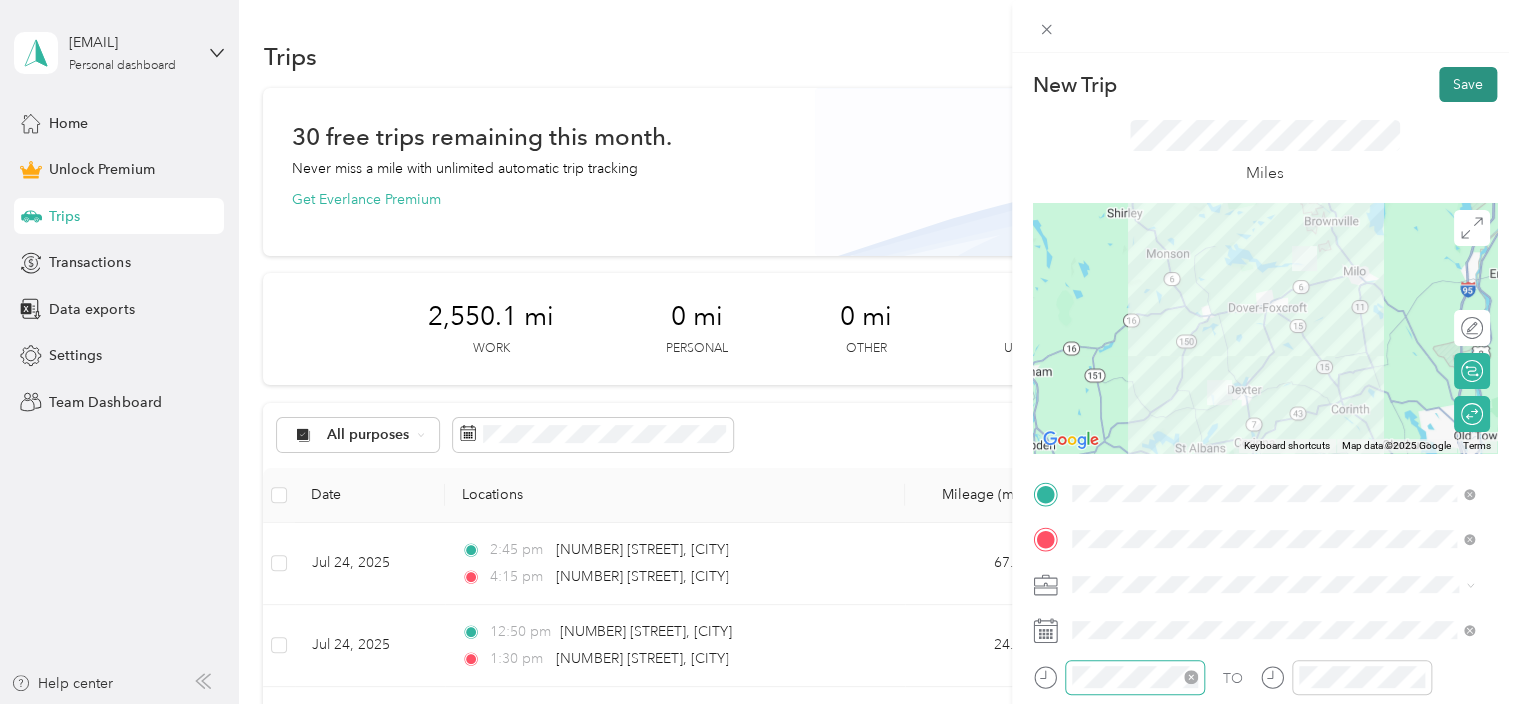 click on "Save" at bounding box center (1468, 84) 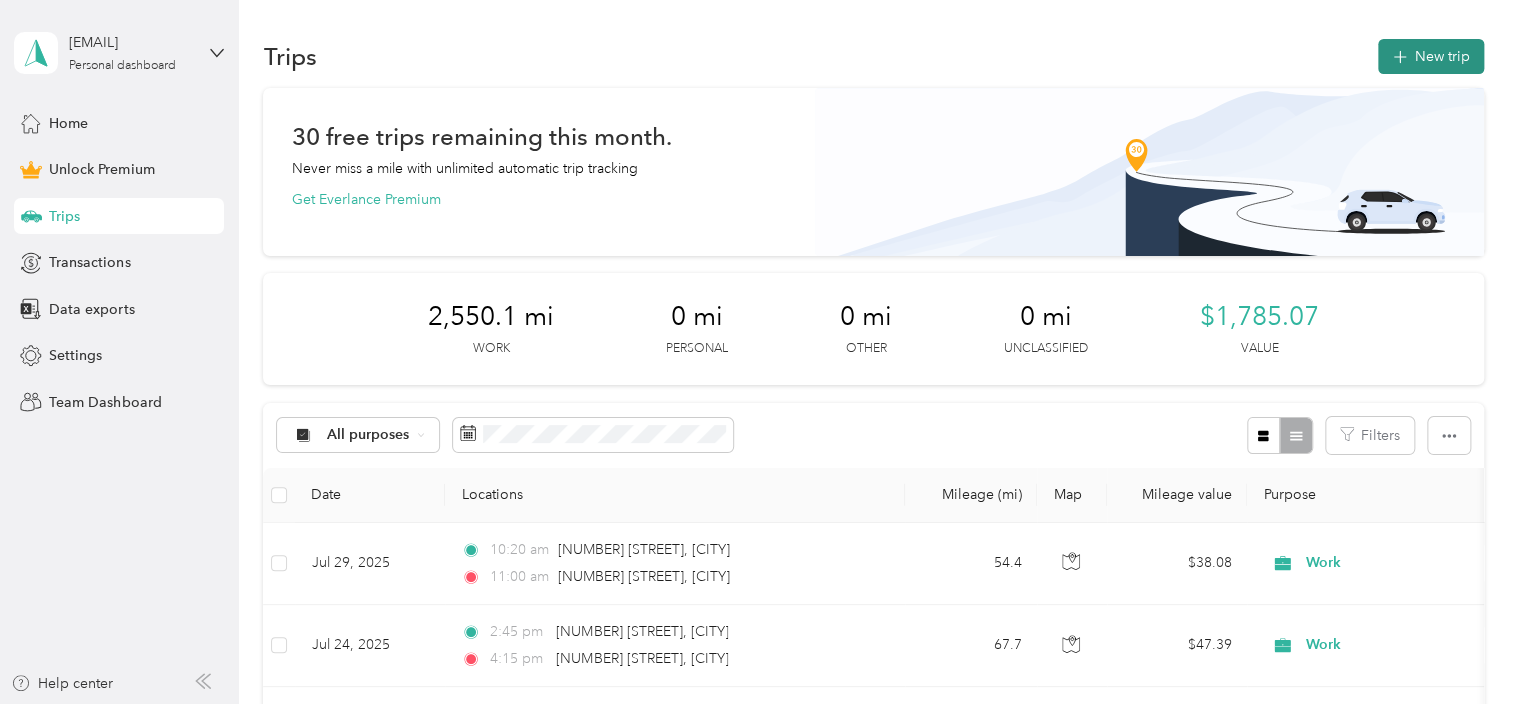 click on "New trip" at bounding box center (1431, 56) 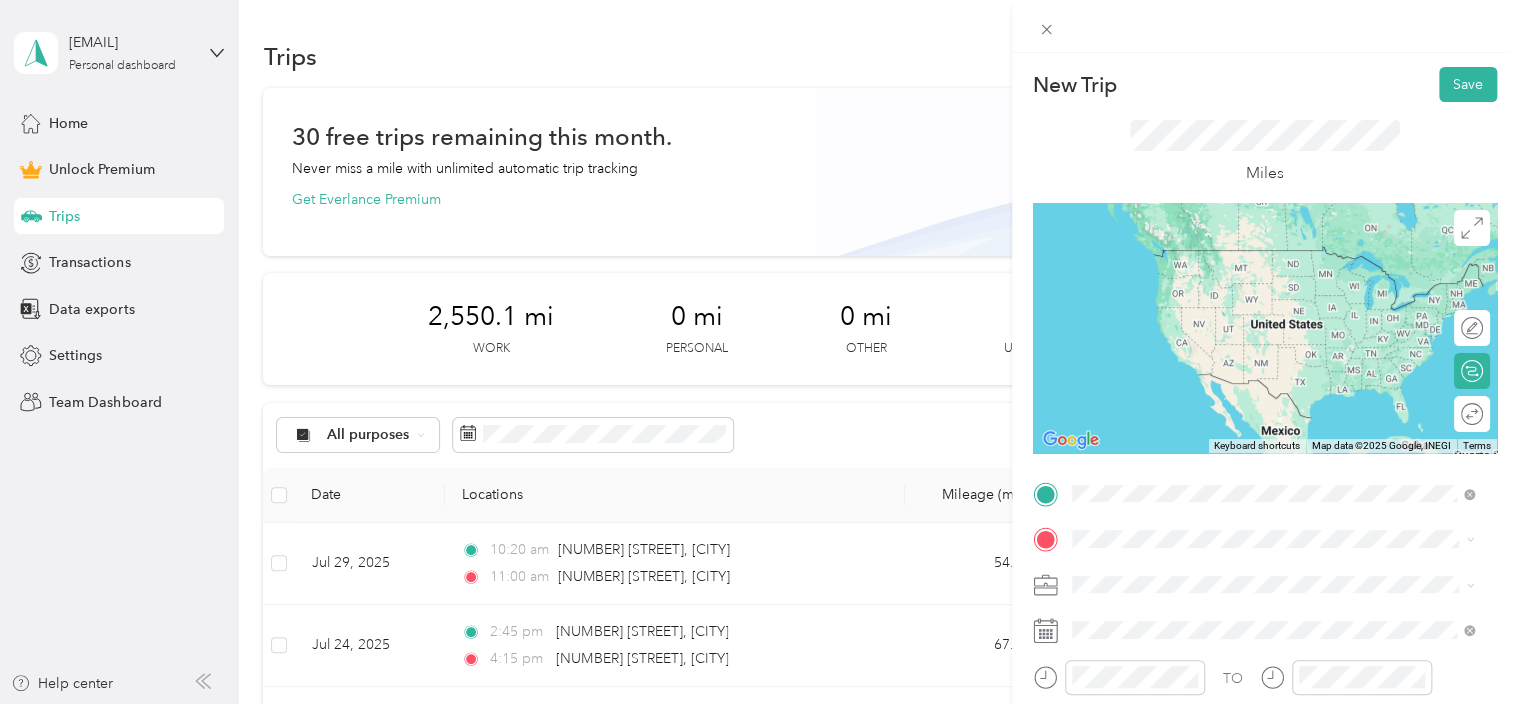 click on "[NUMBER] [STREET]
[CITY], [STATE] [POSTAL_CODE], United States" at bounding box center (1257, 258) 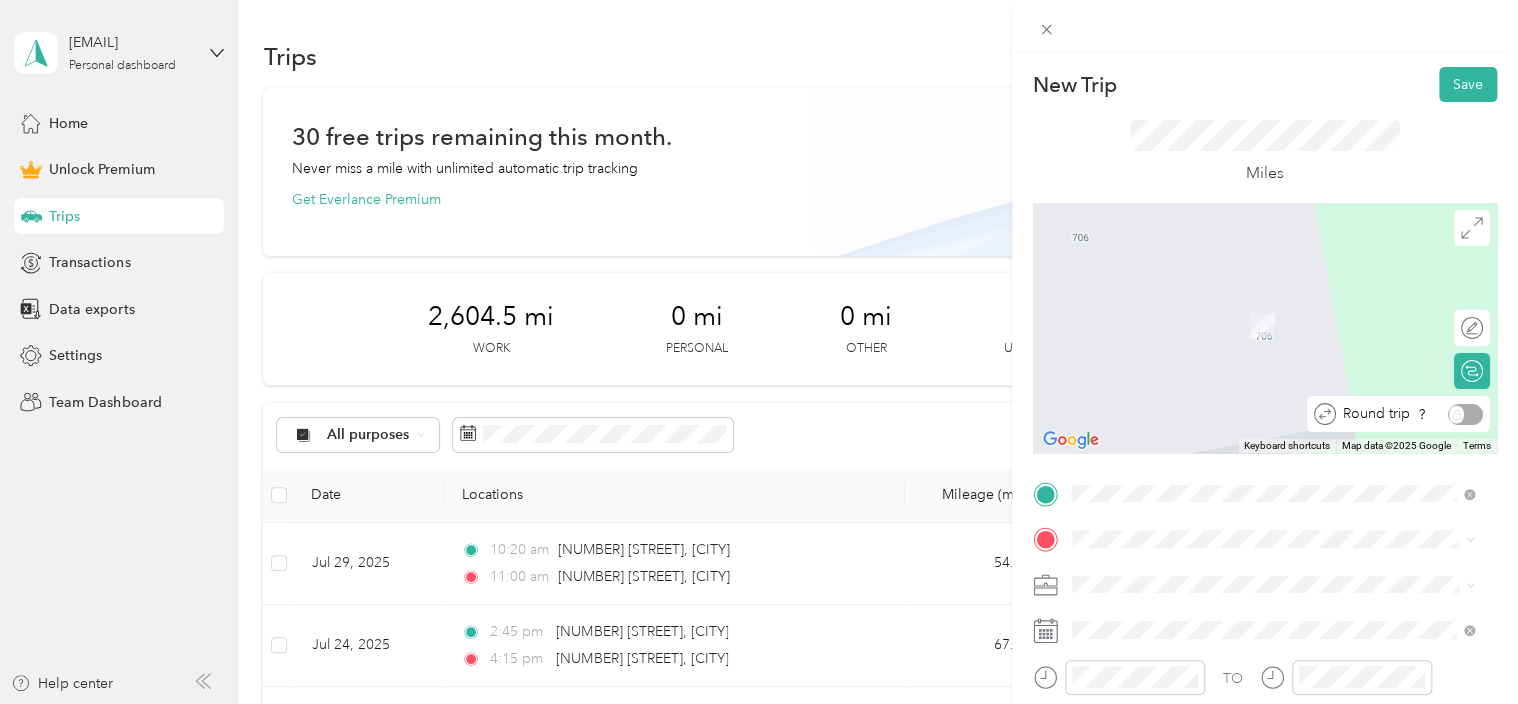click on "Round trip" at bounding box center [1409, 414] 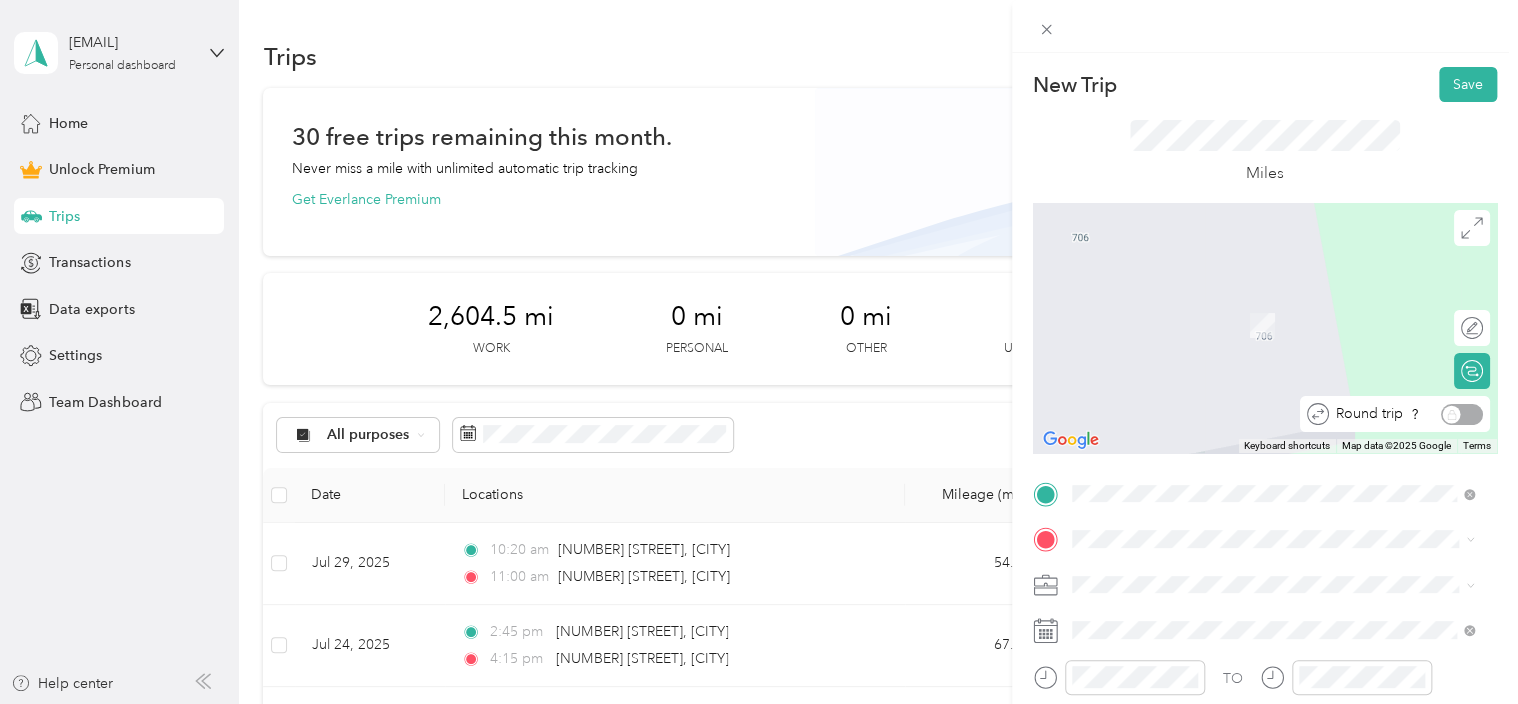 click on "Round trip" at bounding box center [1406, 414] 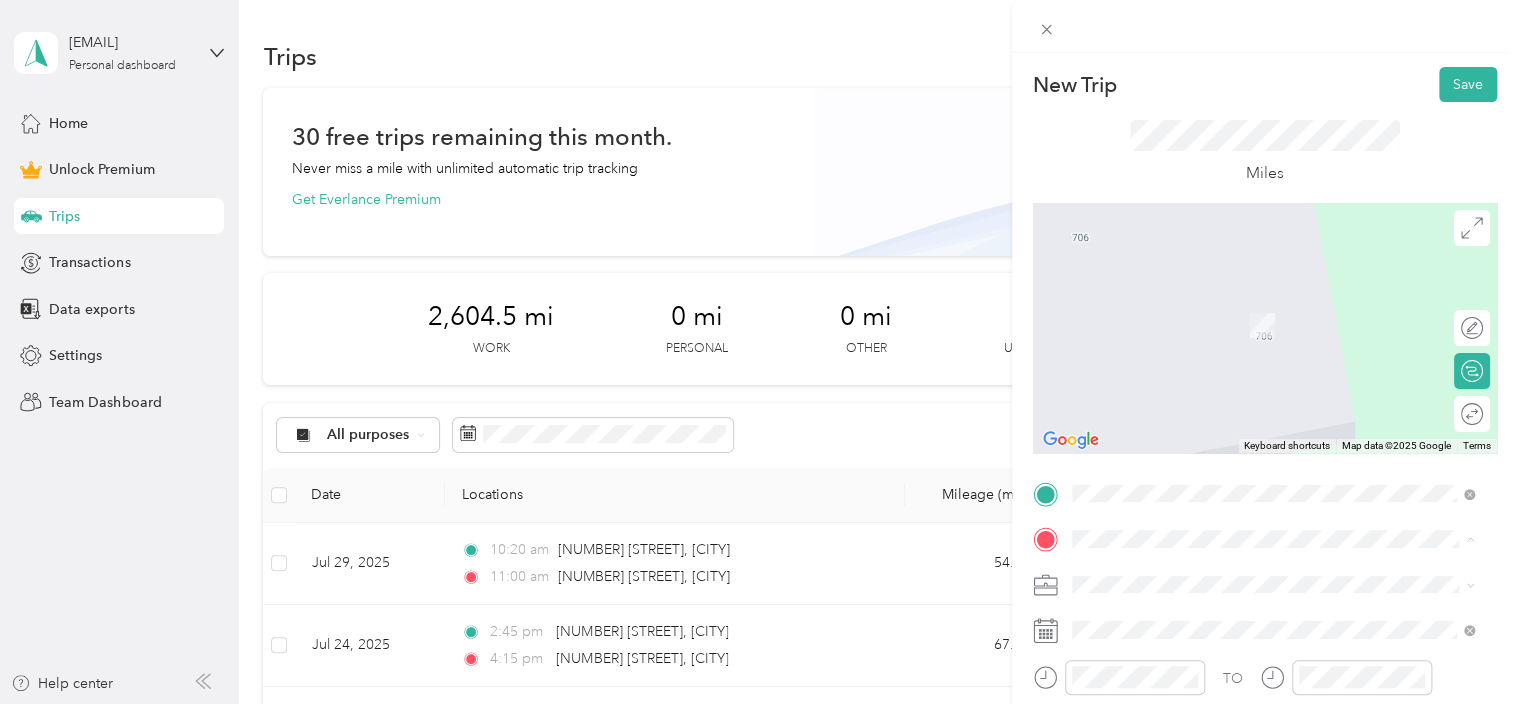 click on "[NUMBER] [STREET]
[CITY], [STATE] [POSTAL_CODE], United States" at bounding box center [1257, 472] 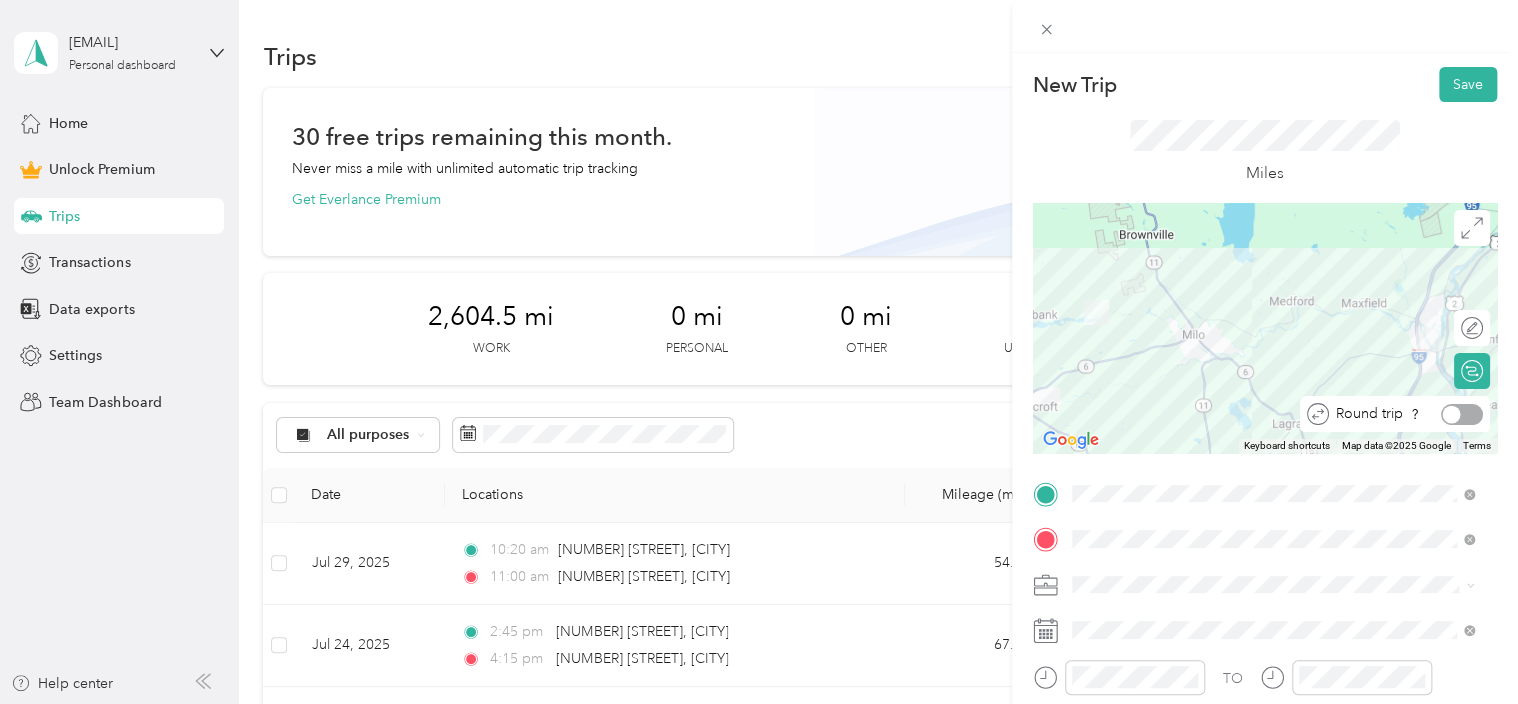 click at bounding box center [1462, 414] 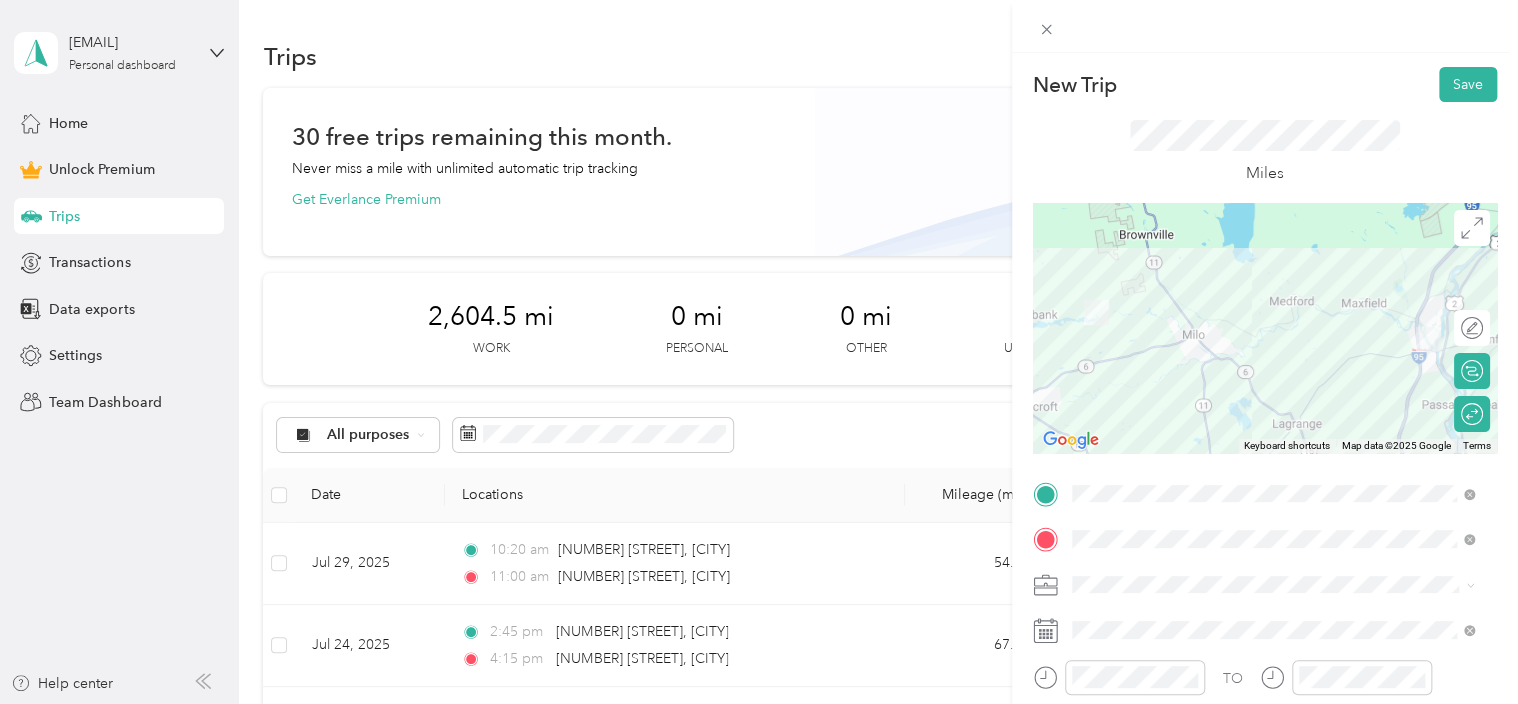 click 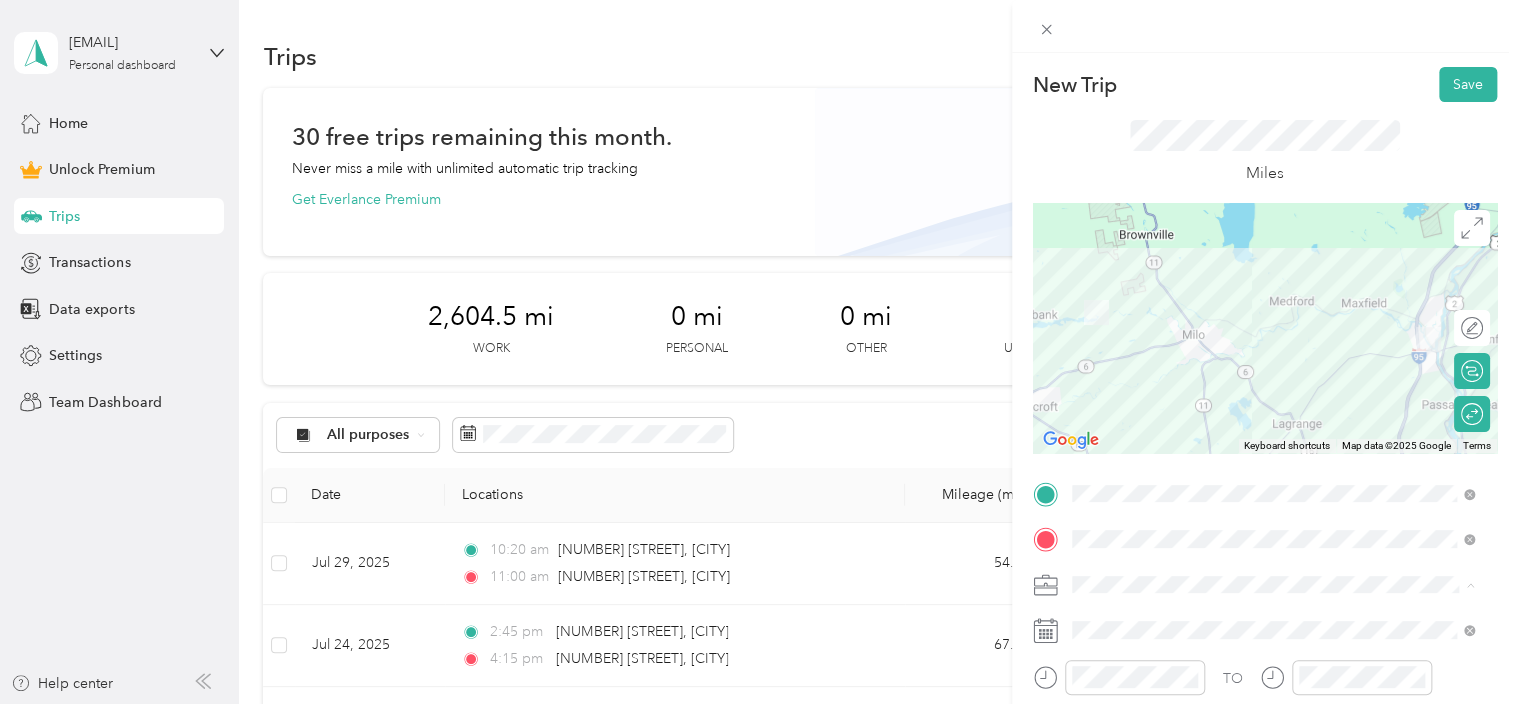 click on "Work" at bounding box center (1273, 304) 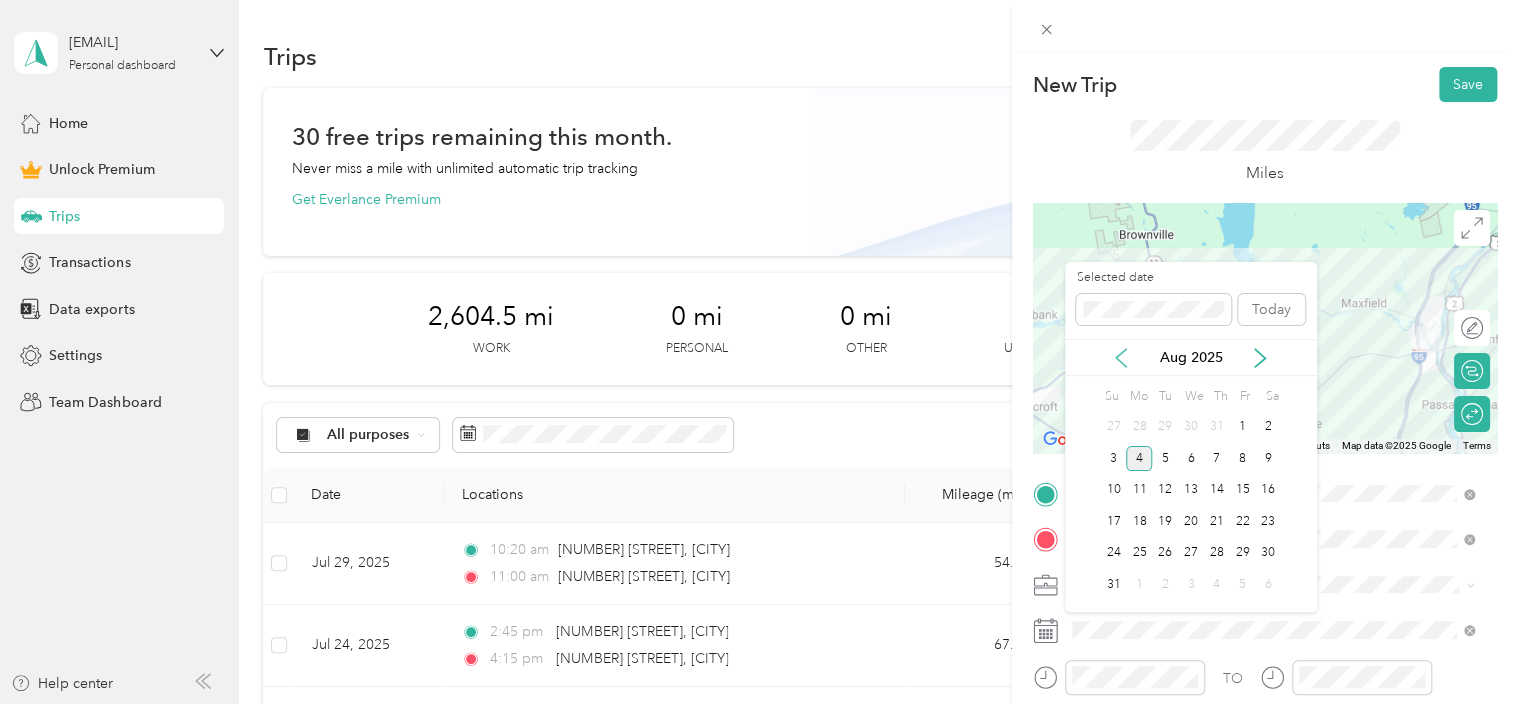 click 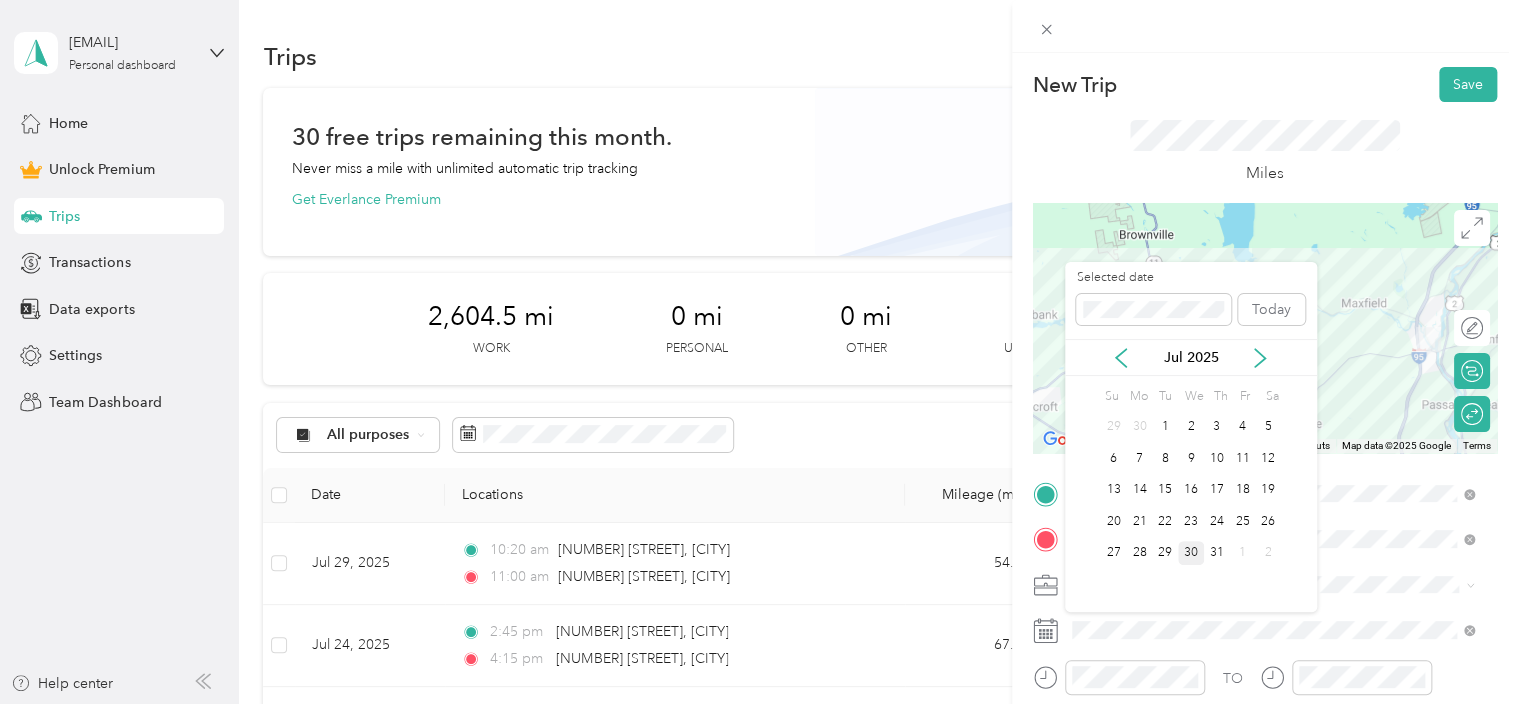 click on "30" at bounding box center [1191, 553] 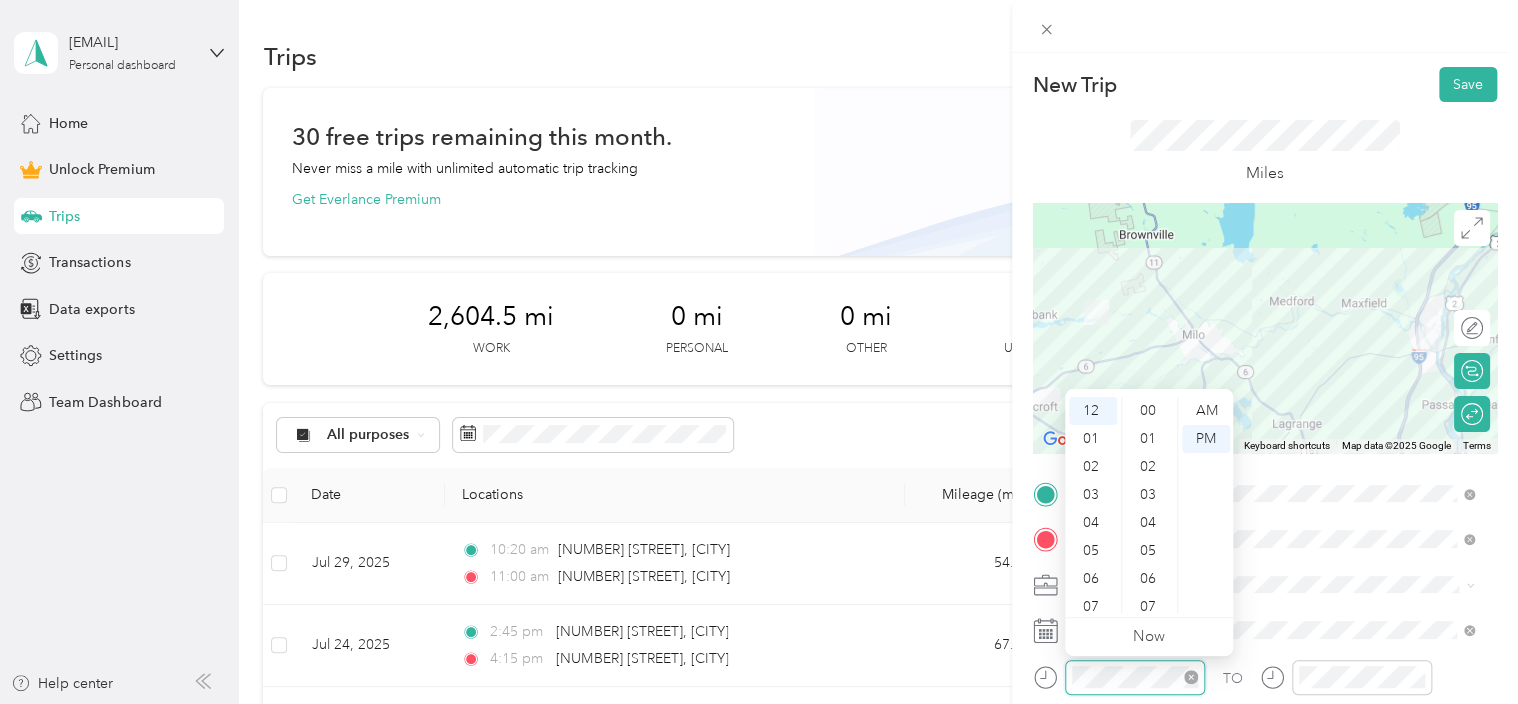 scroll, scrollTop: 1288, scrollLeft: 0, axis: vertical 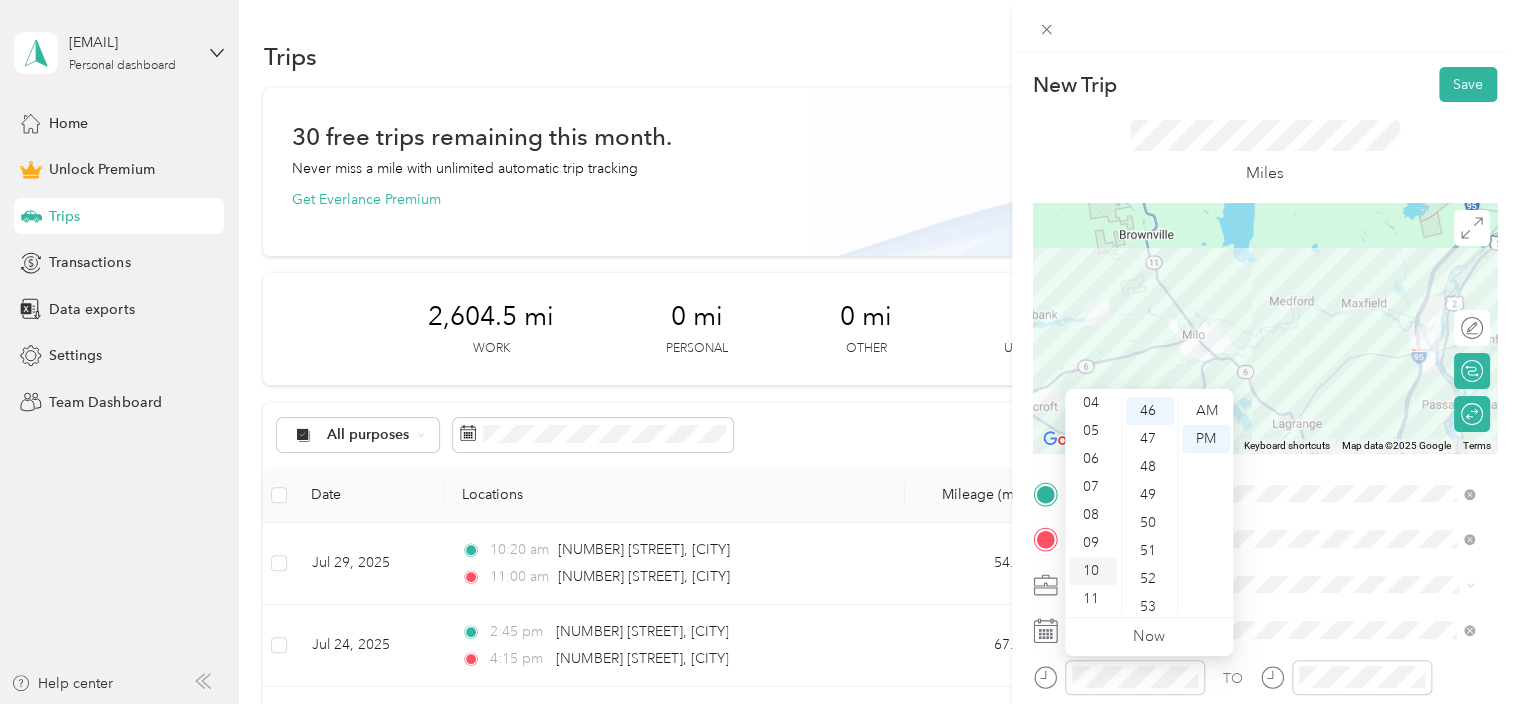 click on "10" at bounding box center (1093, 571) 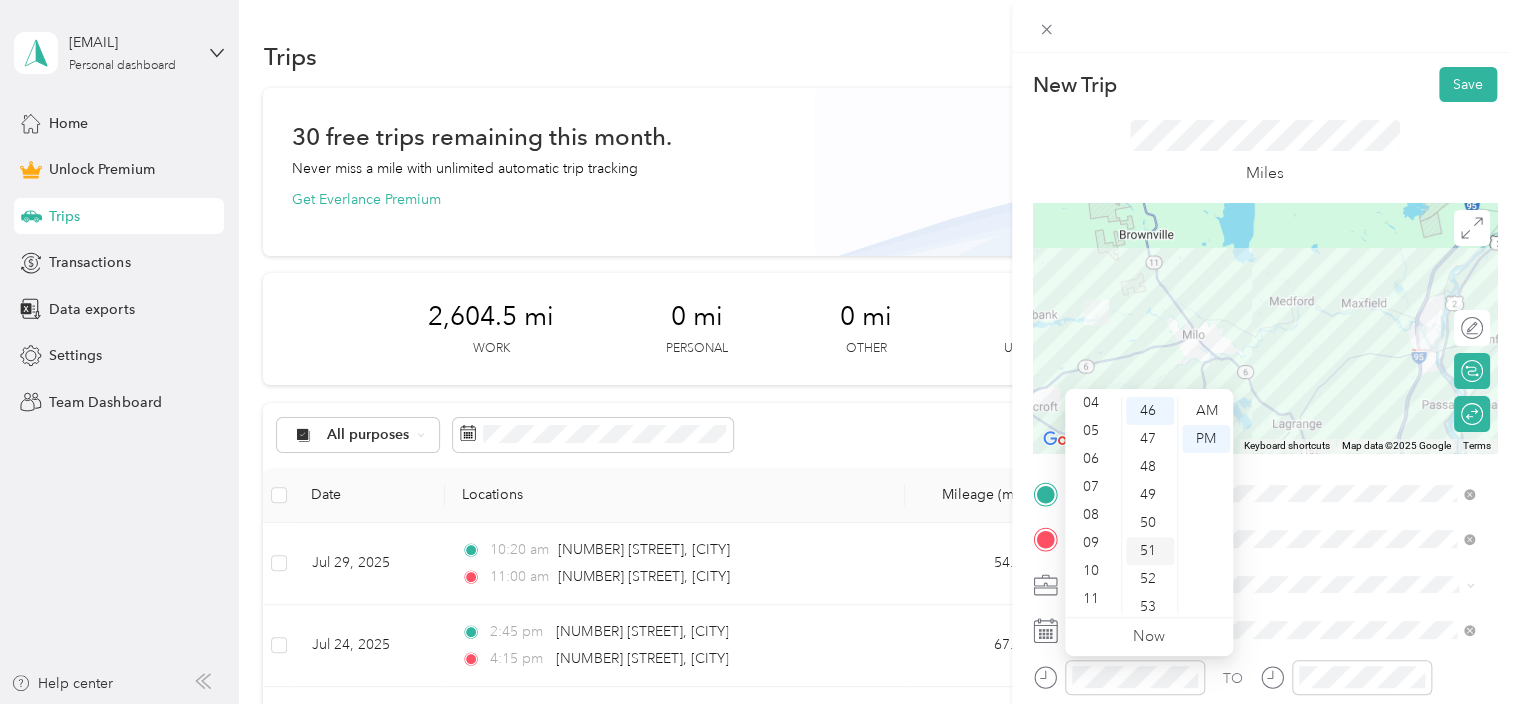 scroll, scrollTop: 0, scrollLeft: 0, axis: both 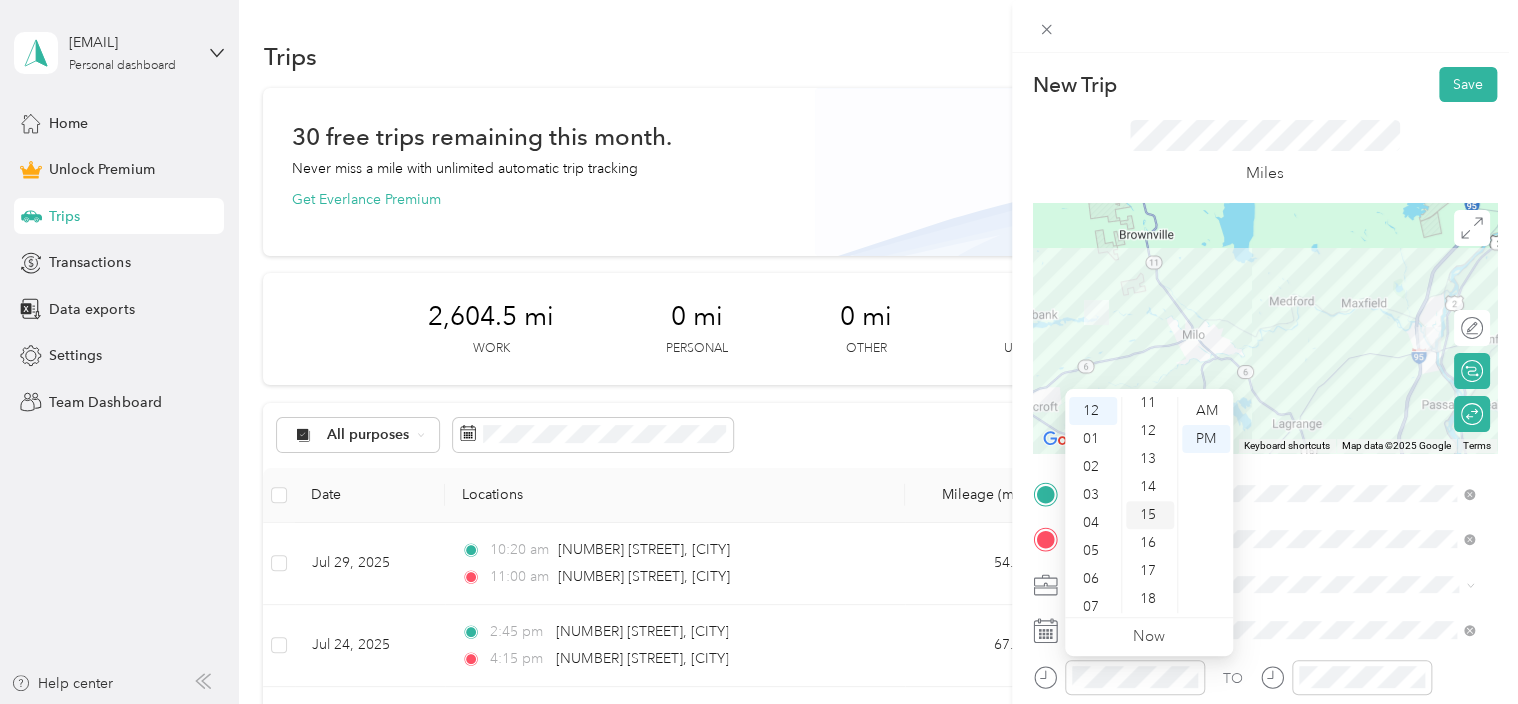 click on "15" at bounding box center [1150, 515] 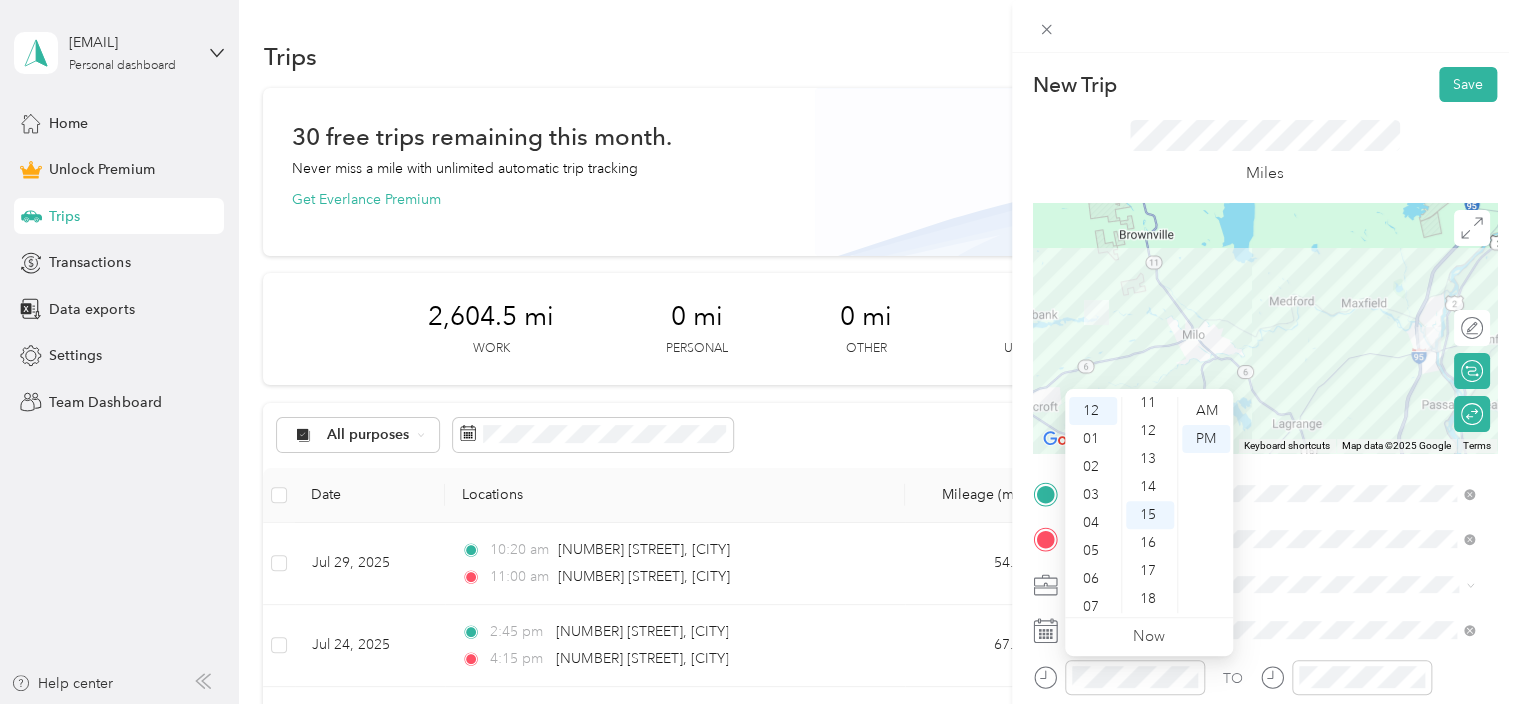 scroll, scrollTop: 420, scrollLeft: 0, axis: vertical 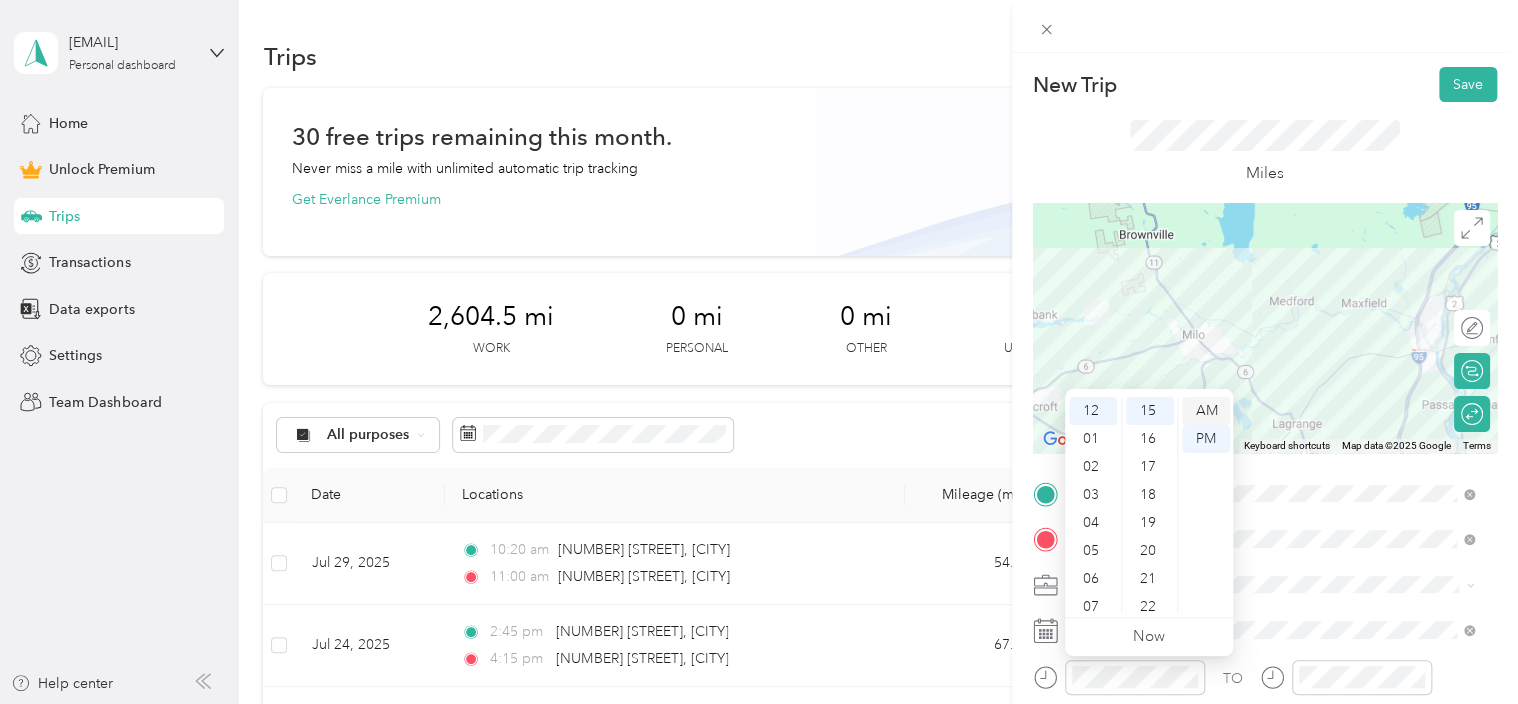 drag, startPoint x: 1200, startPoint y: 408, endPoint x: 1192, endPoint y: 419, distance: 13.601471 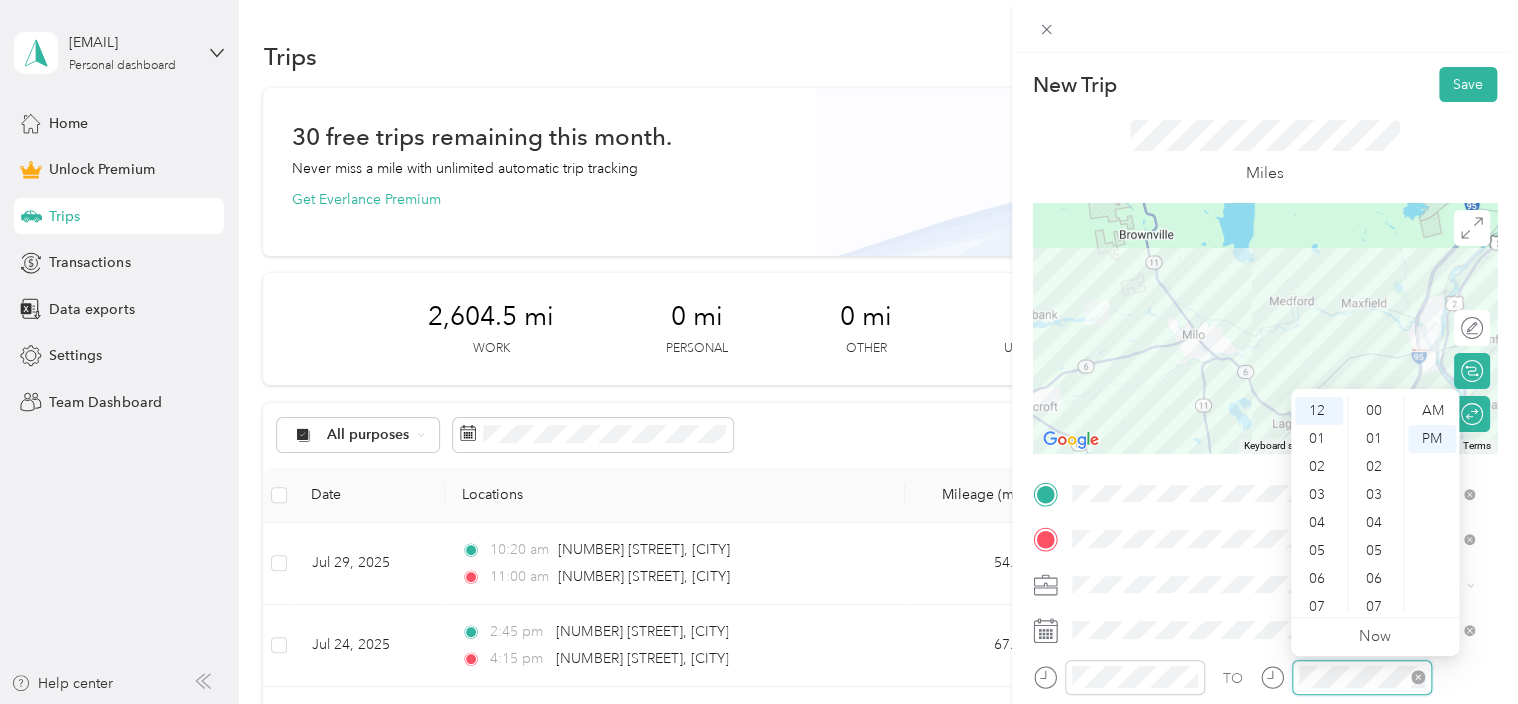 scroll, scrollTop: 1288, scrollLeft: 0, axis: vertical 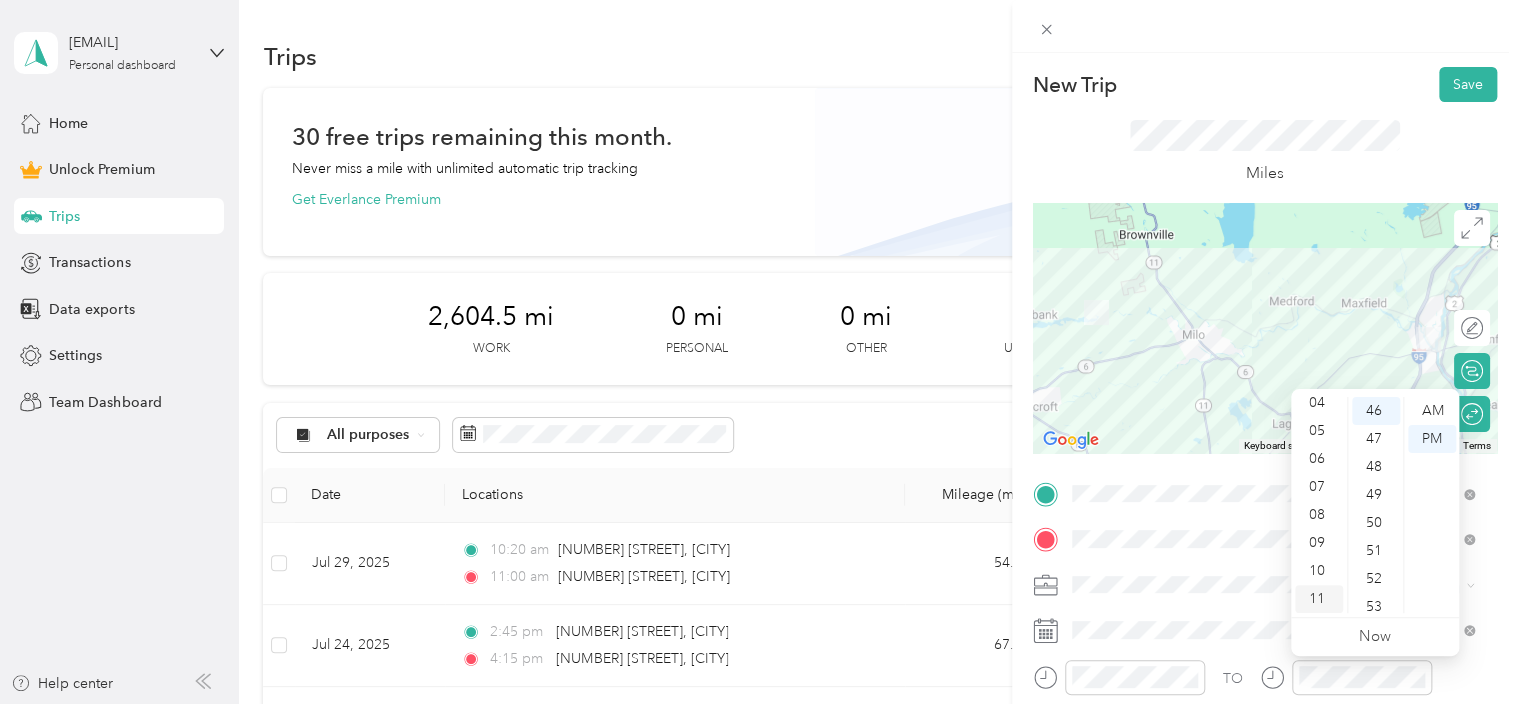 click on "11" at bounding box center (1319, 599) 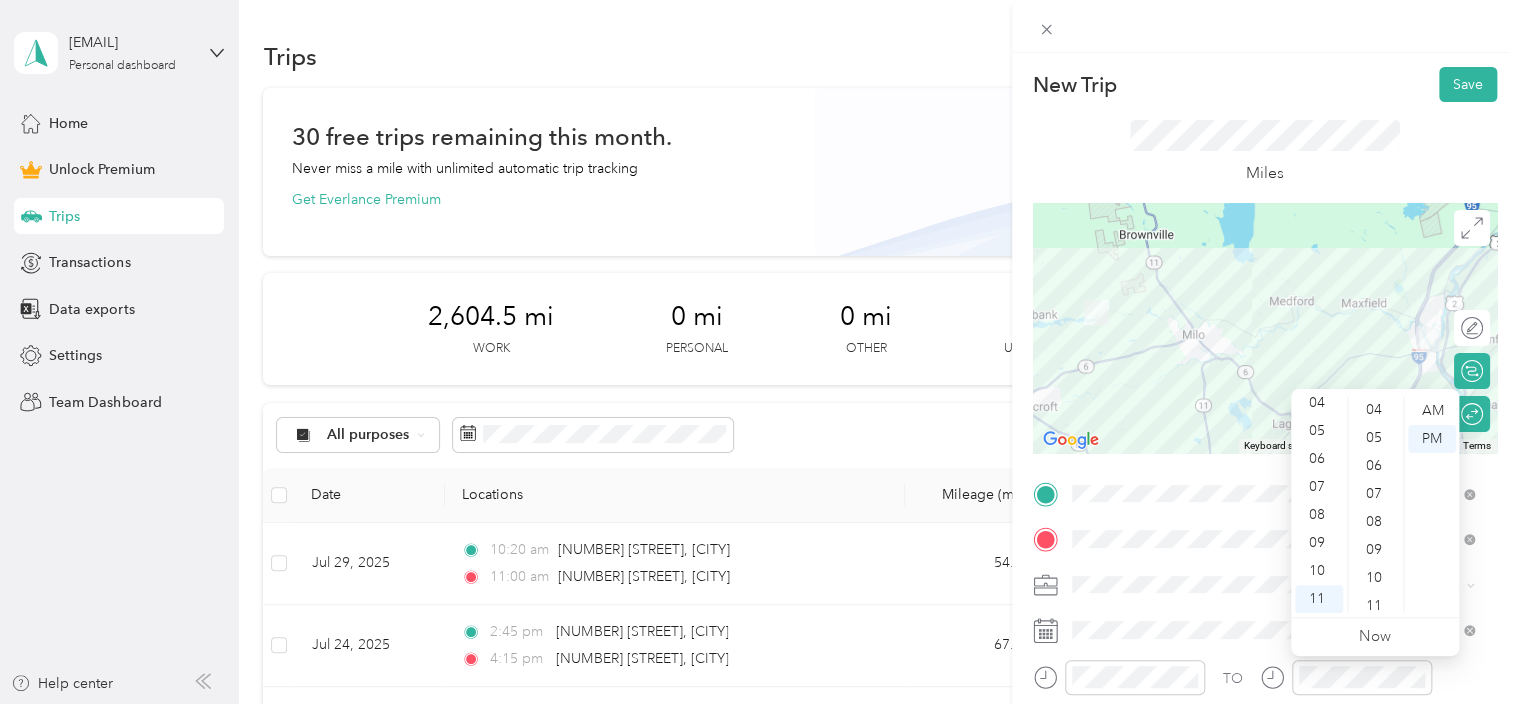 scroll, scrollTop: 0, scrollLeft: 0, axis: both 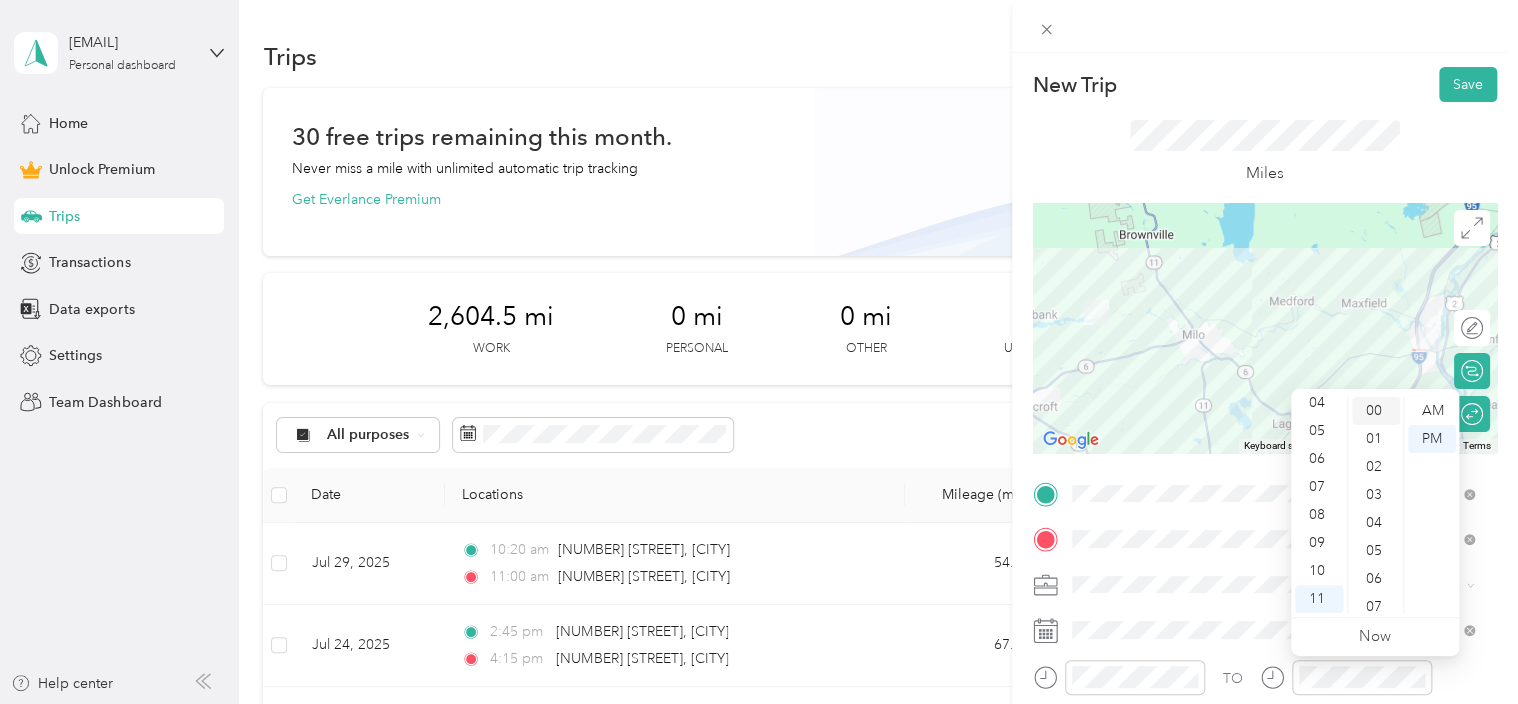 click on "00" at bounding box center [1376, 411] 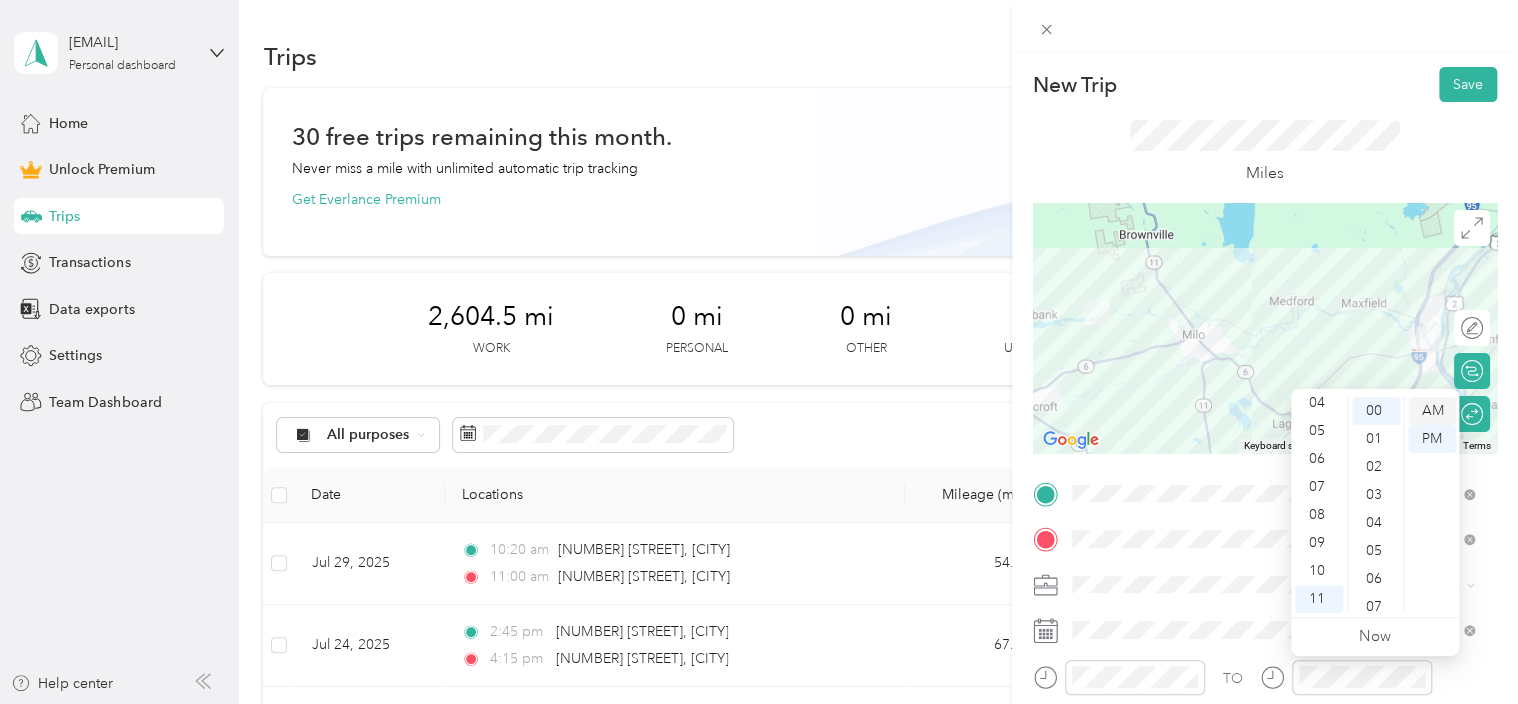 click on "AM" at bounding box center (1432, 411) 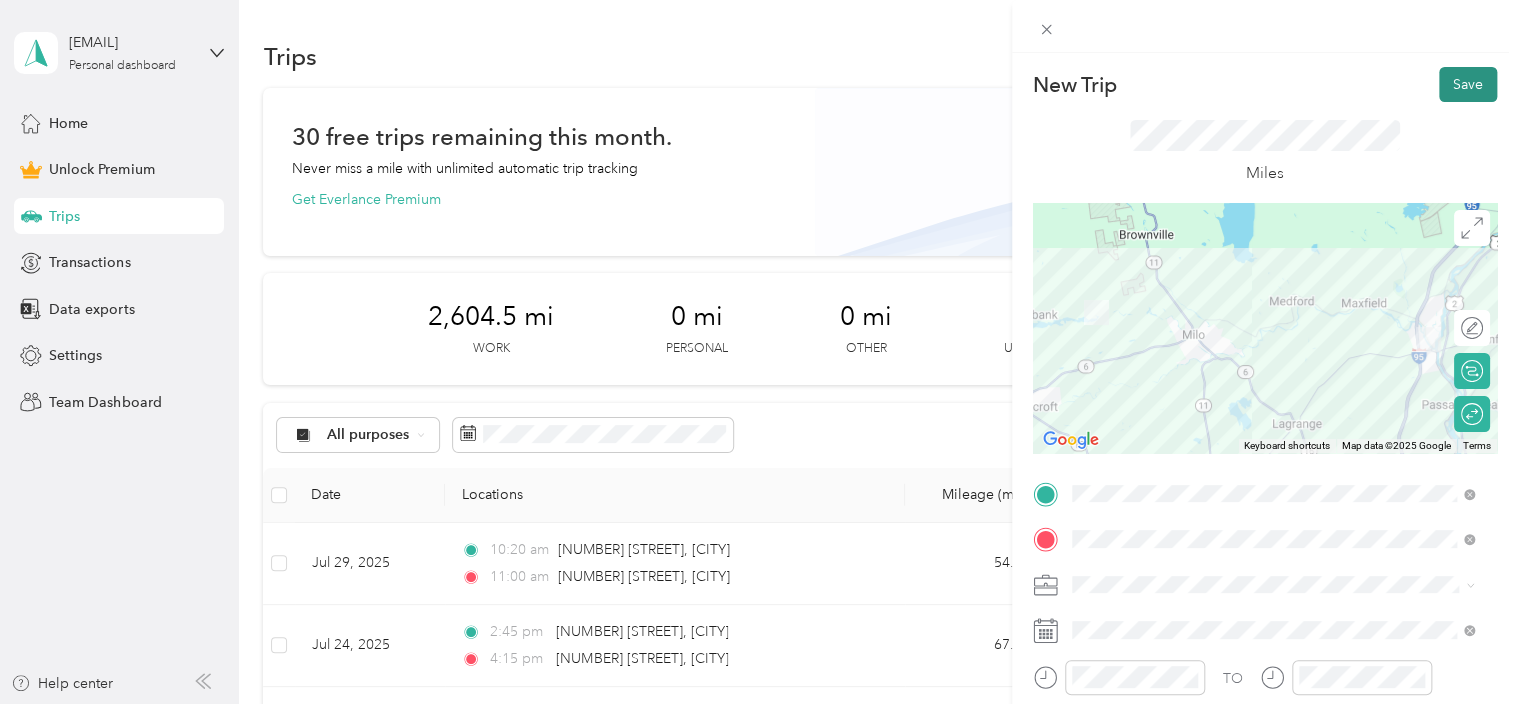 click on "Save" at bounding box center [1468, 84] 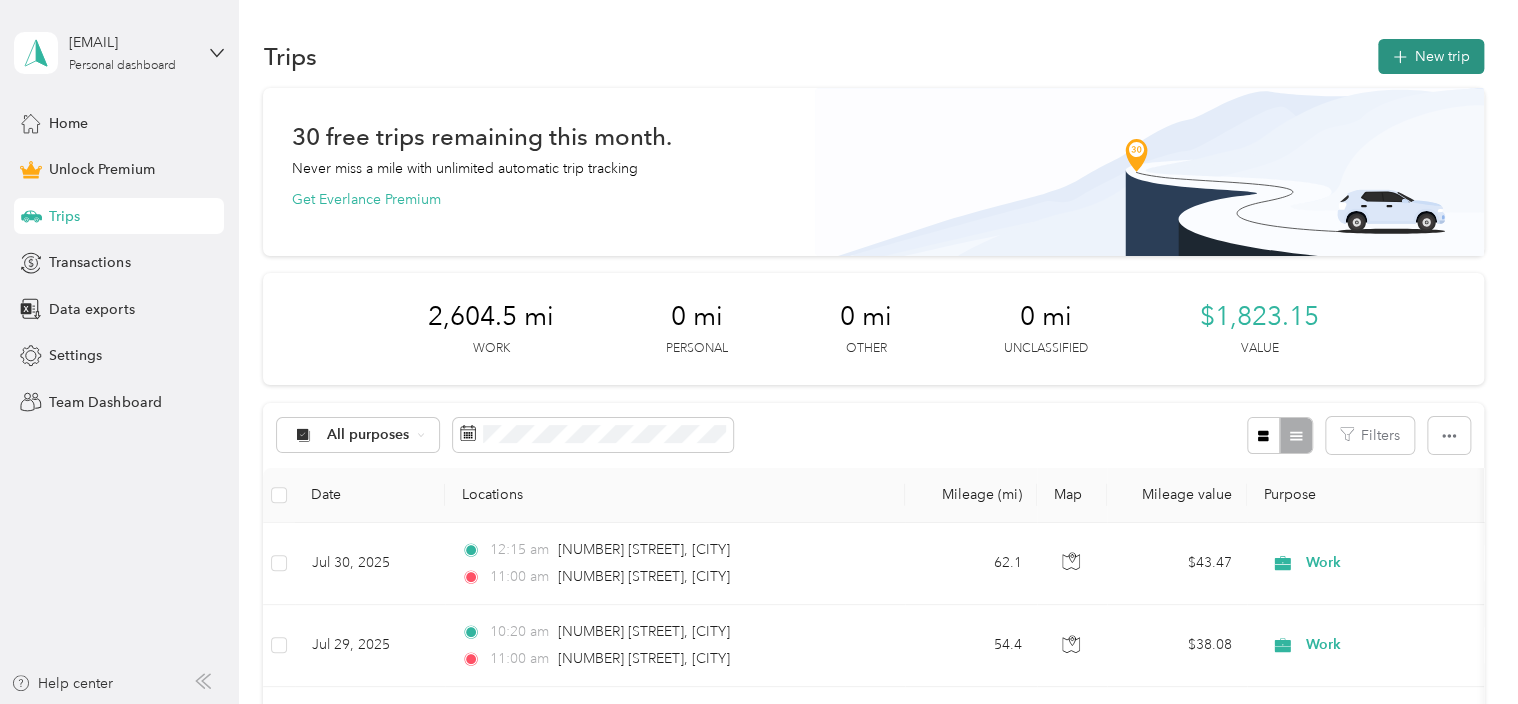 click on "New trip" at bounding box center [1431, 56] 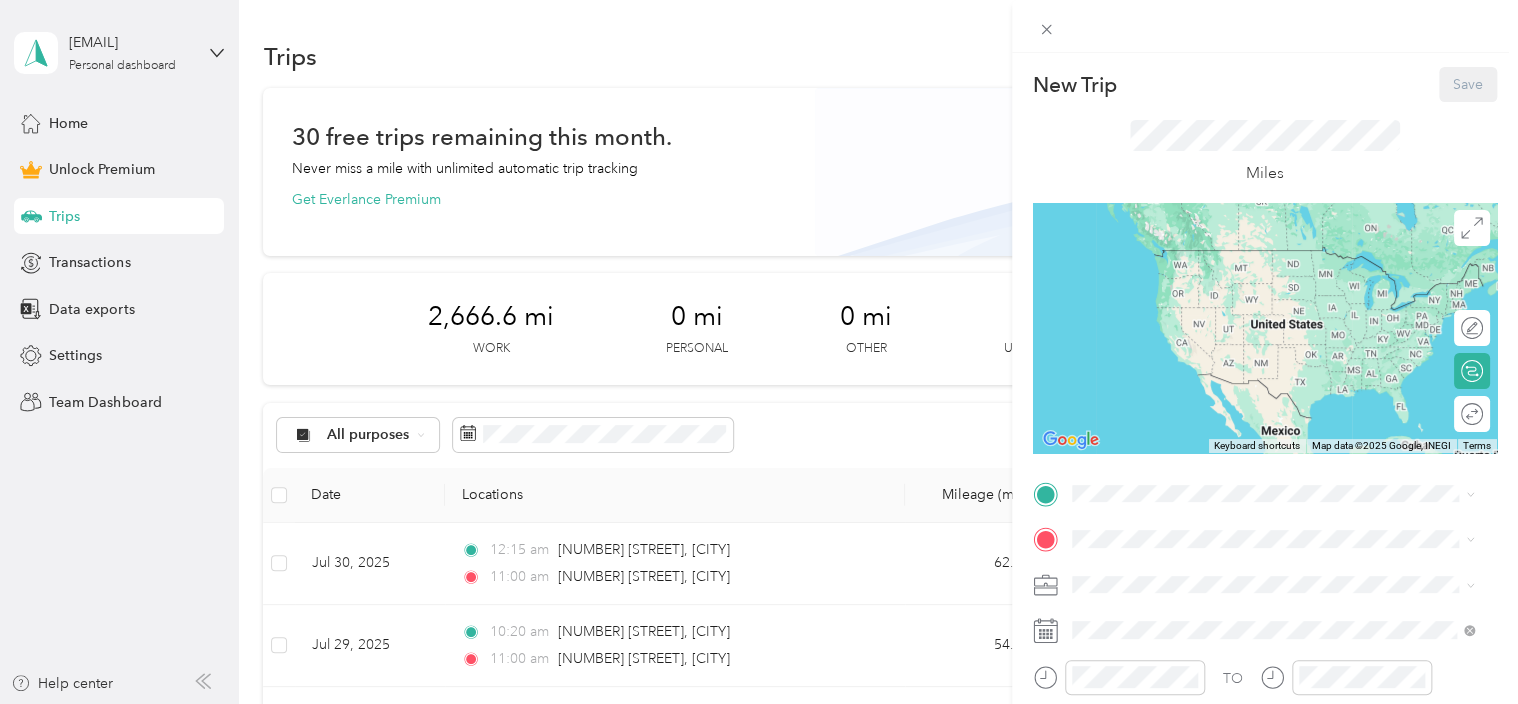 click on "New Trip Save This trip cannot be edited because it is either under review, approved, or paid. Contact your Team Manager to edit it. Miles To navigate the map with touch gestures double-tap and hold your finger on the map, then drag the map. ← Move left → Move right ↑ Move up ↓ Move down + Zoom in - Zoom out Home Jump left by 75% End Jump right by 75% Page Up Jump up by 75% Page Down Jump down by 75% Keyboard shortcuts Map Data Map data ©2025 Google, INEGI Map data ©2025 Google, INEGI 1000 km  Click to toggle between metric and imperial units Terms Report a map error Edit route Calculate route Round trip TO Add photo" at bounding box center (759, 352) 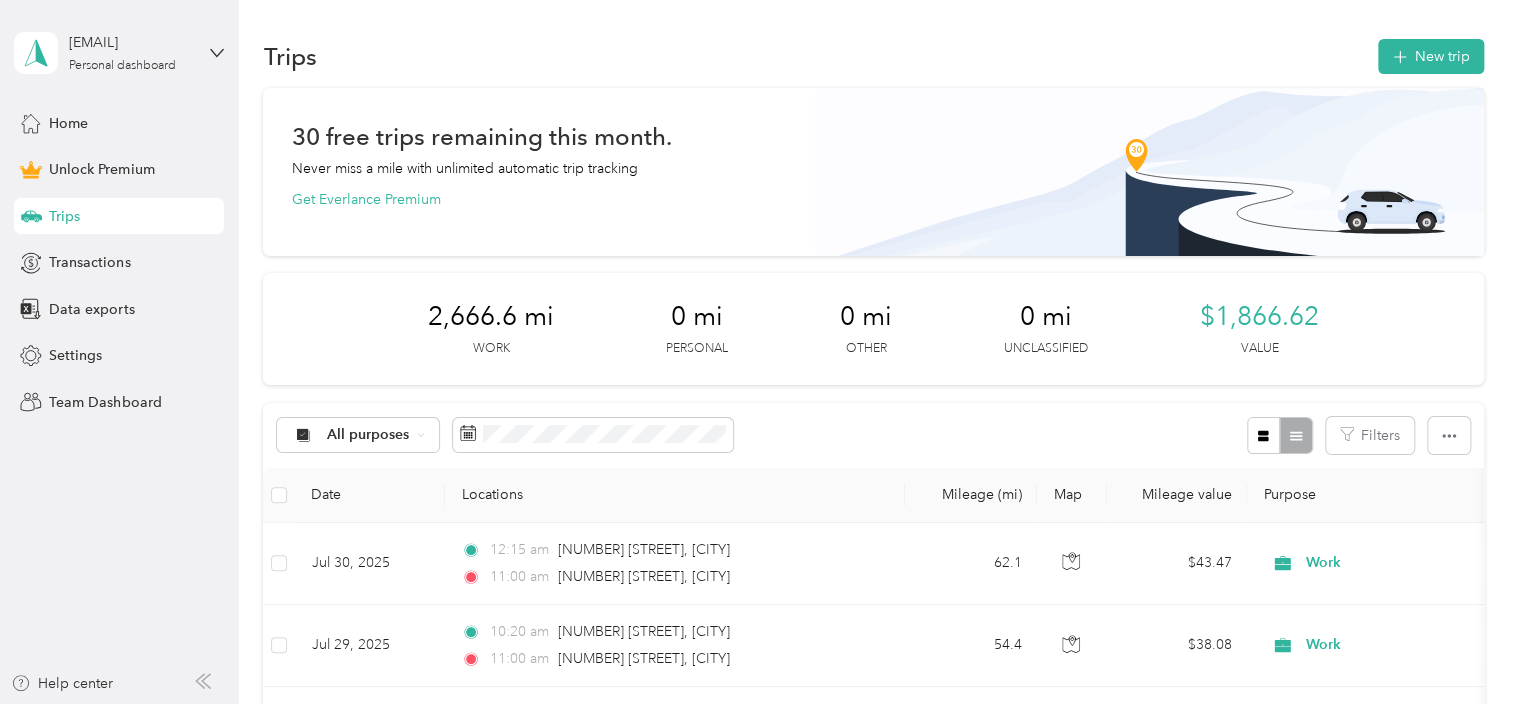 click on "All purposes Filters" at bounding box center [873, 435] 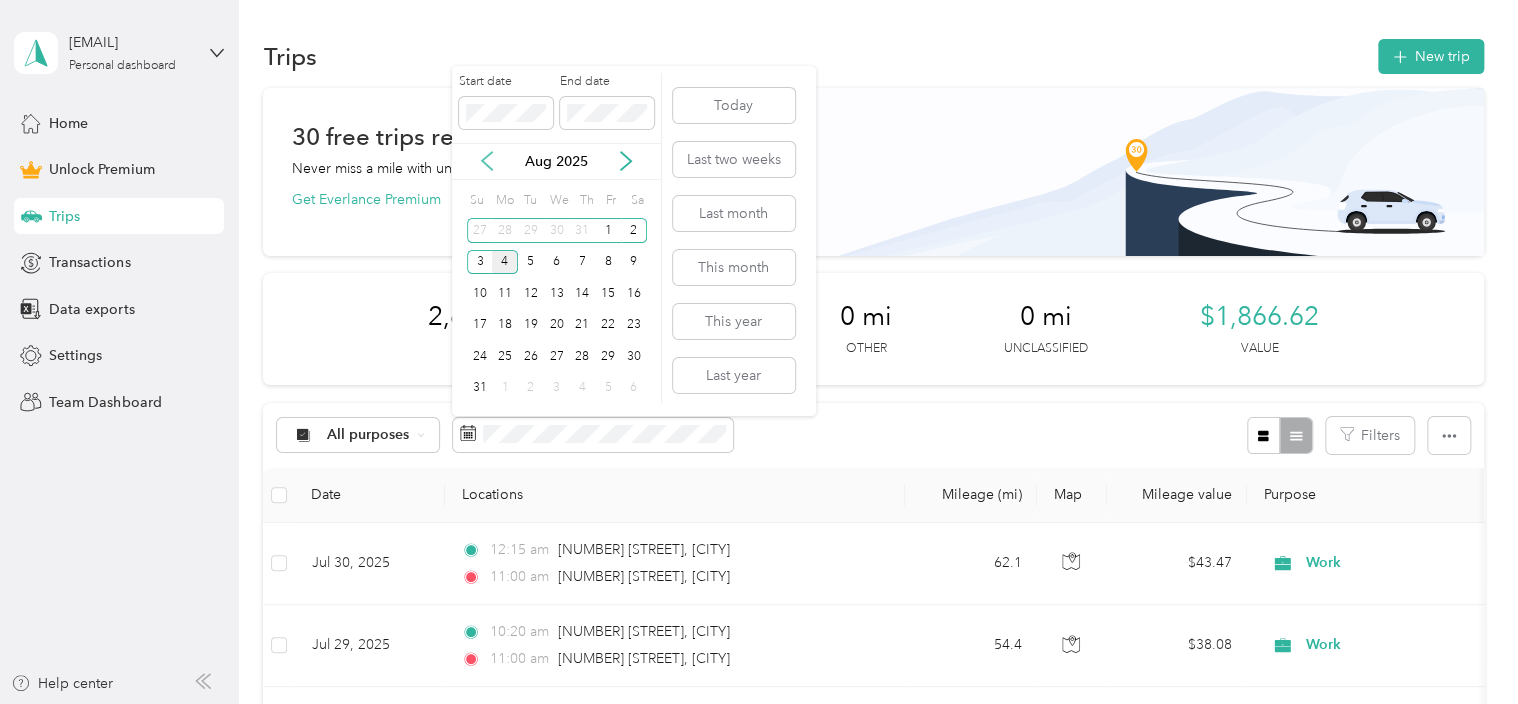 click 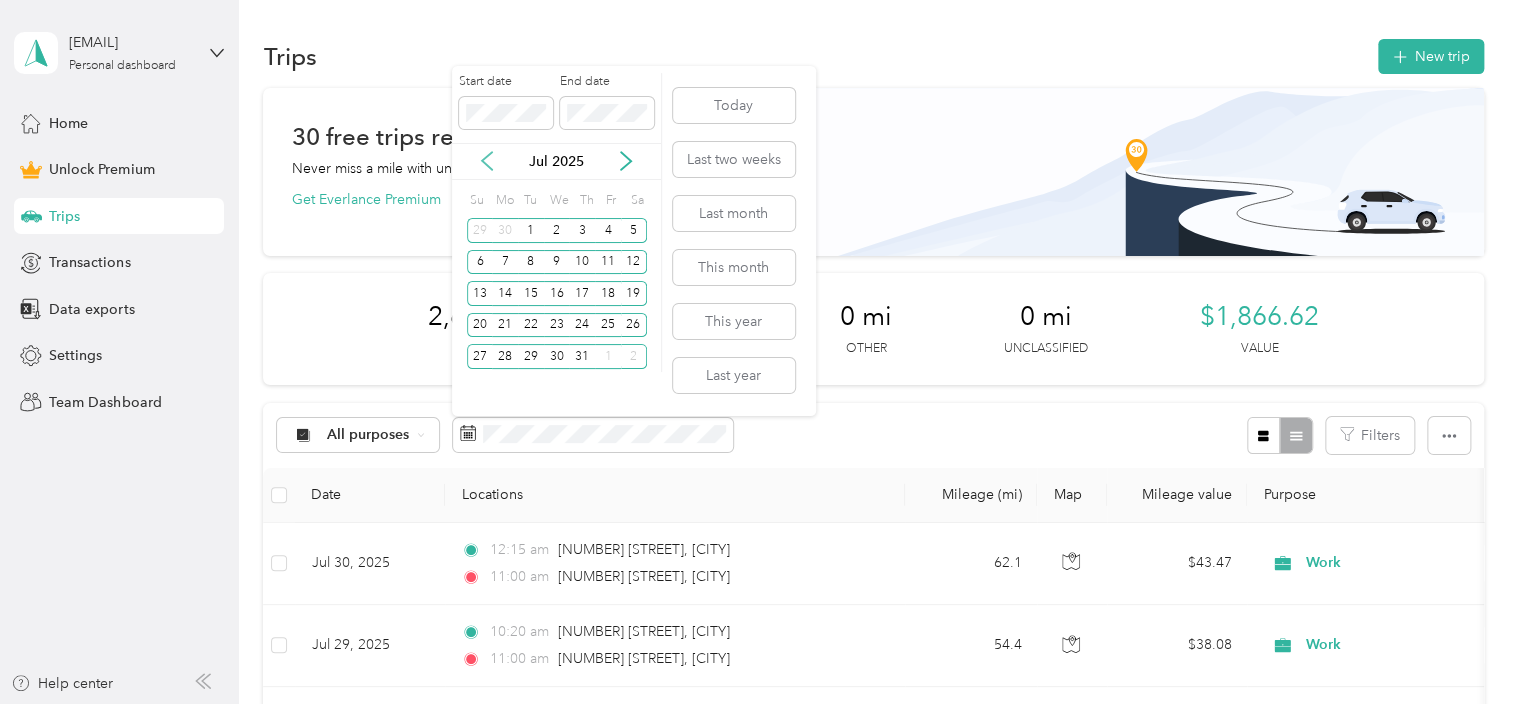 click 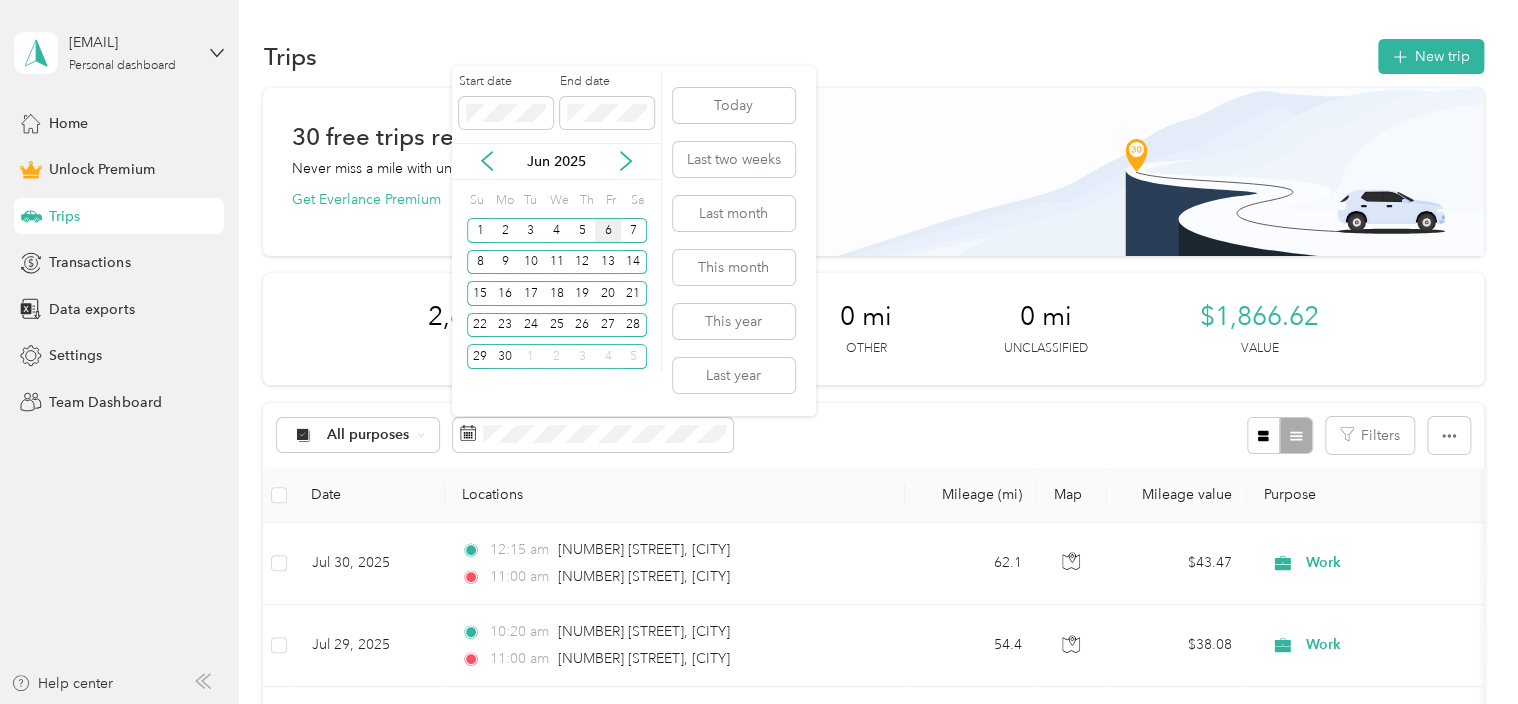 click on "6" at bounding box center (608, 230) 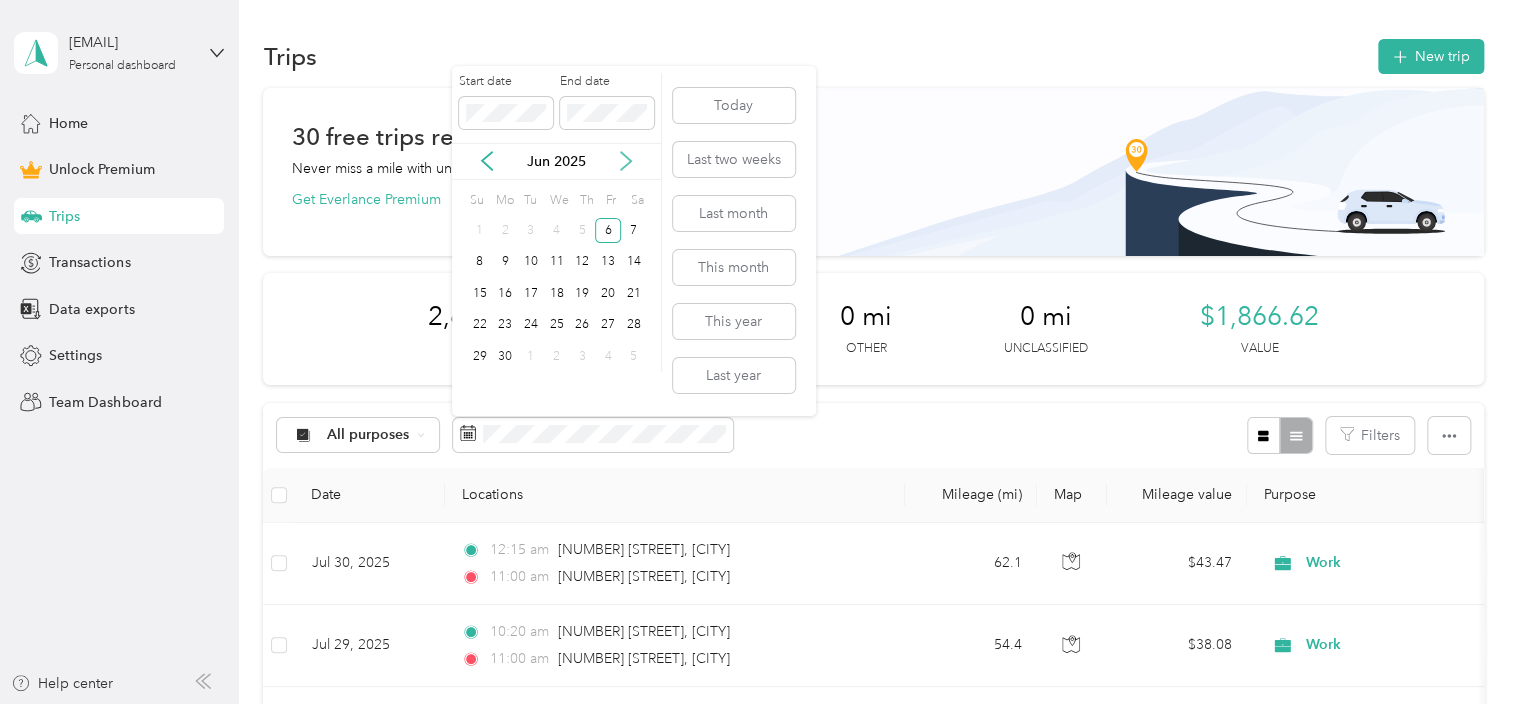 click 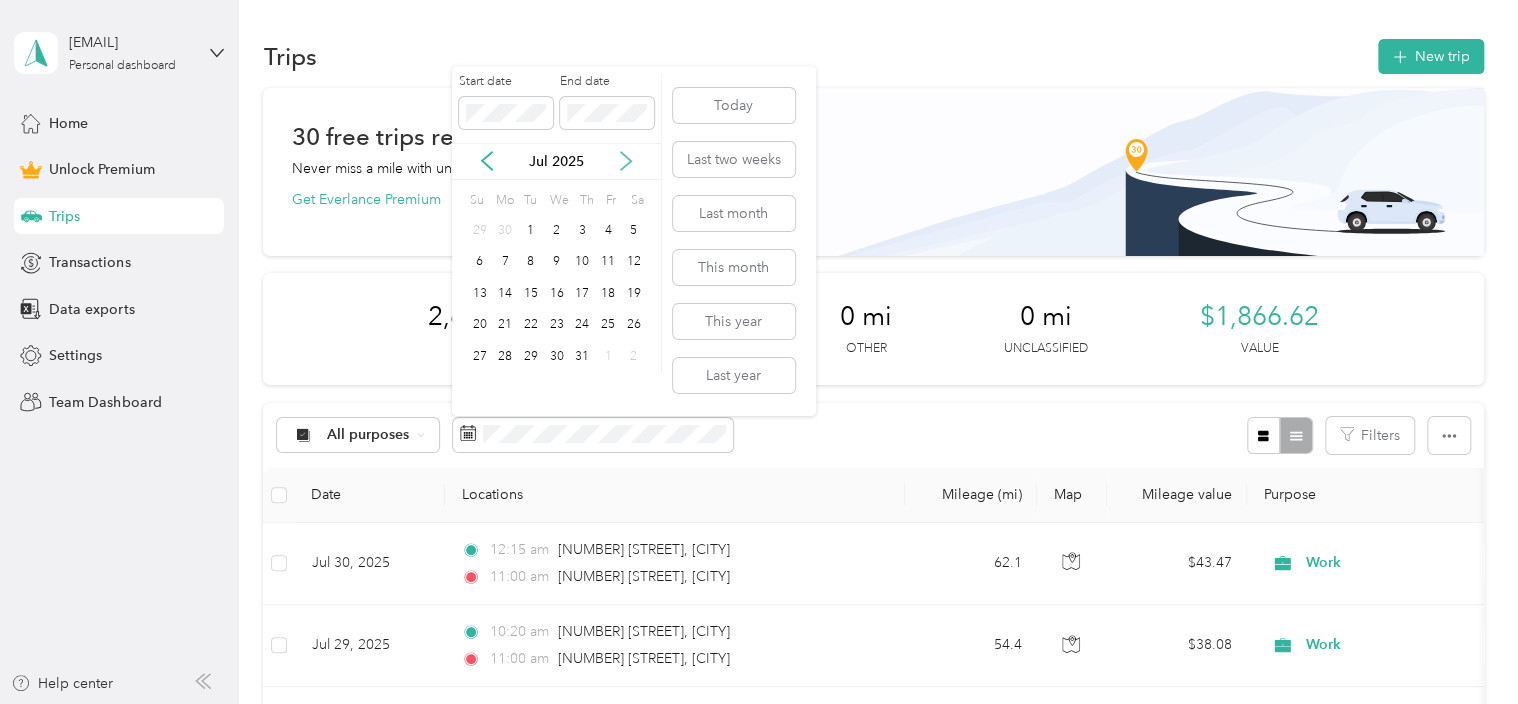 click 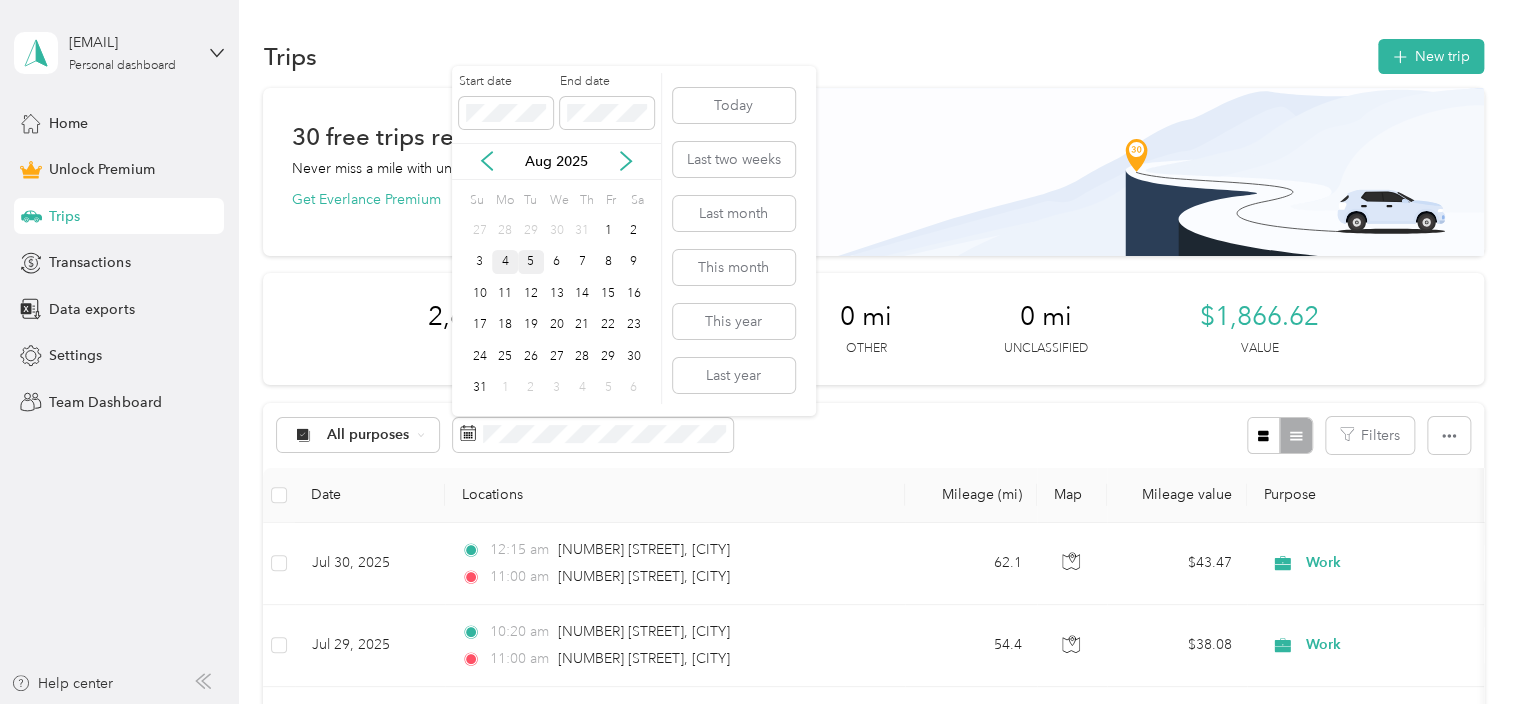 click on "5" at bounding box center (531, 262) 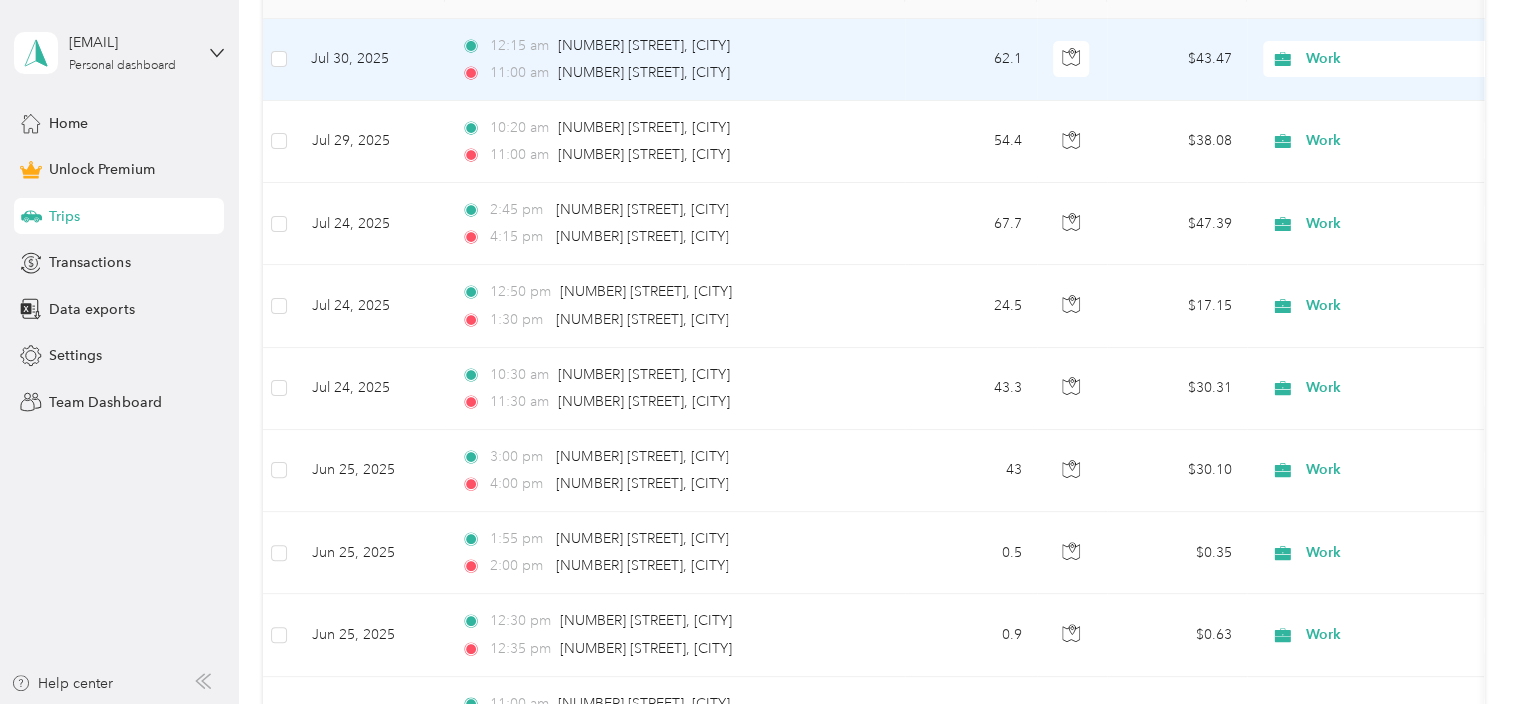 scroll, scrollTop: 300, scrollLeft: 0, axis: vertical 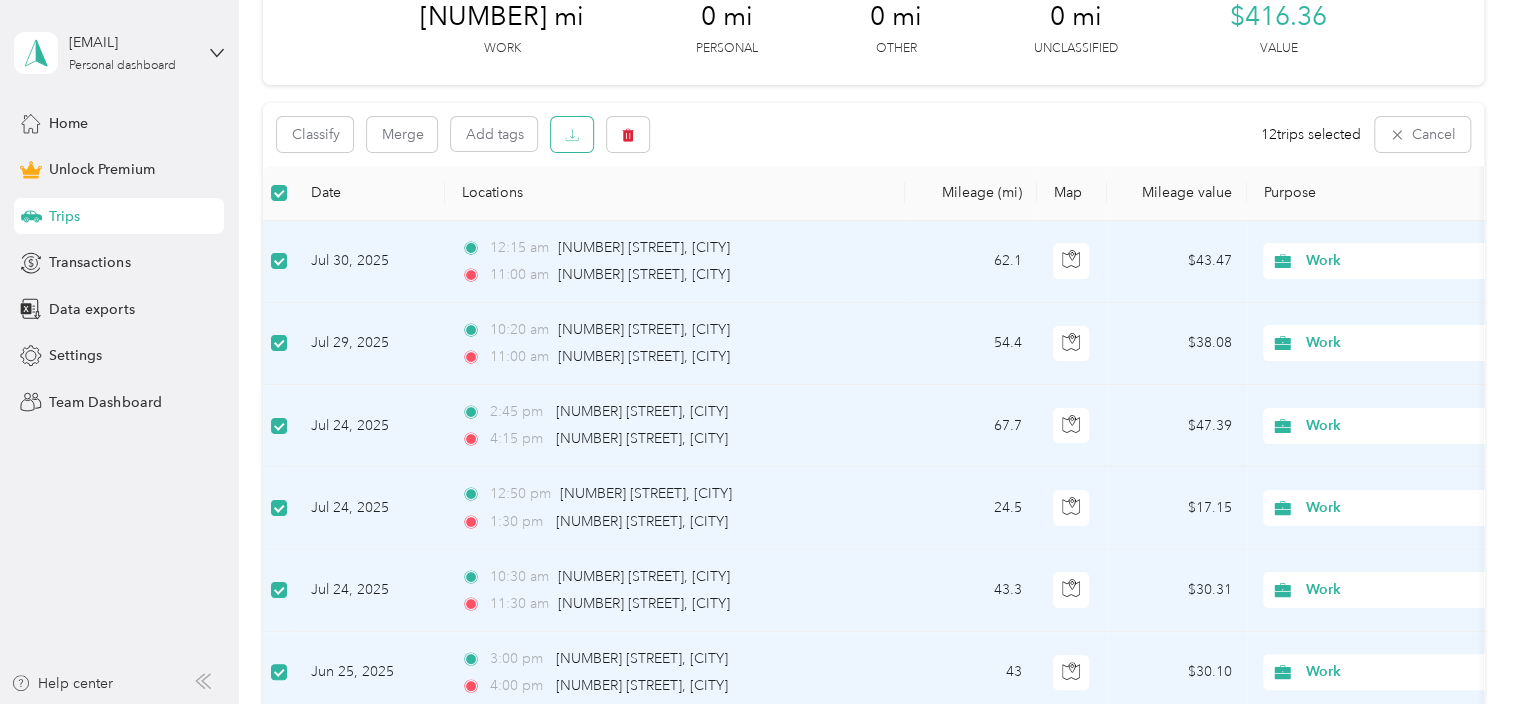 click at bounding box center (572, 134) 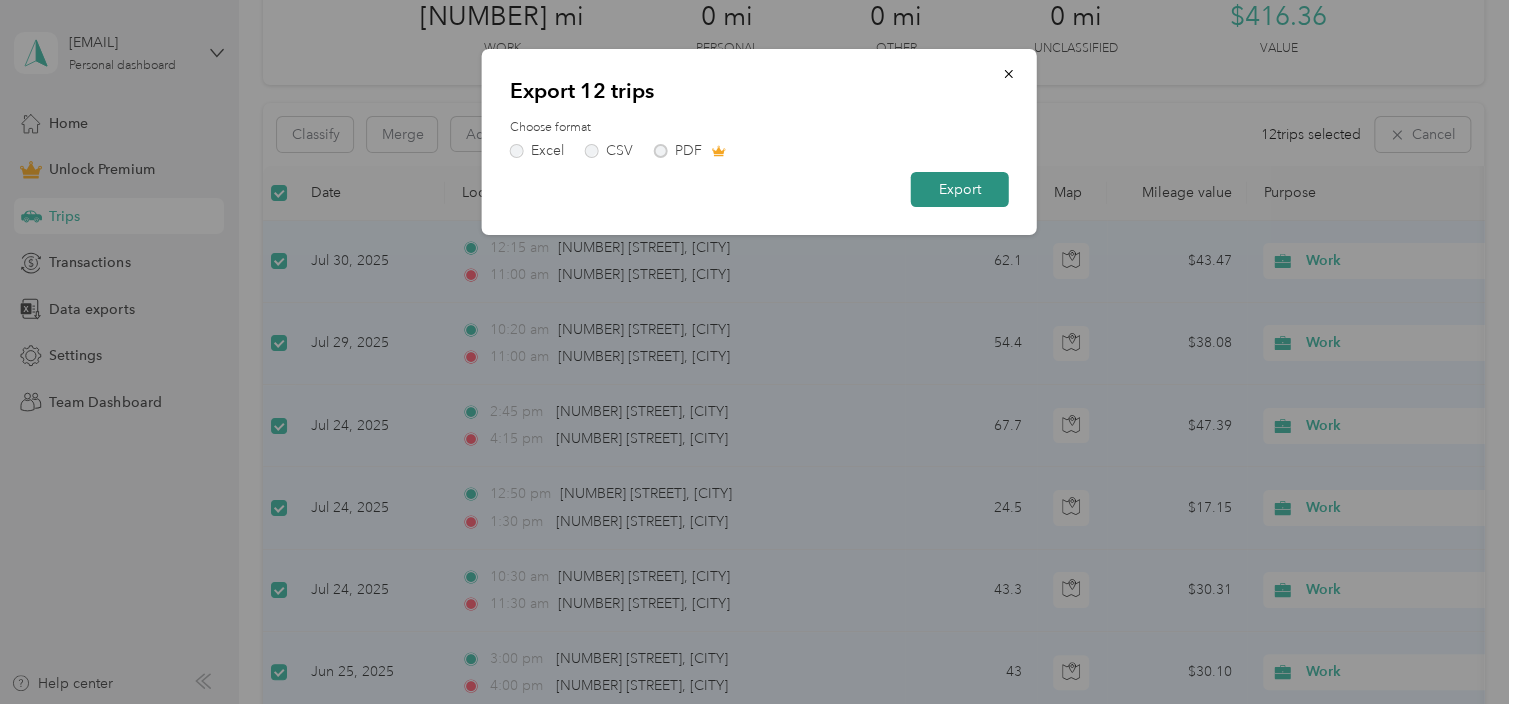 click on "Export" at bounding box center (960, 189) 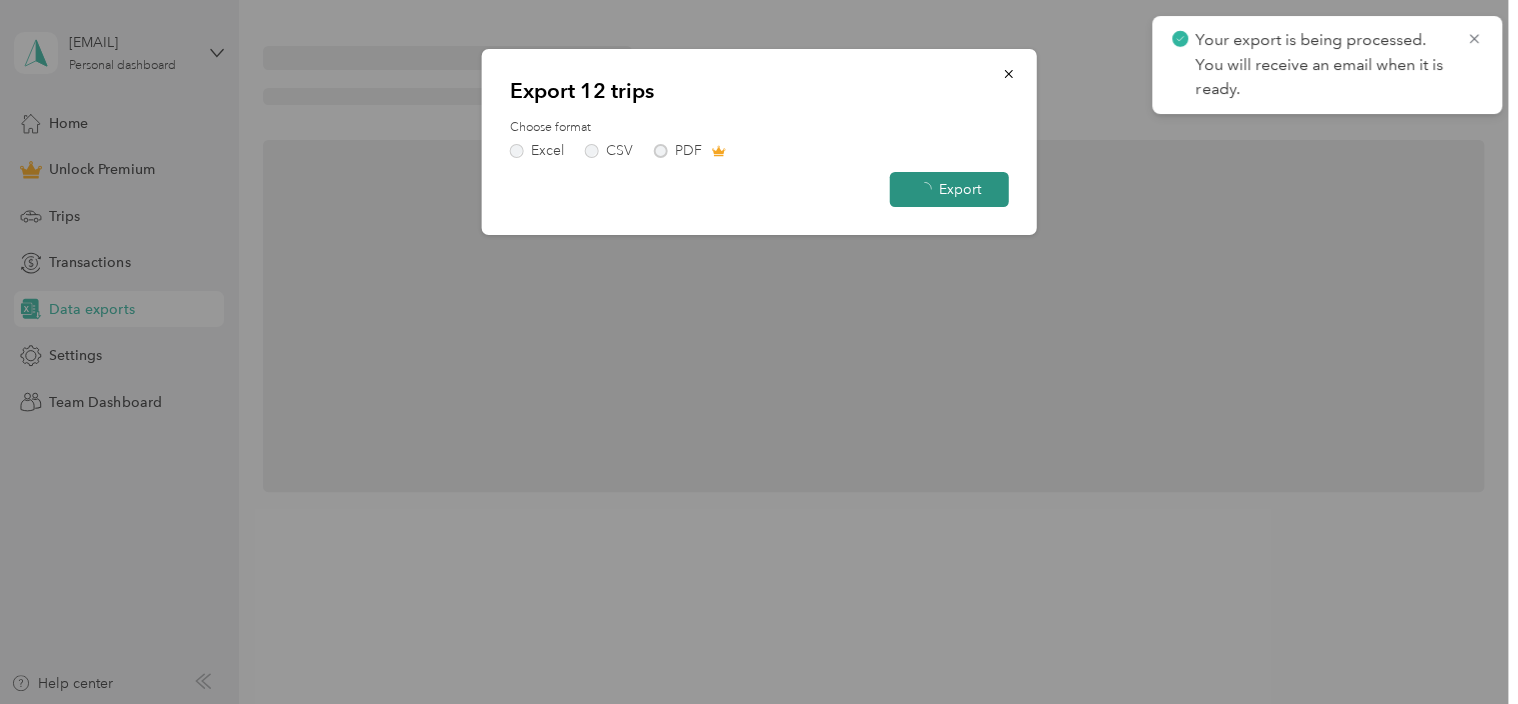 scroll, scrollTop: 0, scrollLeft: 0, axis: both 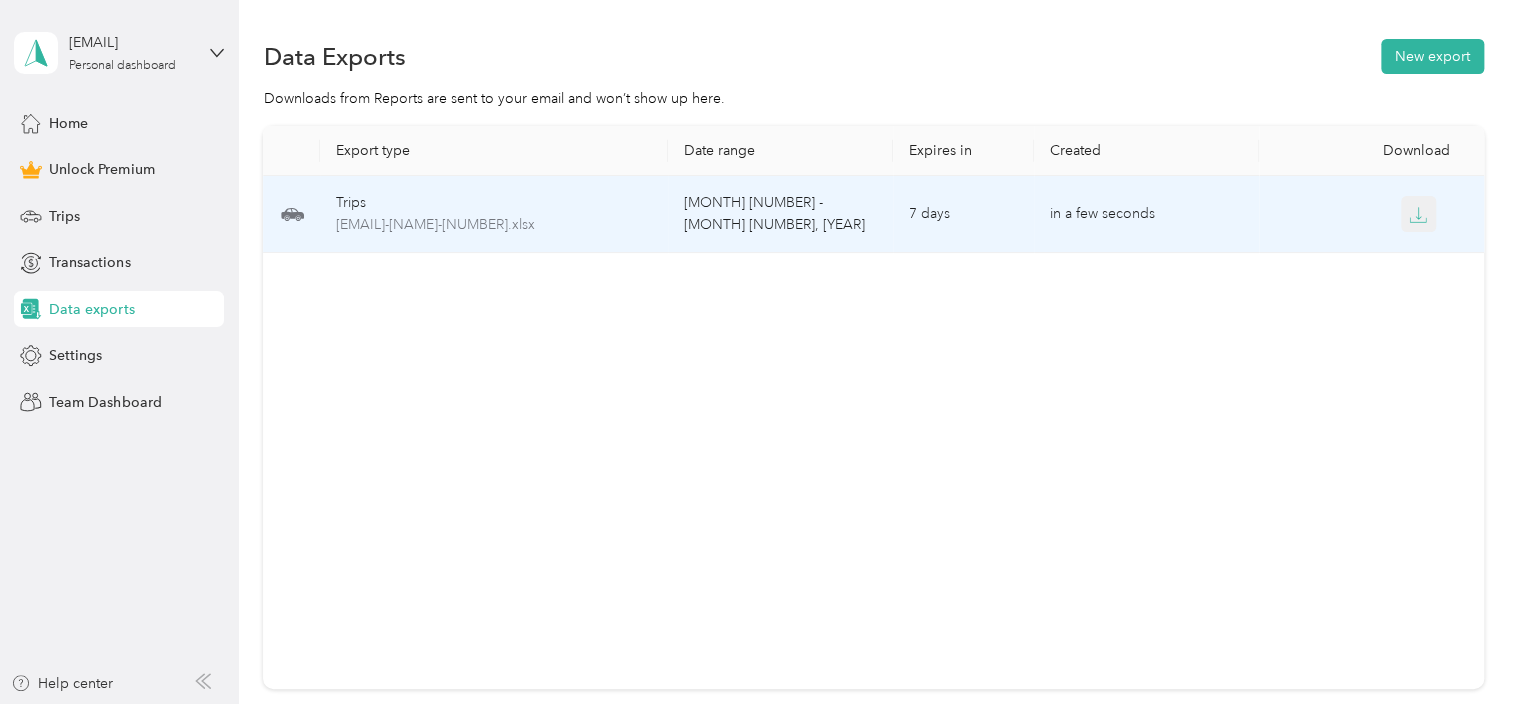 click at bounding box center [1419, 214] 